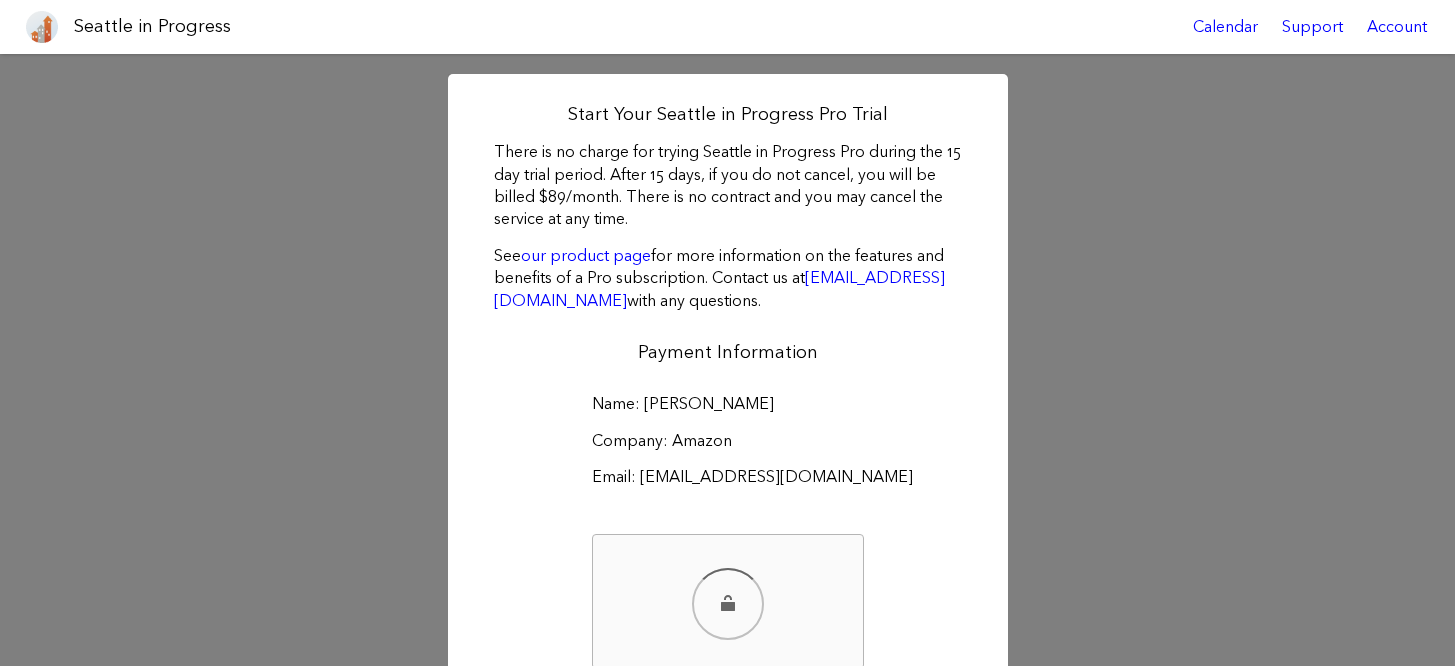 scroll, scrollTop: 0, scrollLeft: 0, axis: both 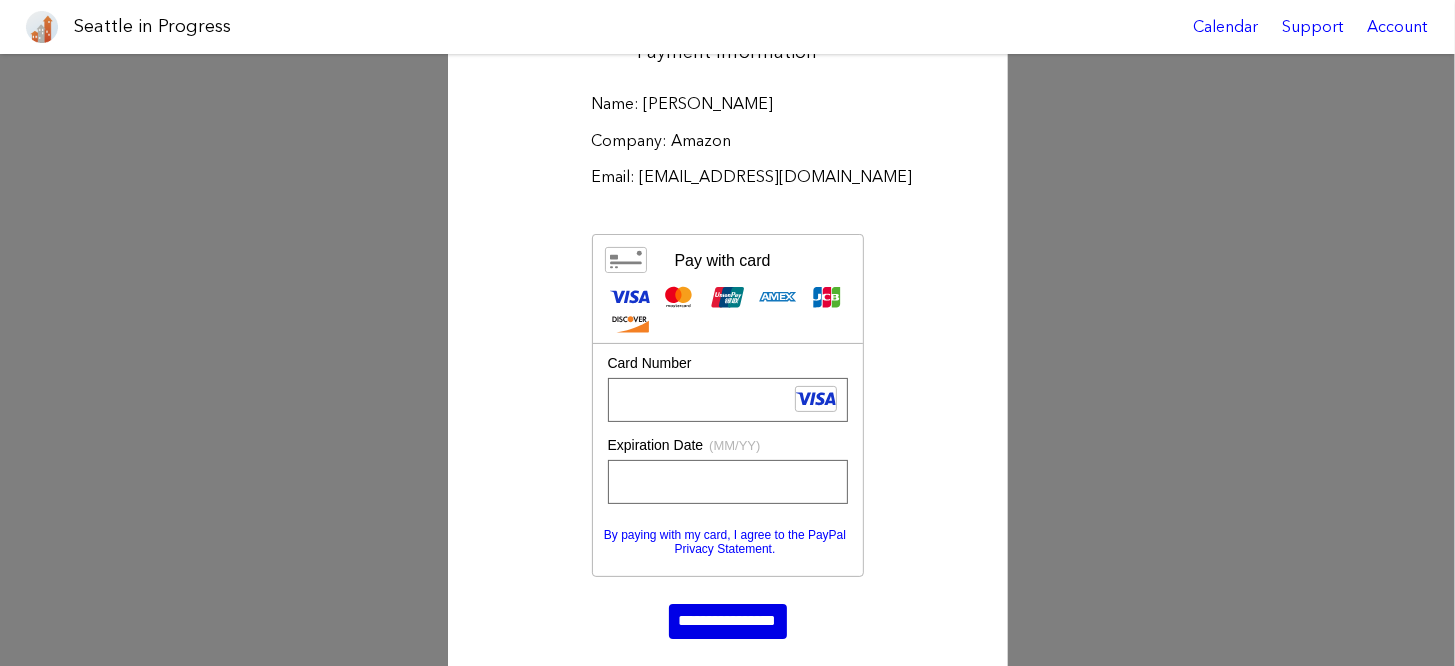 click on "**********" at bounding box center [728, 621] 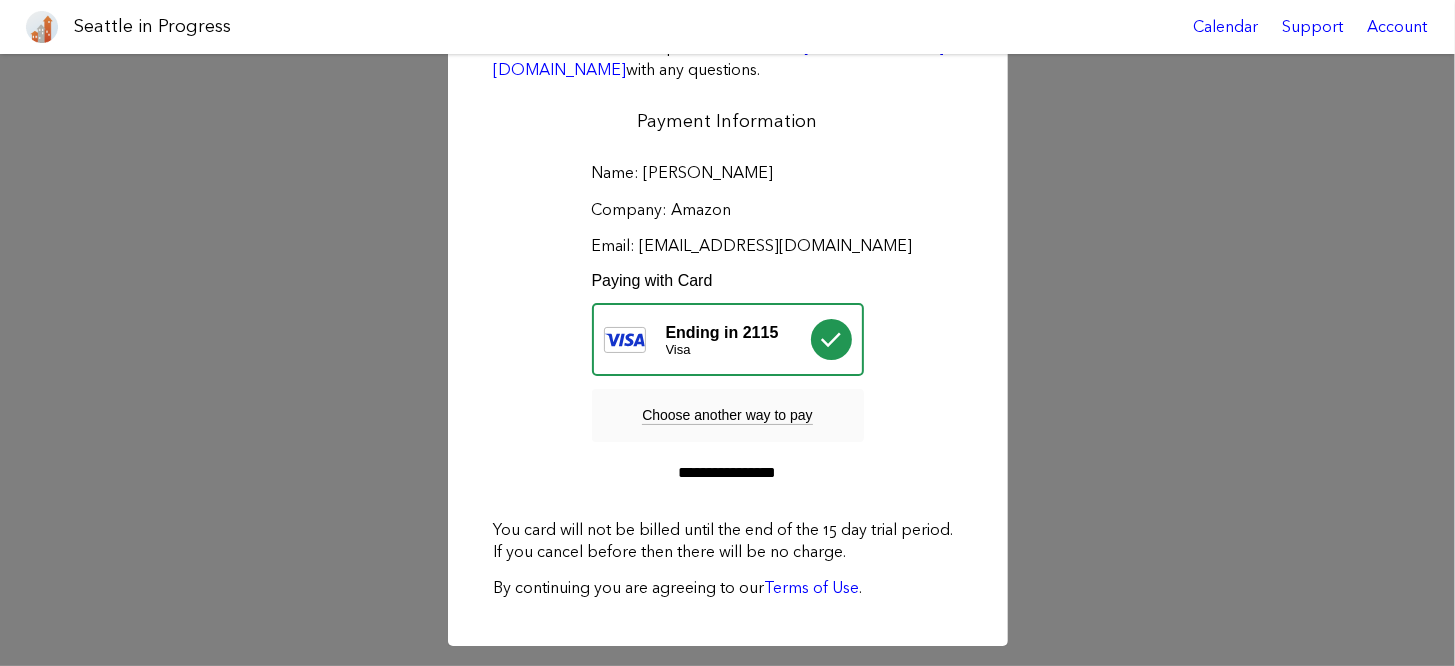 scroll, scrollTop: 230, scrollLeft: 0, axis: vertical 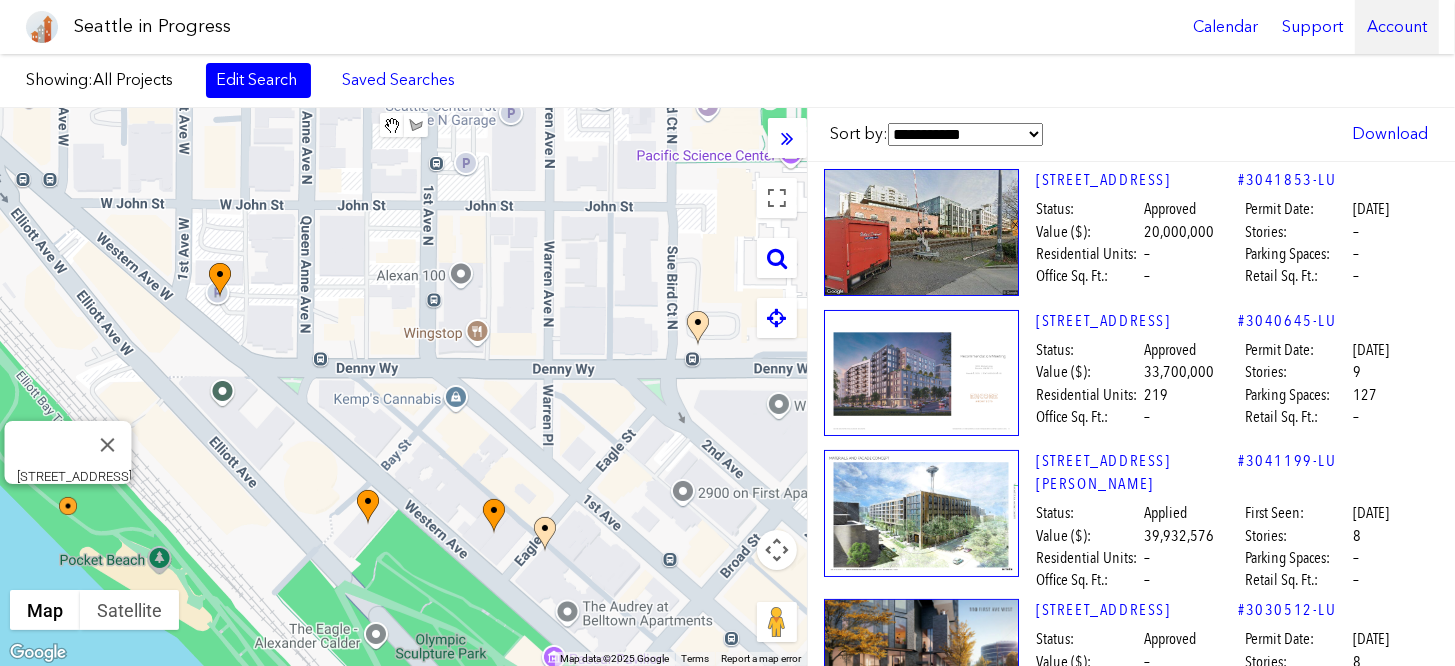 click on "Account" at bounding box center [1397, 27] 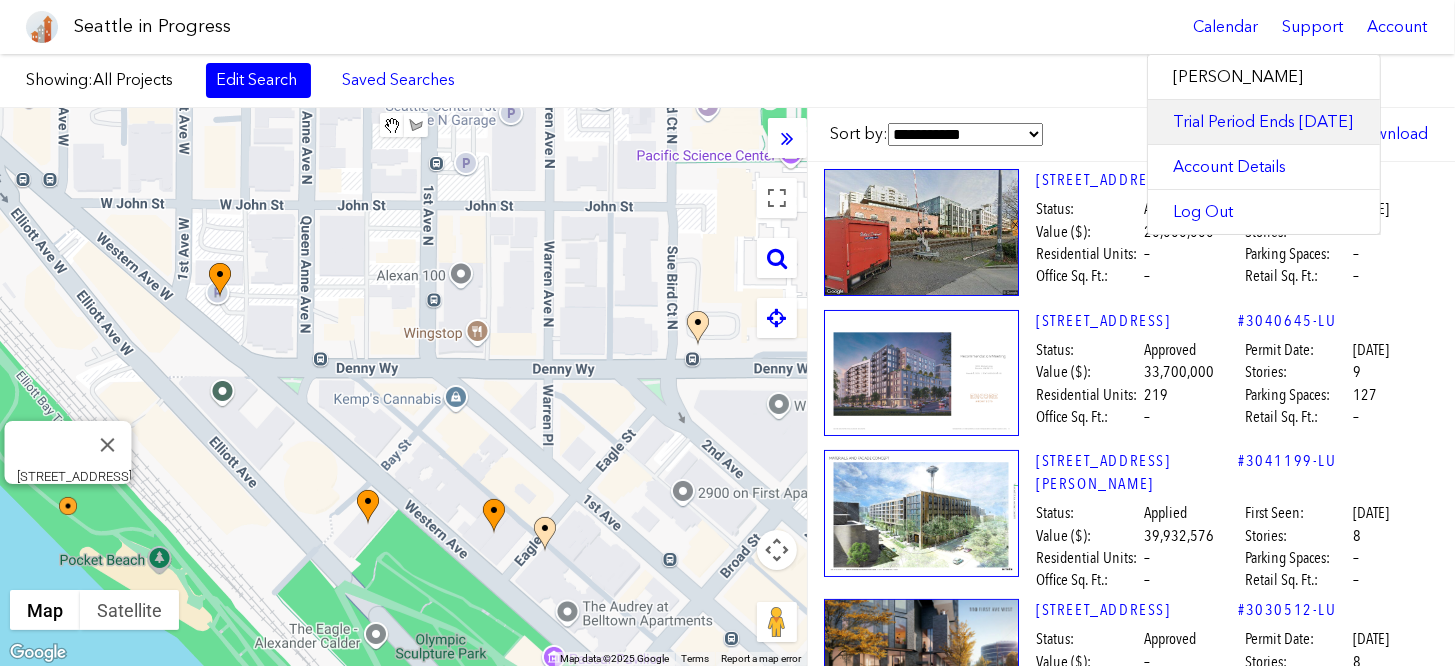 click on "Trial Period Ends [DATE]" at bounding box center (1264, 122) 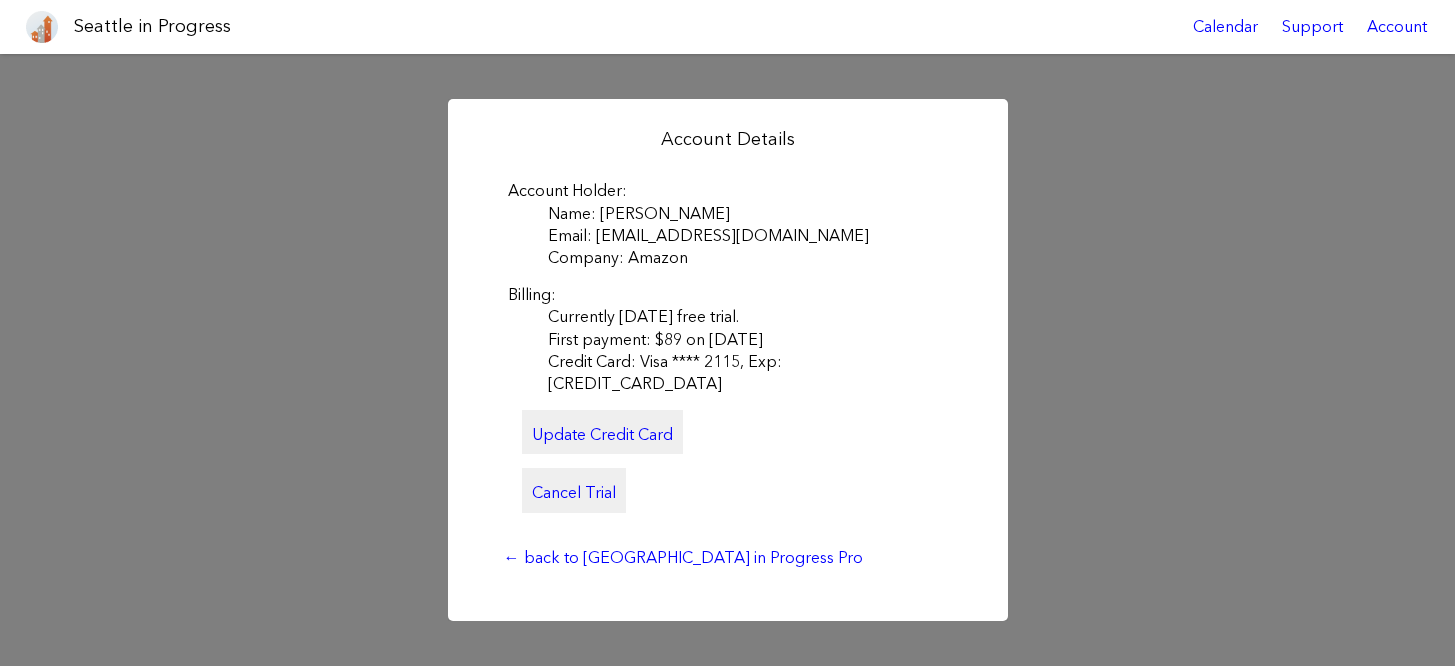 scroll, scrollTop: 0, scrollLeft: 0, axis: both 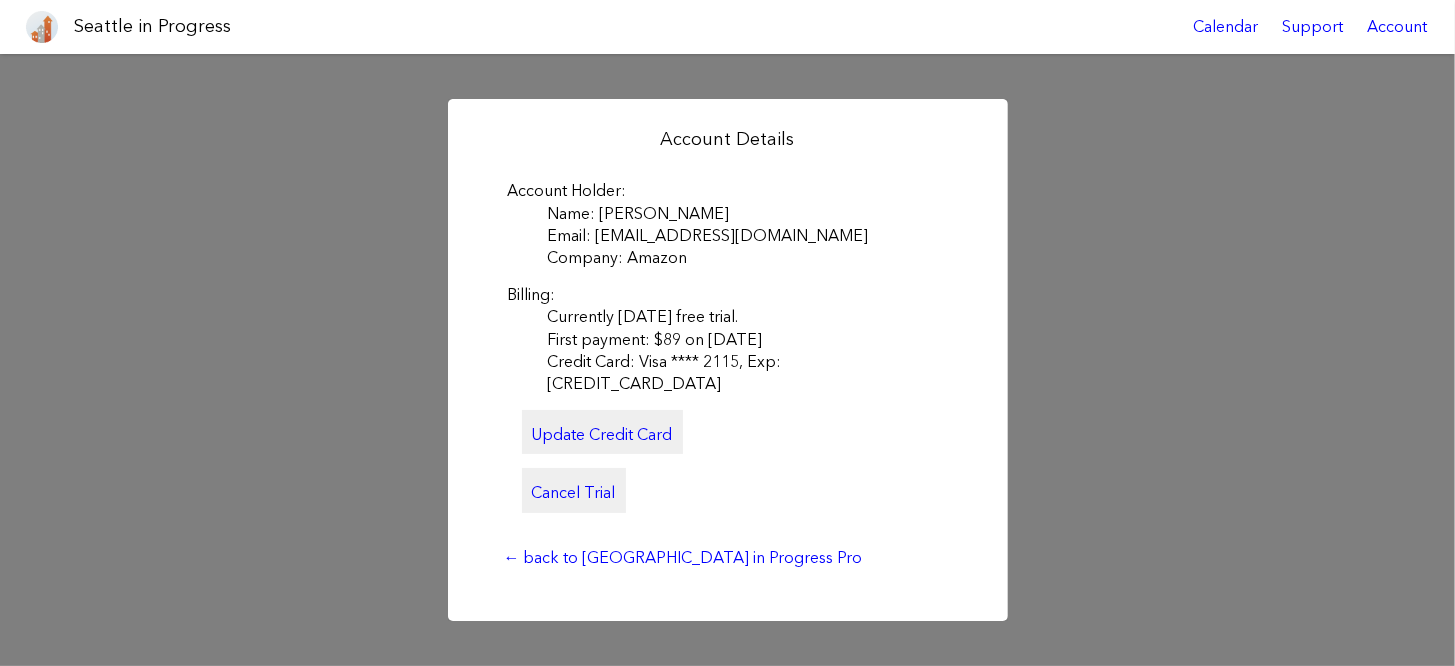 click on "Cancel Trial" at bounding box center (574, 490) 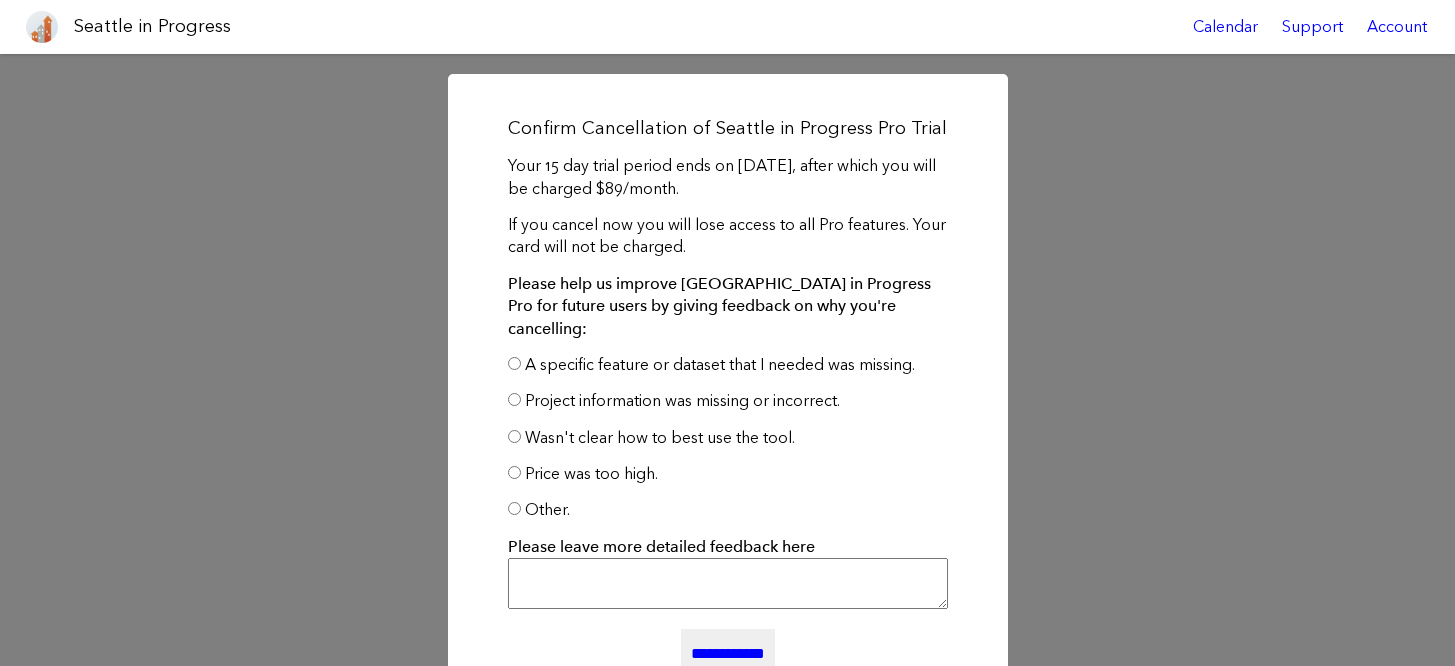 scroll, scrollTop: 0, scrollLeft: 0, axis: both 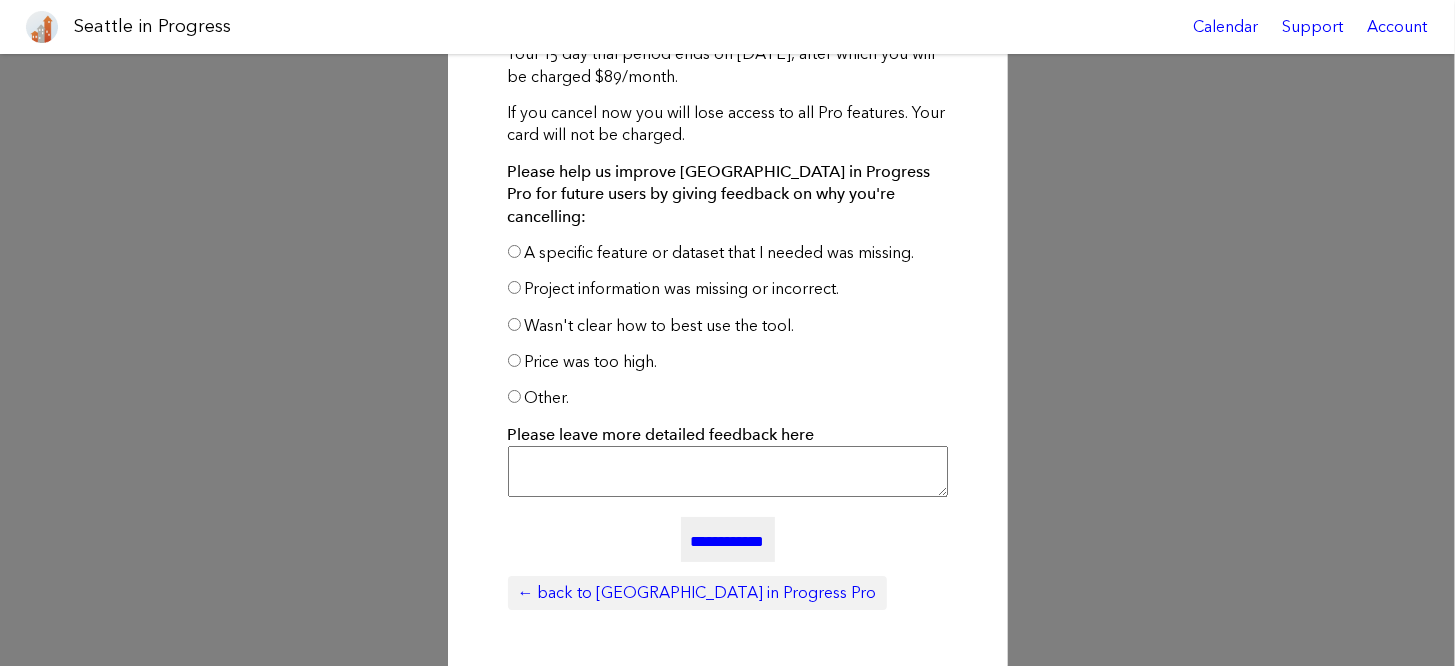 click on "← back to [GEOGRAPHIC_DATA] in Progress Pro" at bounding box center (697, 593) 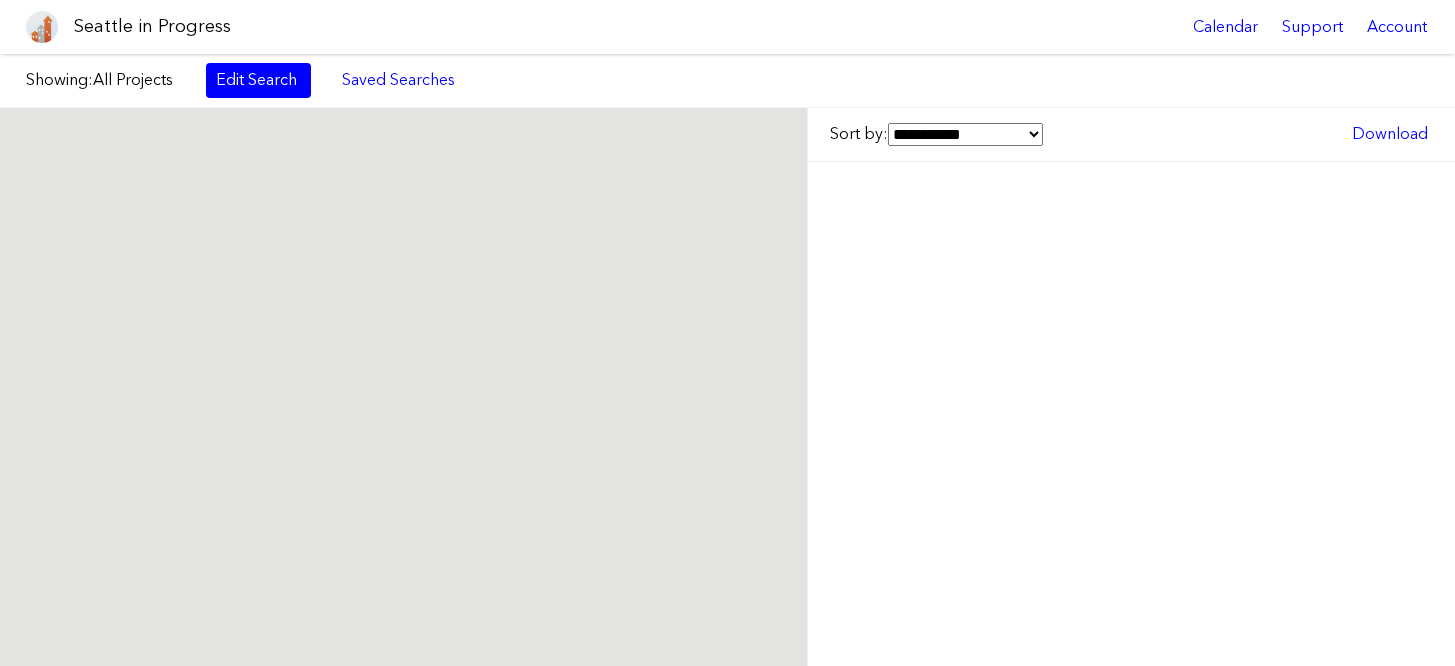 scroll, scrollTop: 0, scrollLeft: 0, axis: both 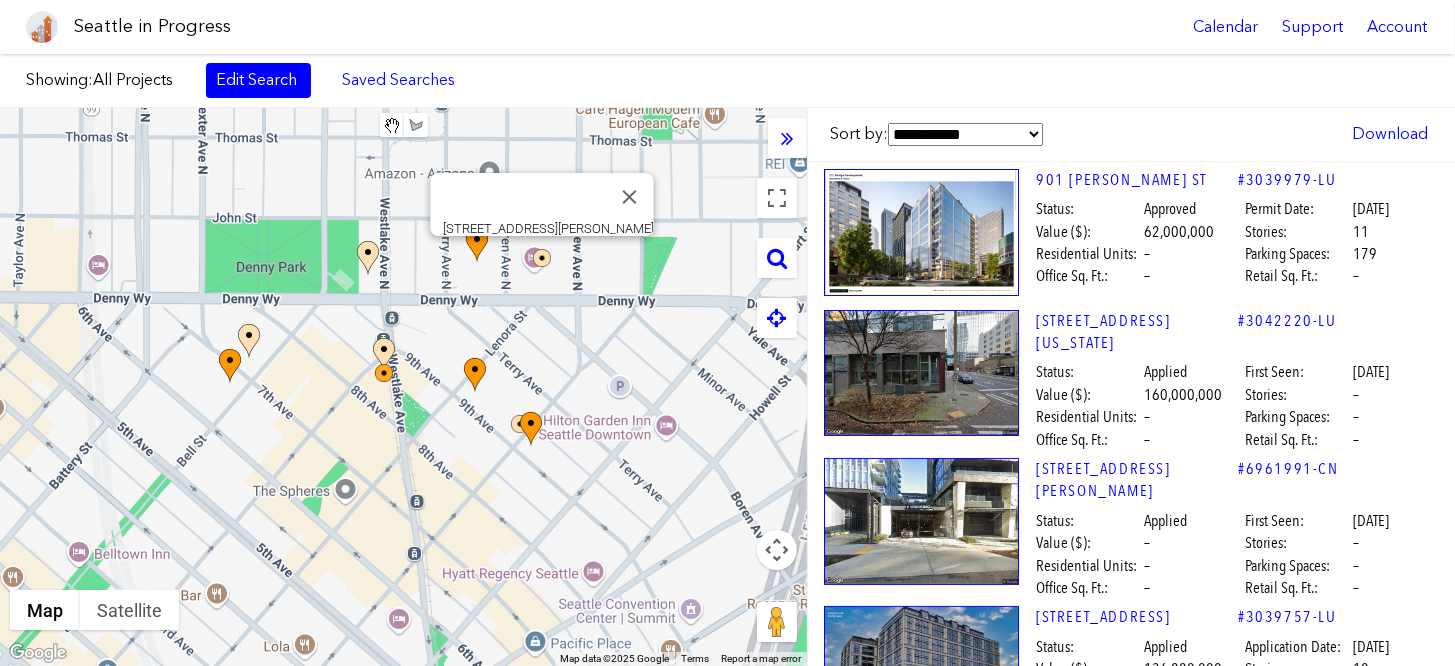 drag, startPoint x: 427, startPoint y: 310, endPoint x: 427, endPoint y: 295, distance: 15 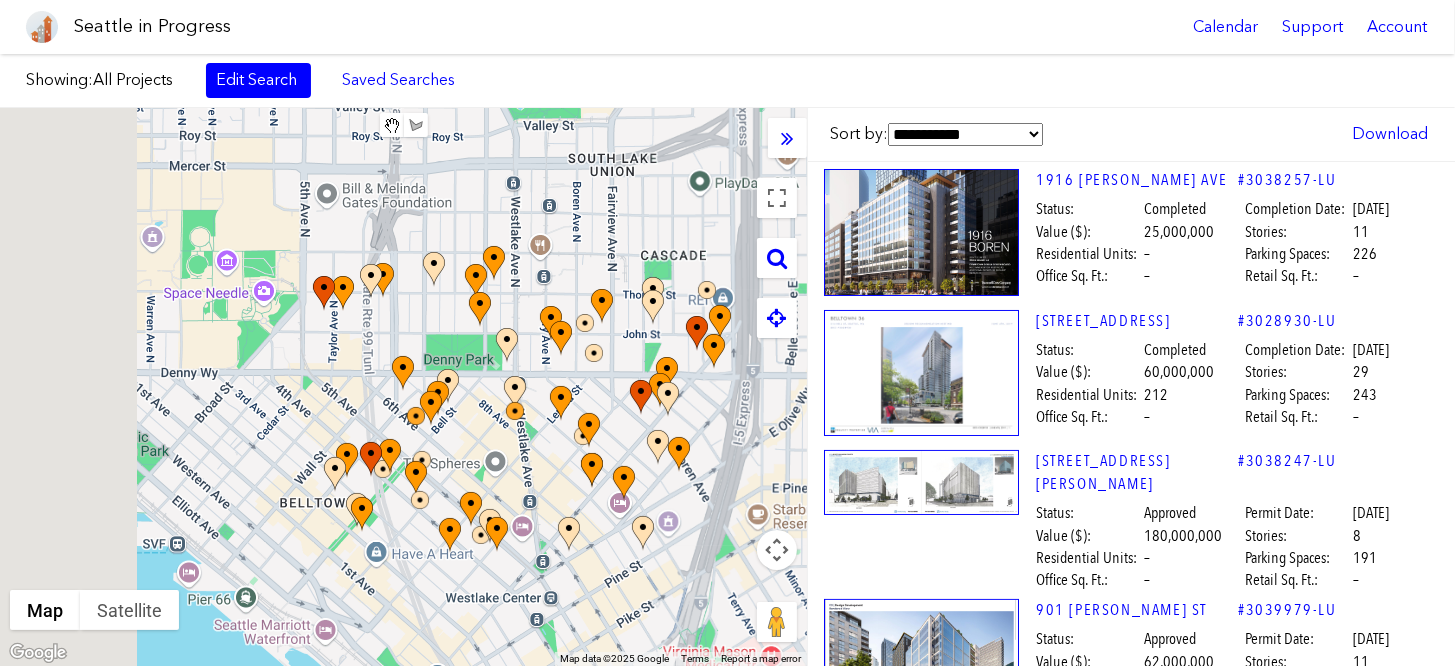 drag, startPoint x: 184, startPoint y: 297, endPoint x: 703, endPoint y: 414, distance: 532.0244 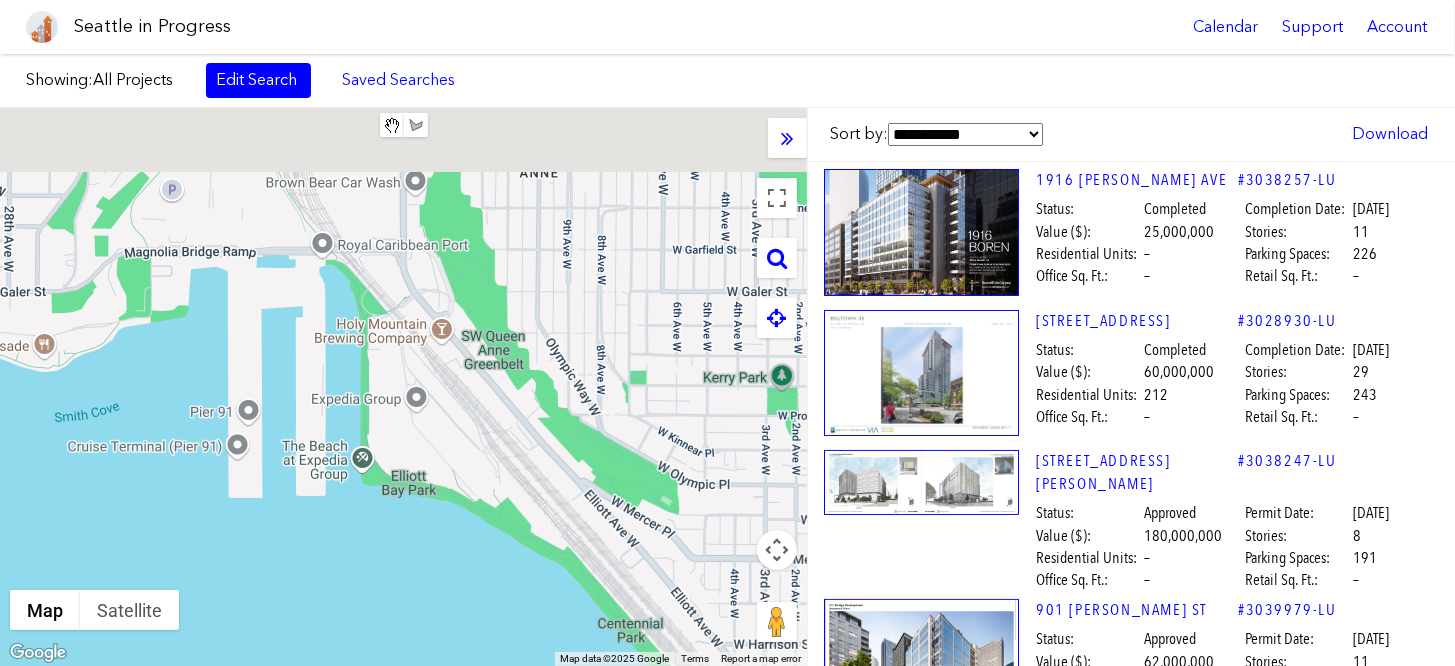 drag, startPoint x: 328, startPoint y: 227, endPoint x: 412, endPoint y: 447, distance: 235.49098 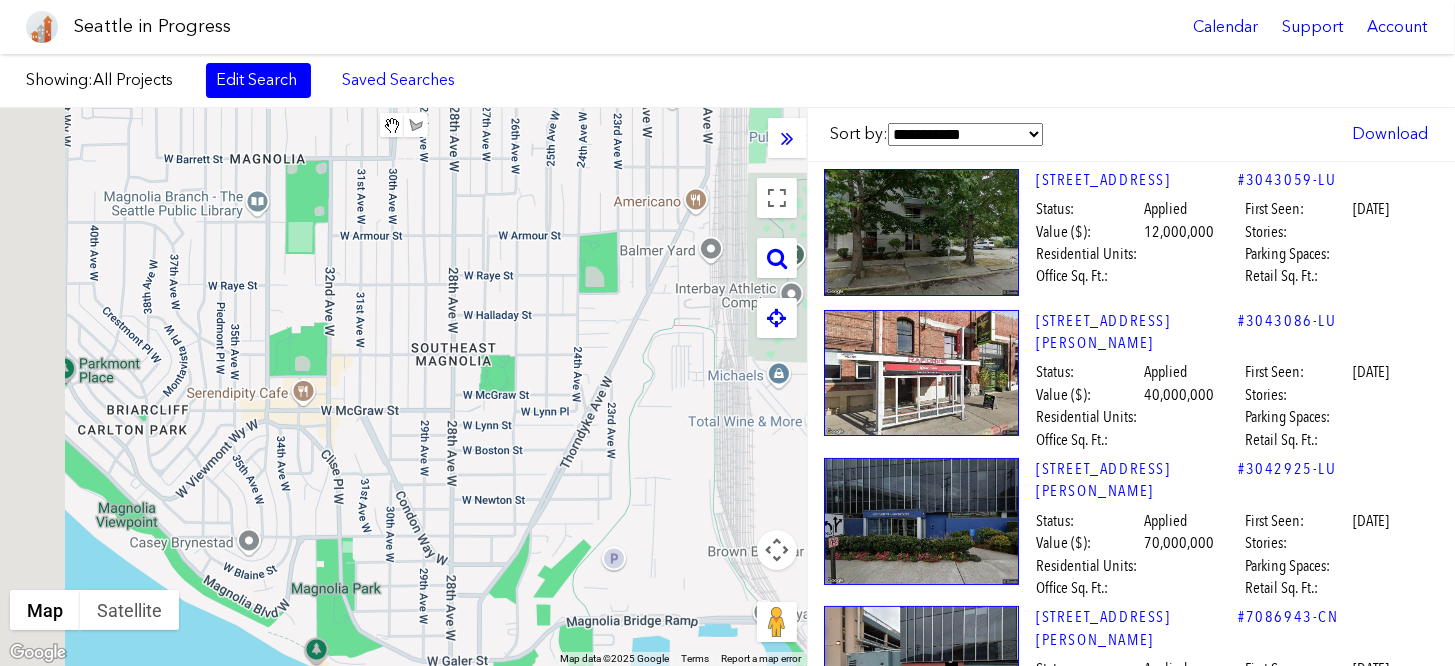 drag, startPoint x: 548, startPoint y: 400, endPoint x: 694, endPoint y: 444, distance: 152.48607 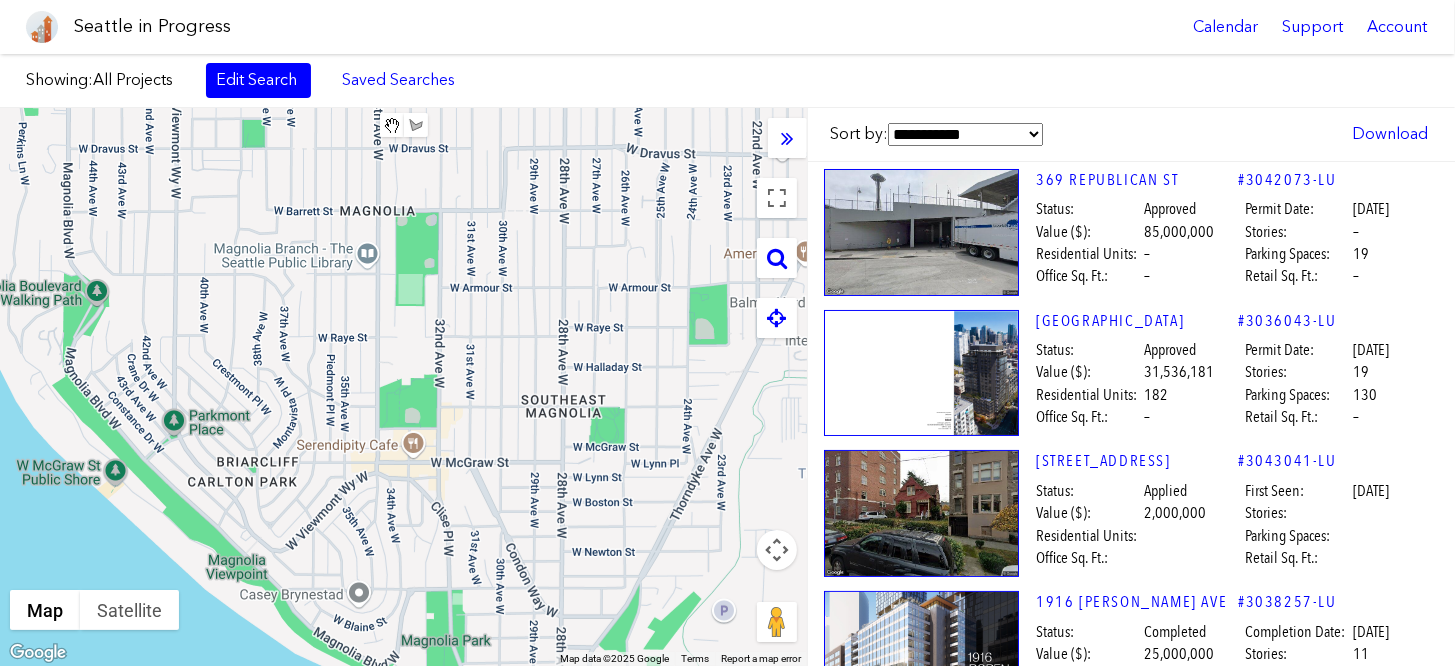 drag, startPoint x: 523, startPoint y: 404, endPoint x: 518, endPoint y: 450, distance: 46.270943 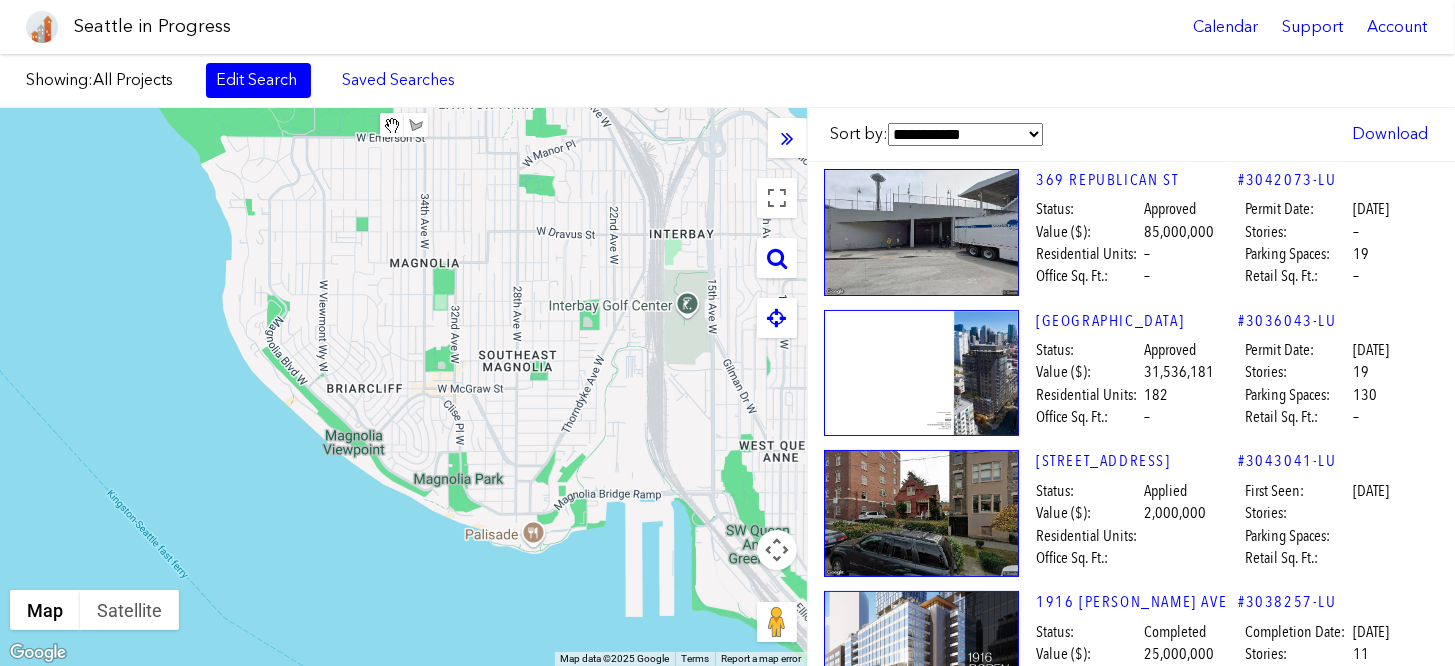 click on "Edit Search" at bounding box center [258, 80] 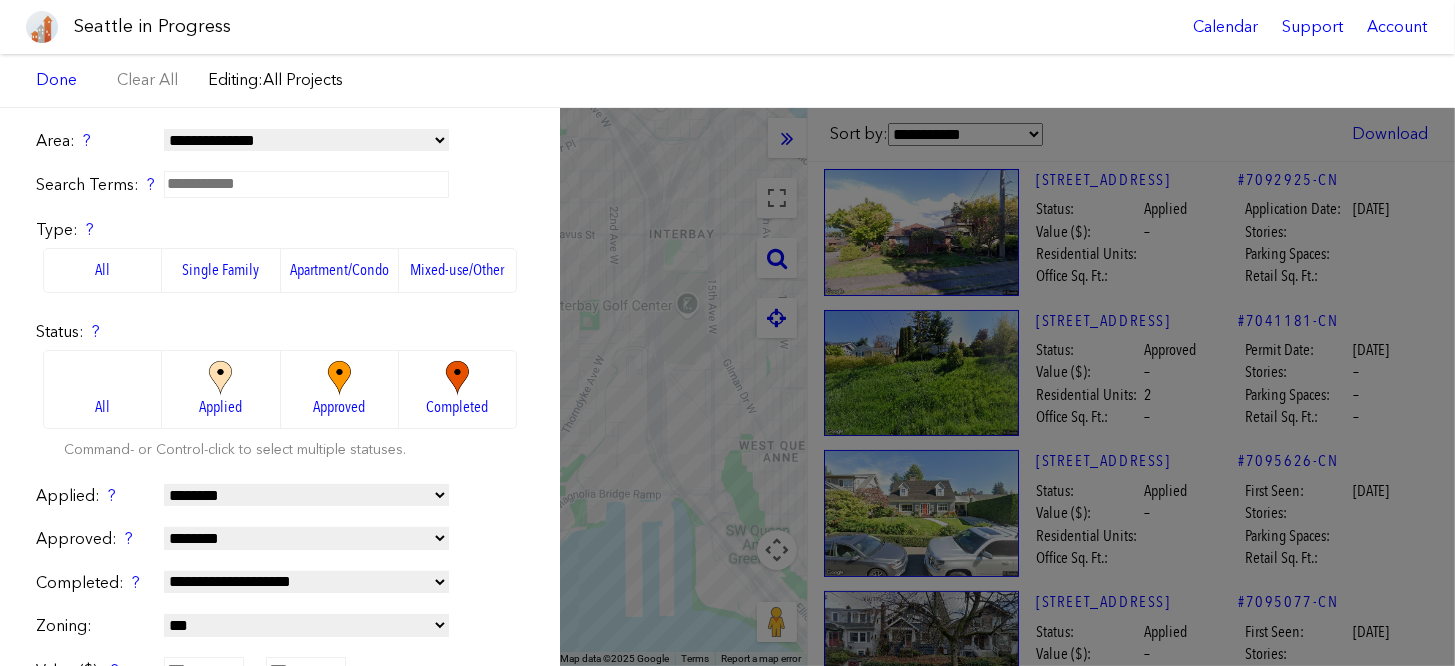 click on "**********" at bounding box center [306, 140] 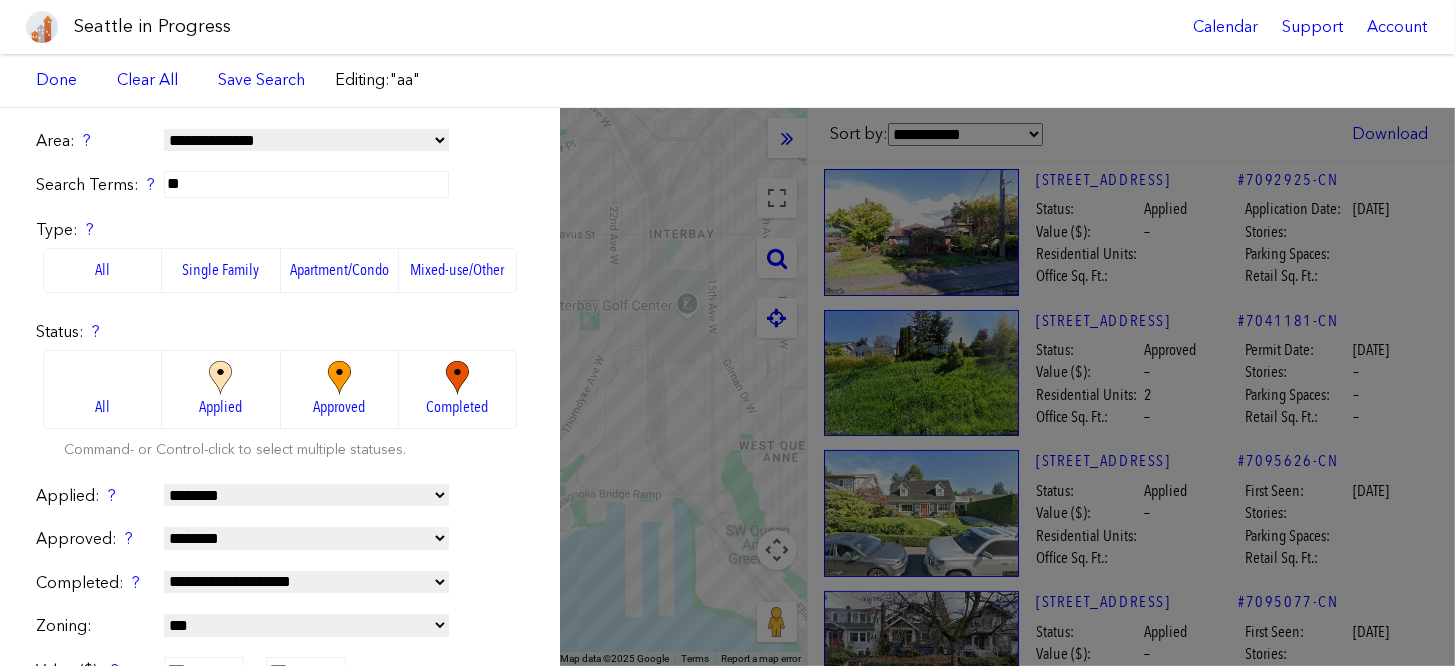 type on "*" 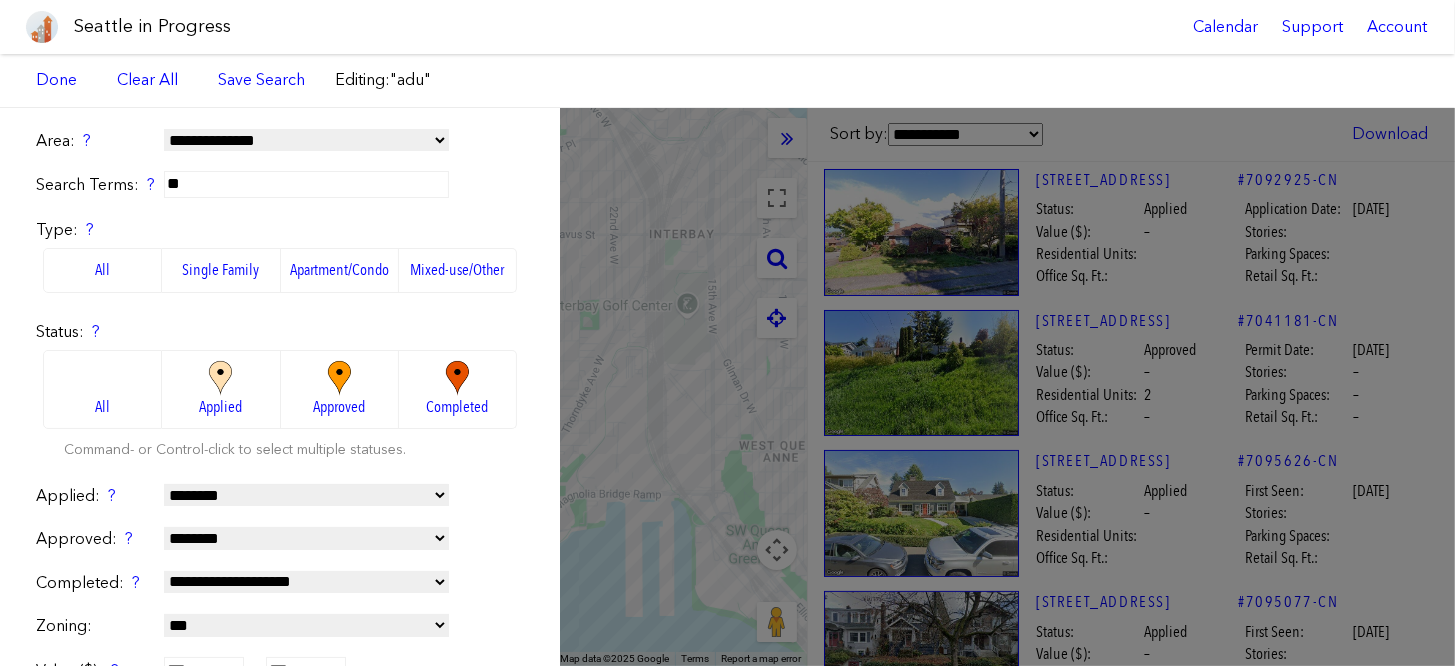 type on "*" 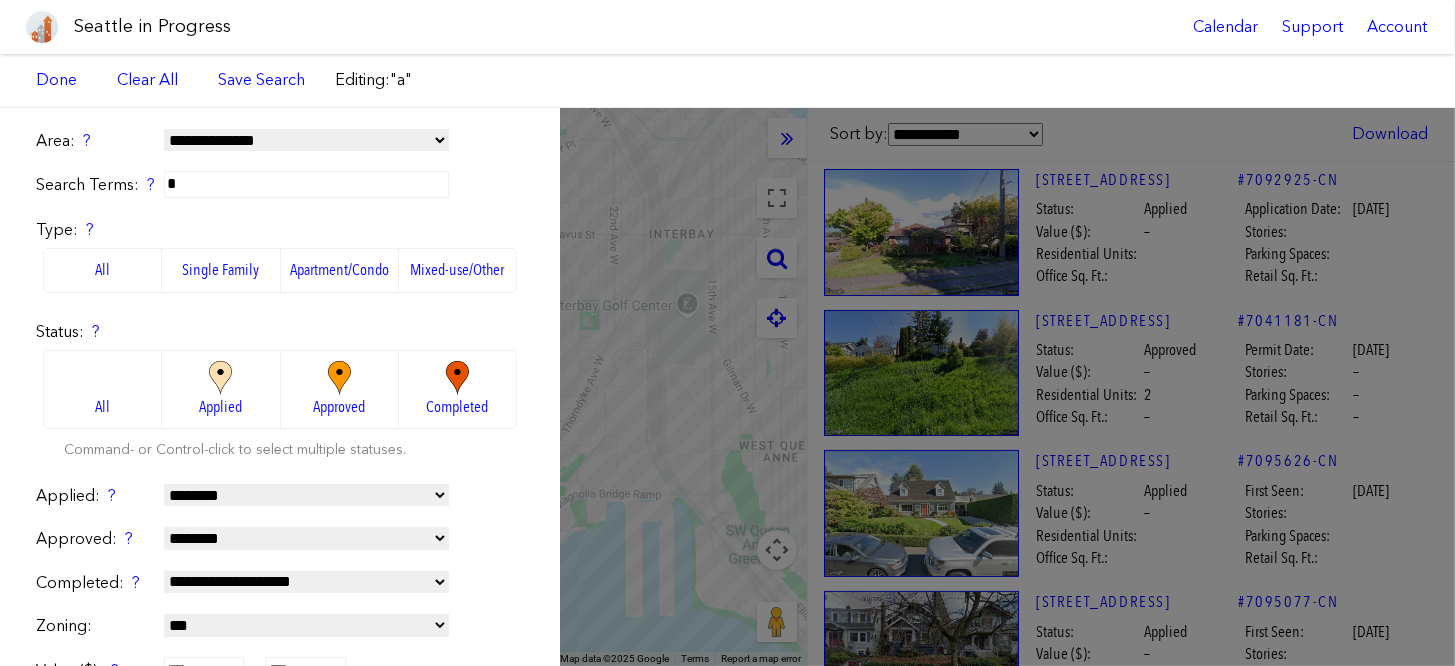 type 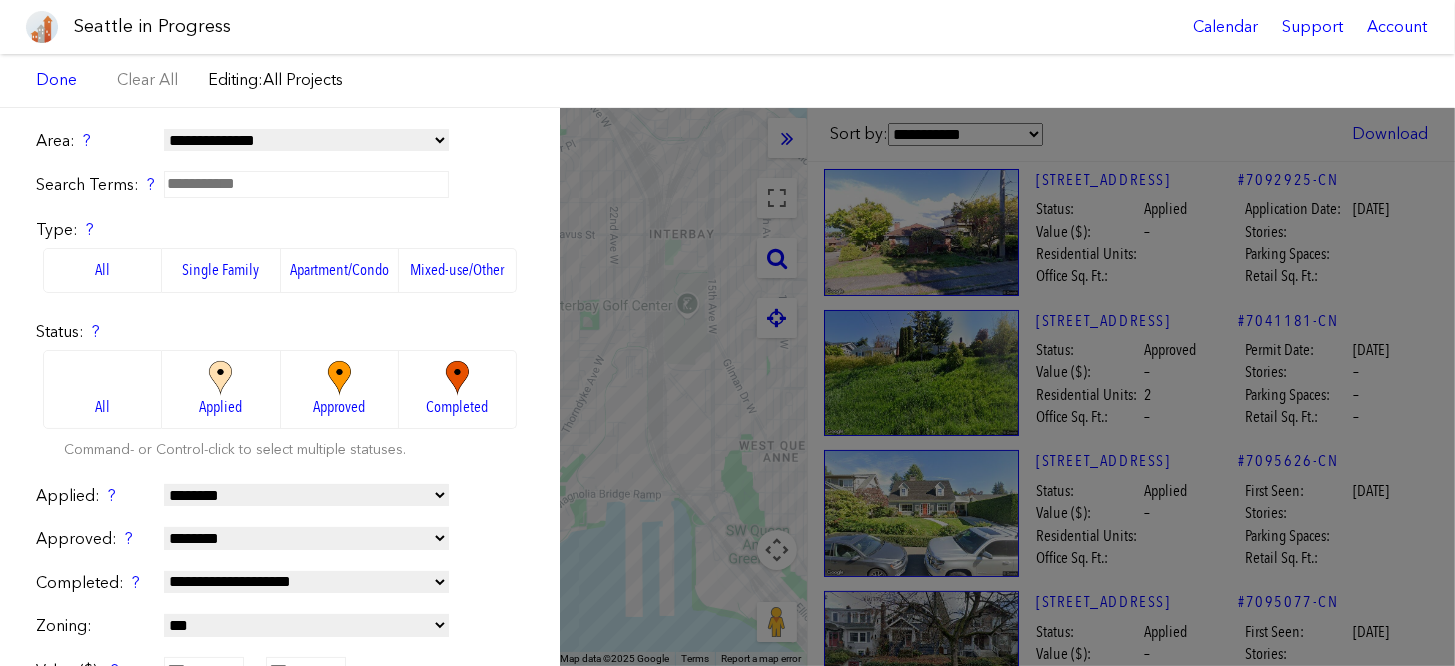 click at bounding box center (339, 378) 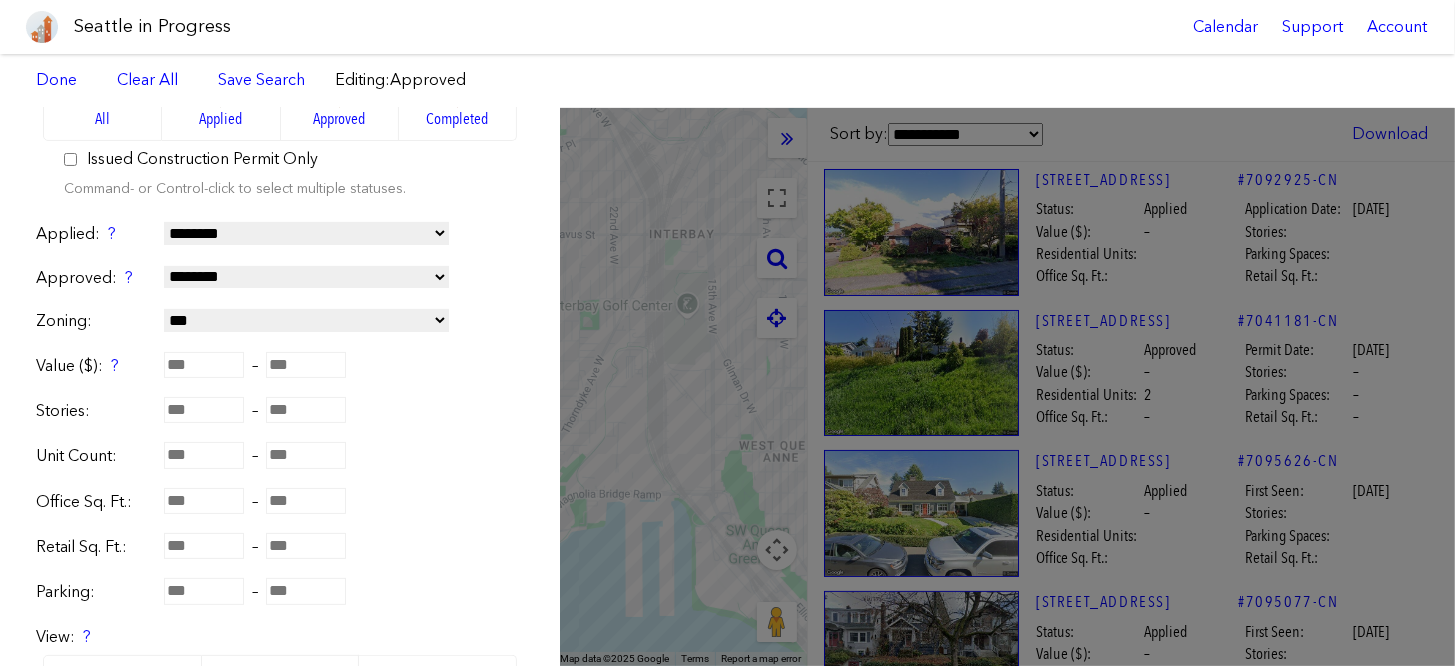 scroll, scrollTop: 300, scrollLeft: 0, axis: vertical 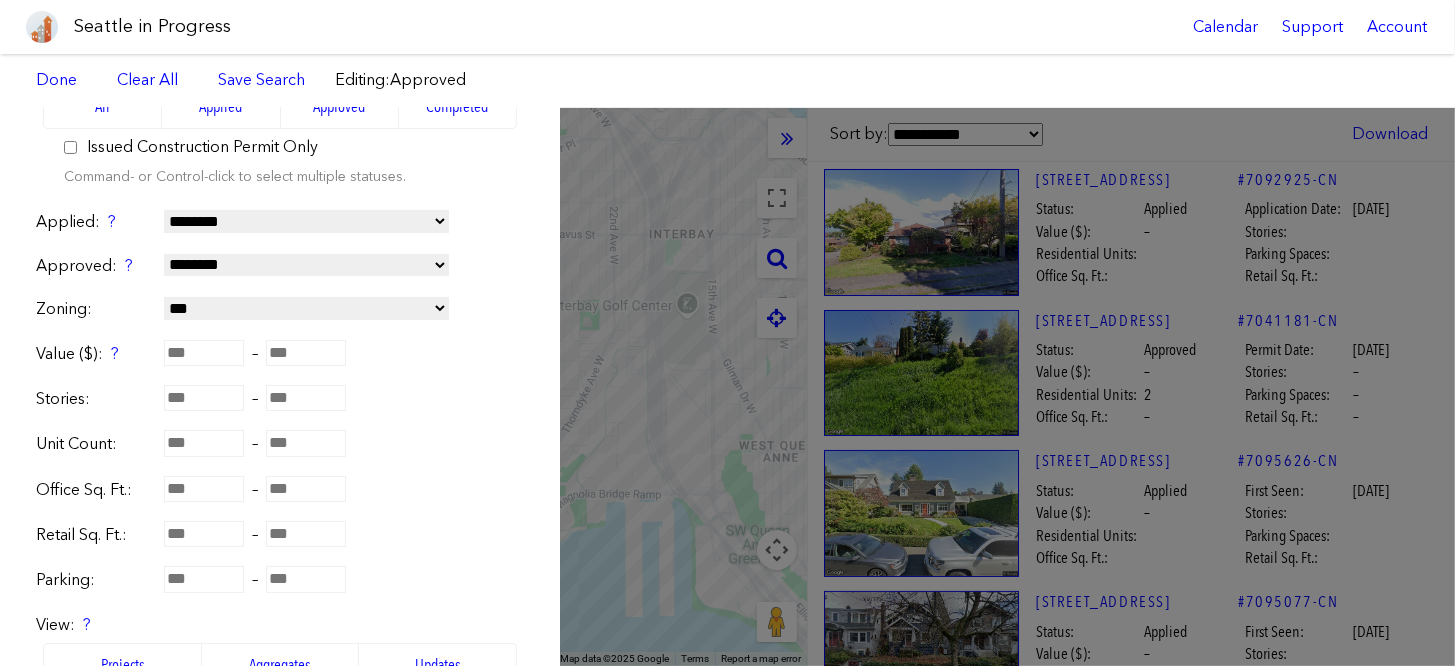 click on "**********" at bounding box center (306, 308) 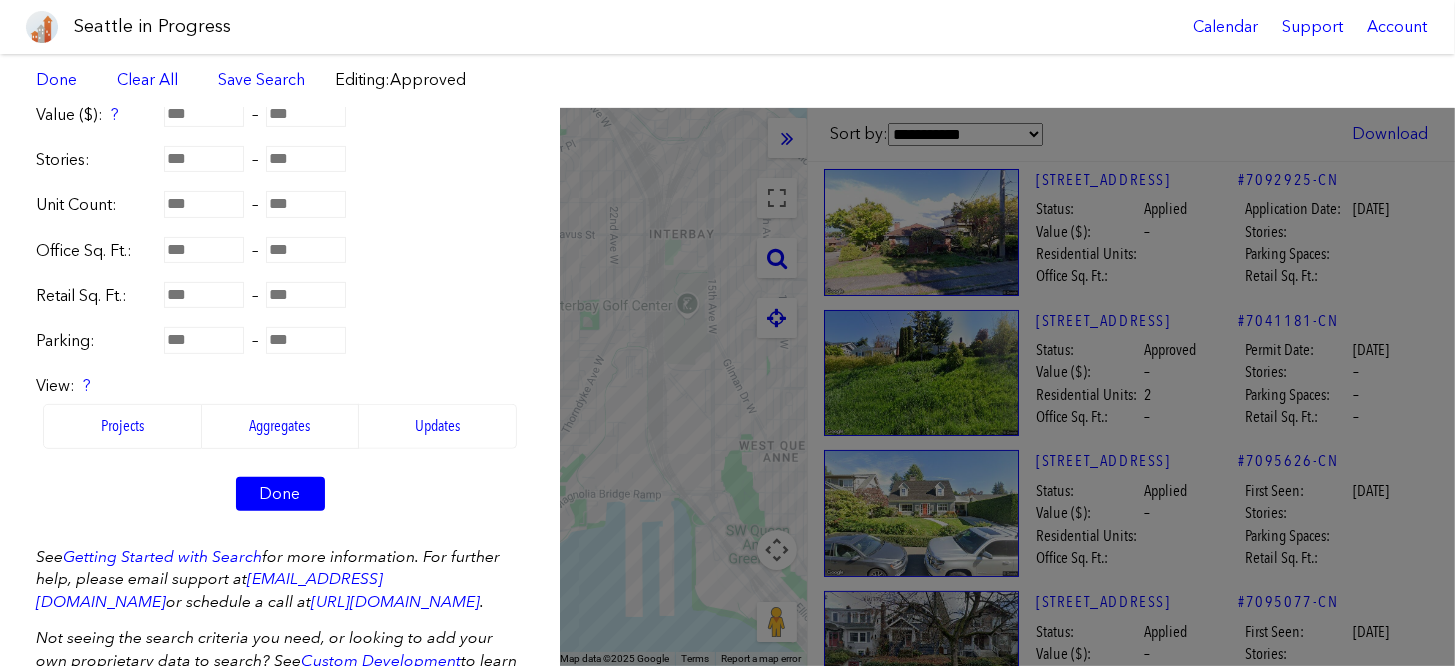 scroll, scrollTop: 600, scrollLeft: 0, axis: vertical 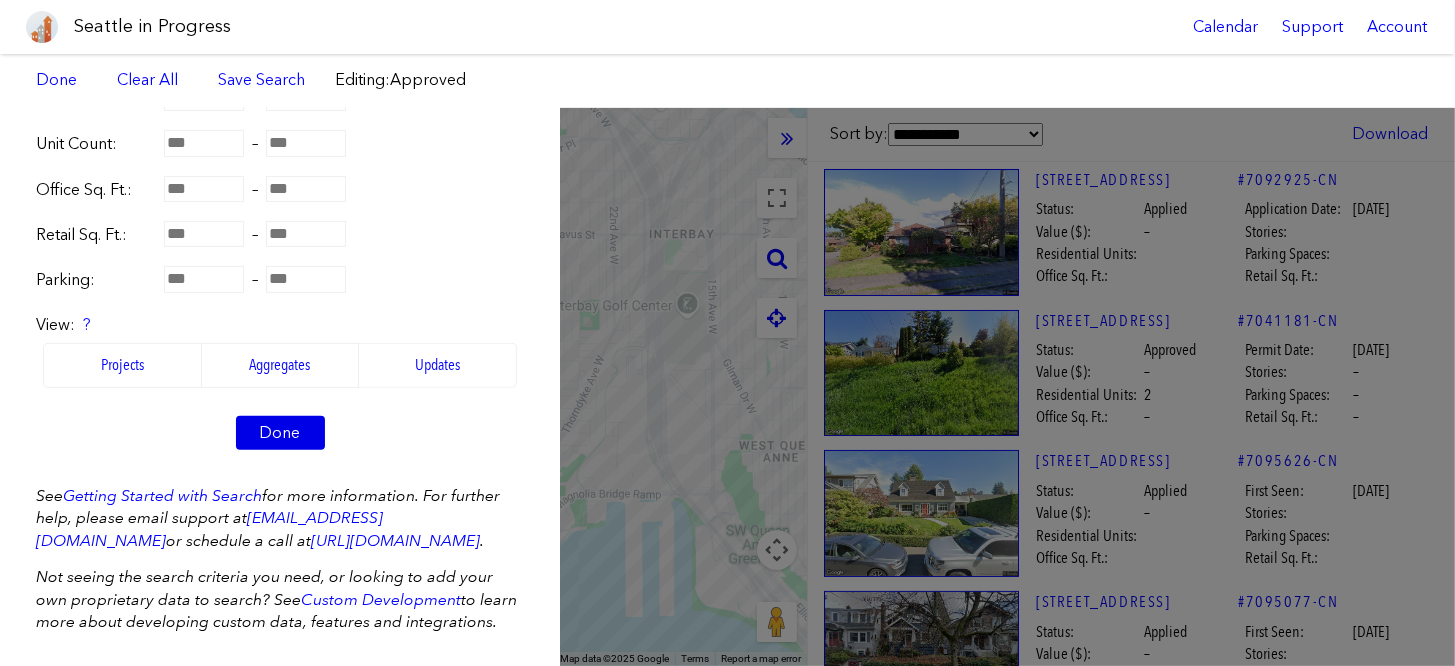 click on "Done" at bounding box center (280, 433) 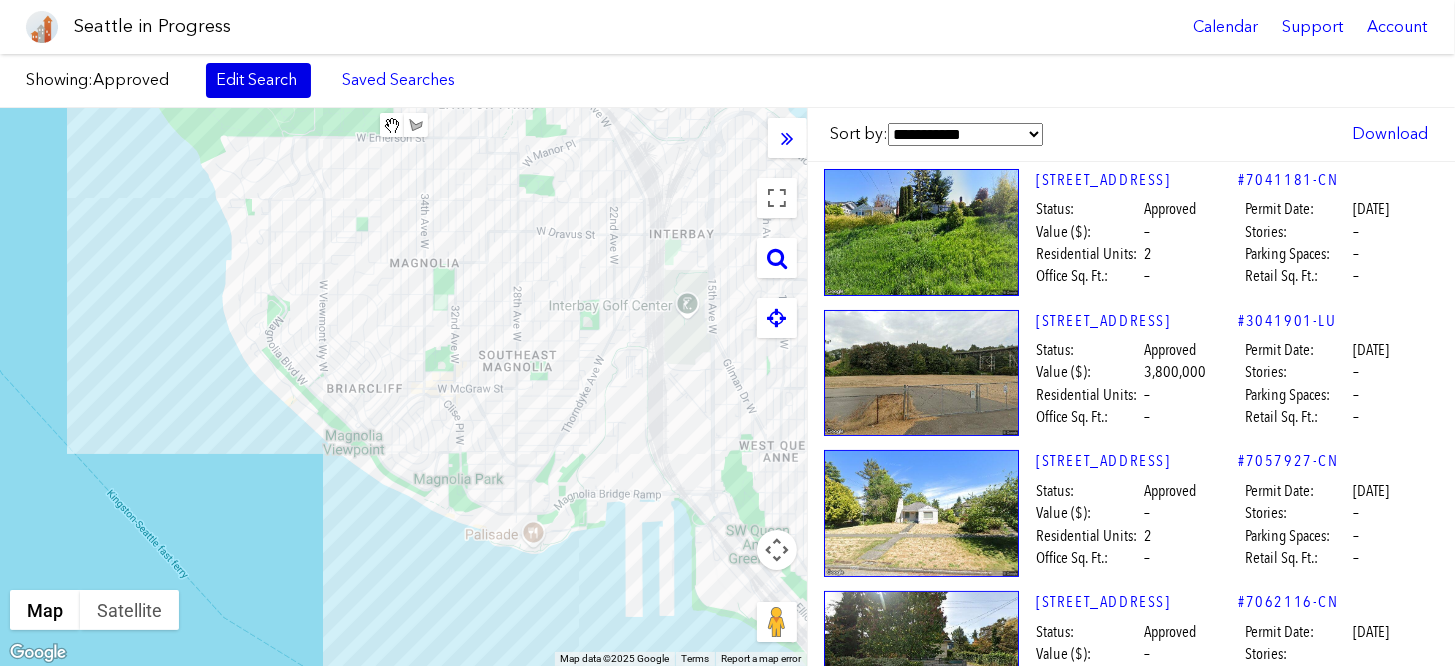 click on "Edit Search" at bounding box center (258, 80) 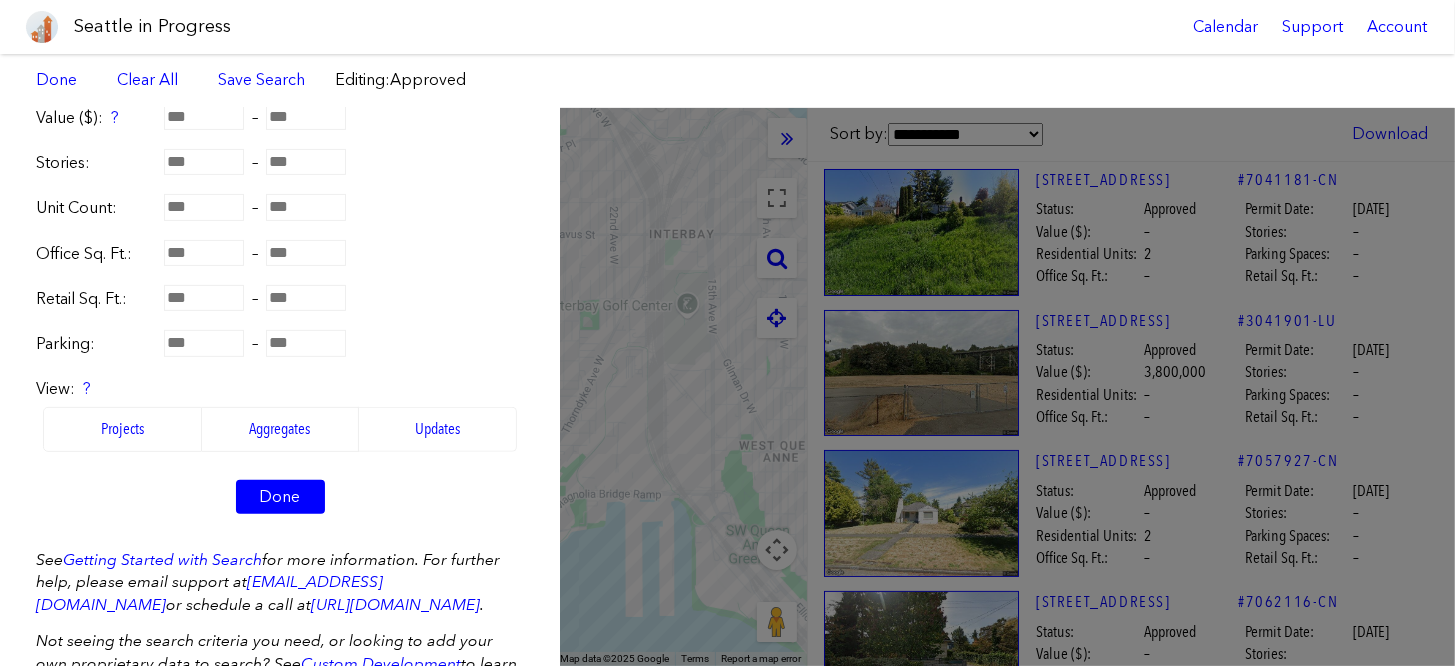 scroll, scrollTop: 630, scrollLeft: 0, axis: vertical 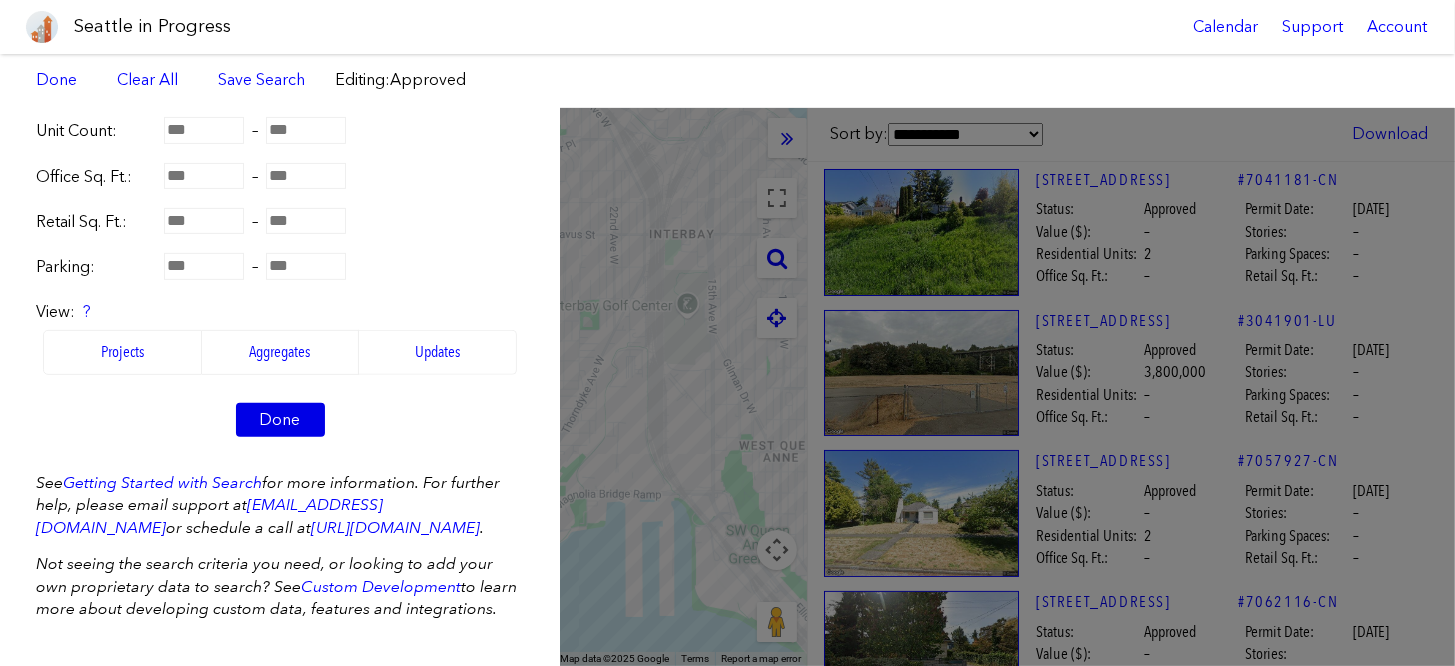 click on "Done" at bounding box center (280, 420) 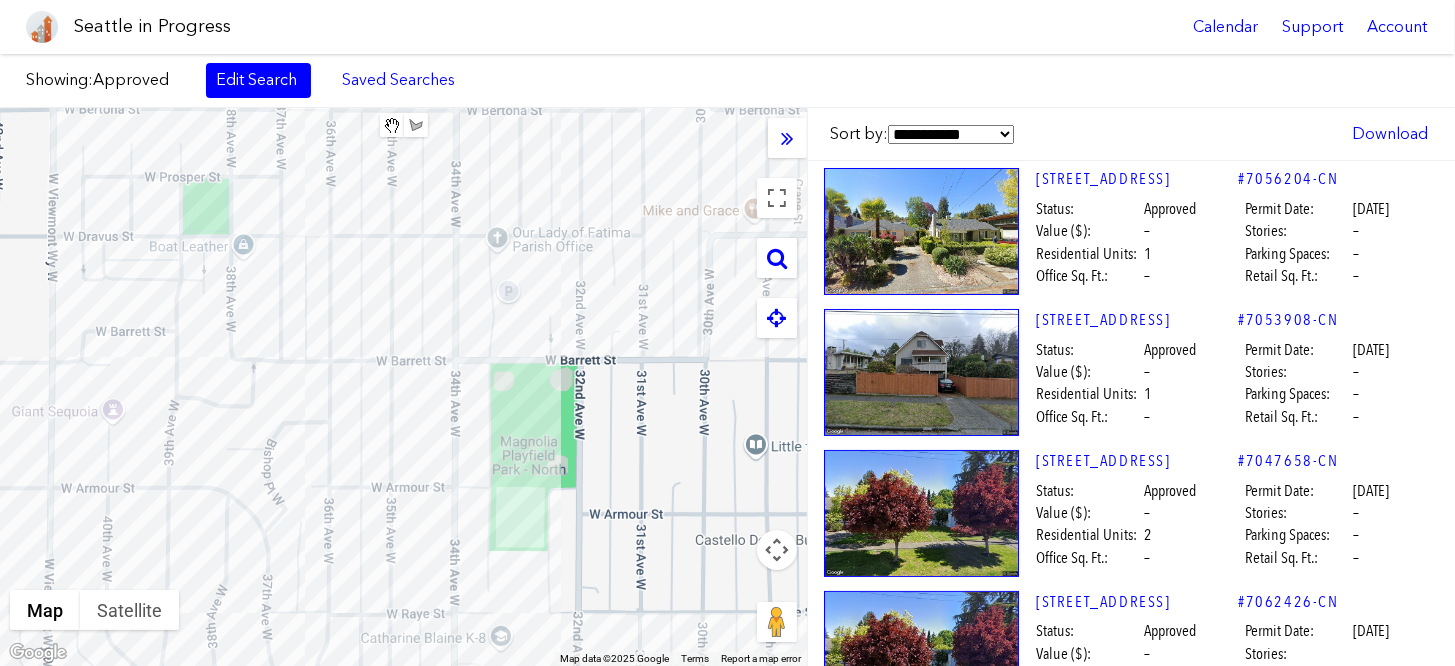 drag, startPoint x: 448, startPoint y: 277, endPoint x: 516, endPoint y: 490, distance: 223.59114 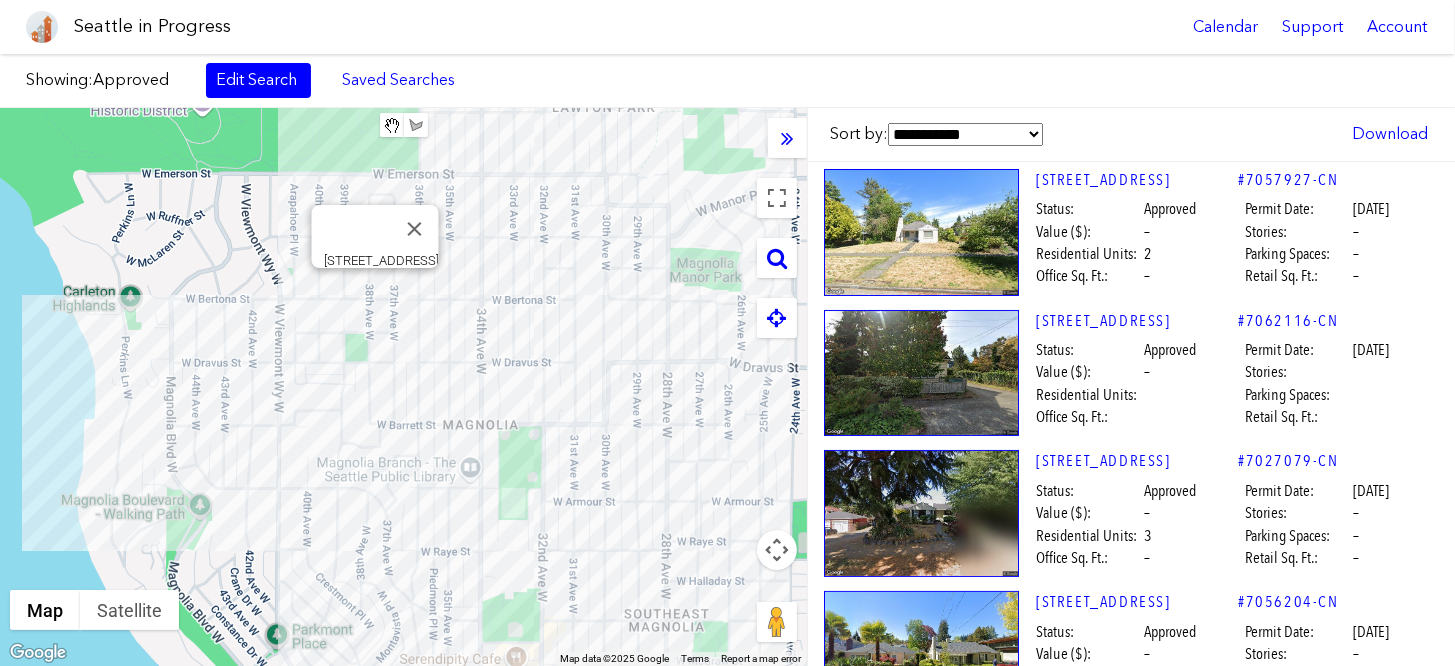 click on "To navigate, press the arrow keys. [STREET_ADDRESS]" at bounding box center [403, 387] 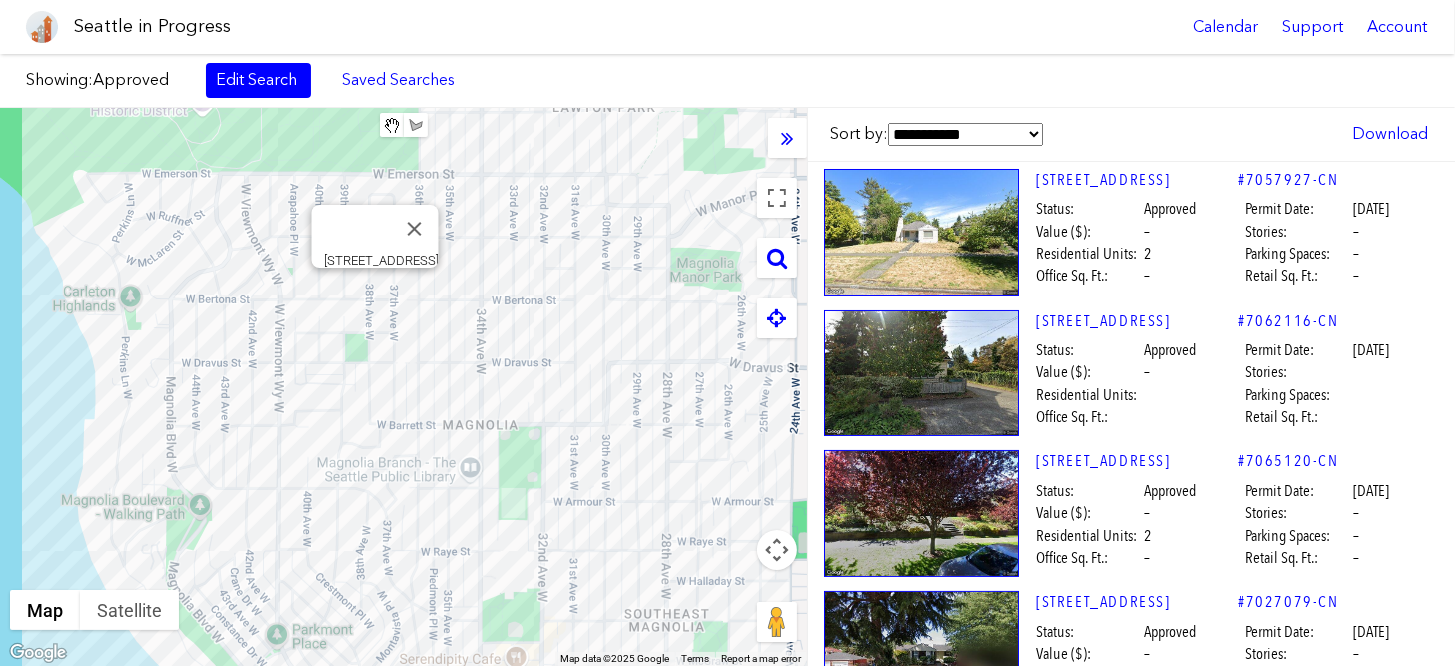 click on "To navigate, press the arrow keys. [STREET_ADDRESS]" at bounding box center (403, 387) 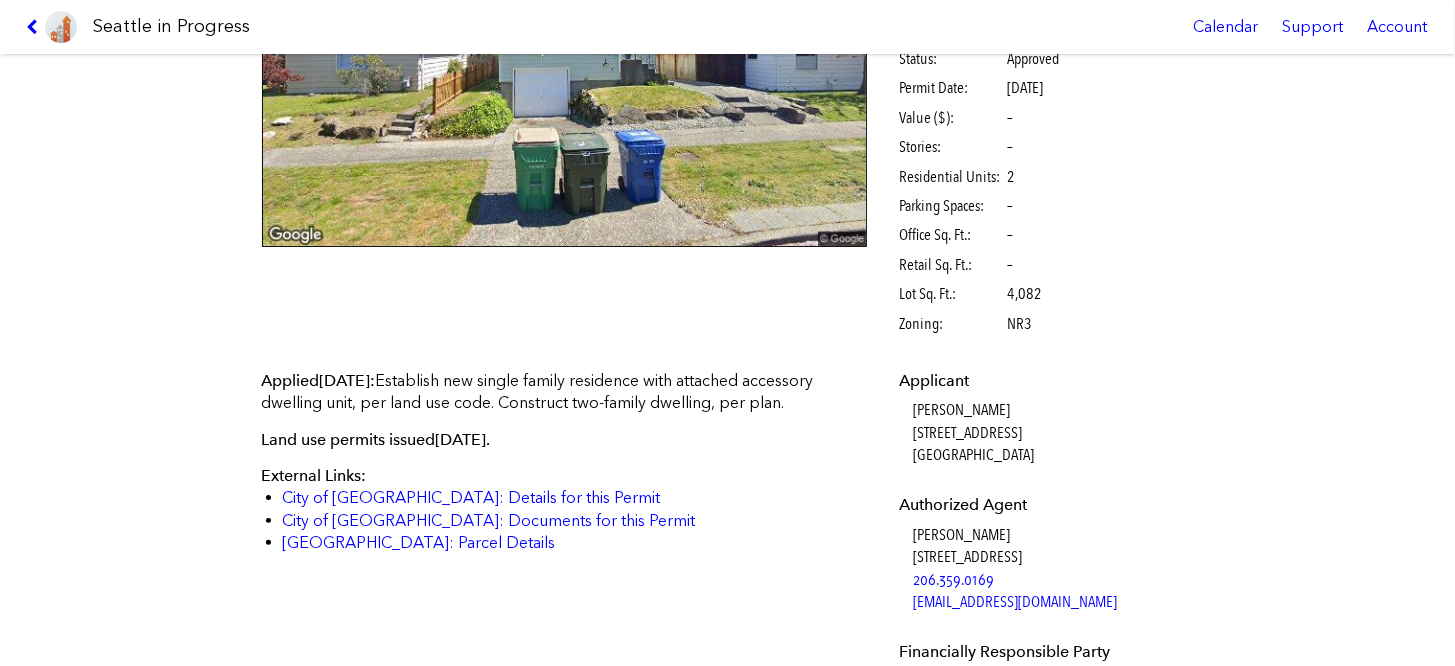 scroll, scrollTop: 400, scrollLeft: 0, axis: vertical 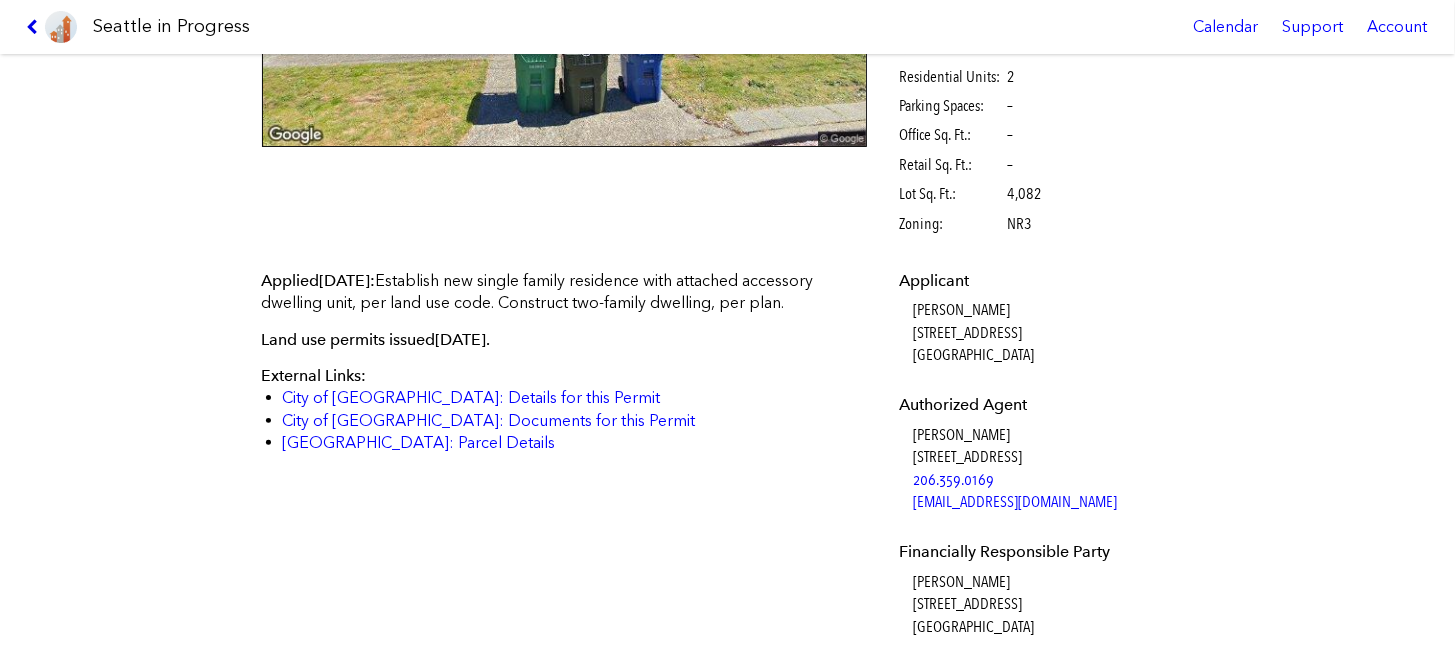 click at bounding box center [35, 27] 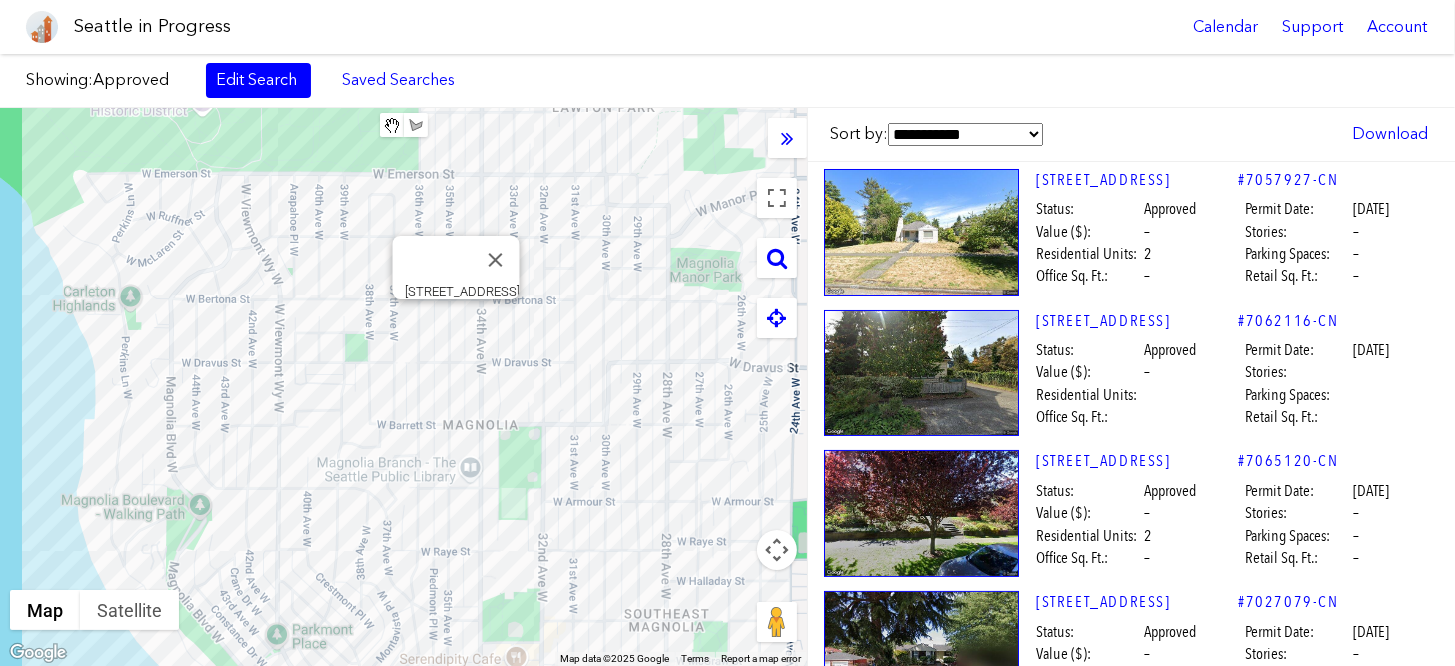 click on "To navigate, press the arrow keys. [STREET_ADDRESS]" at bounding box center (403, 387) 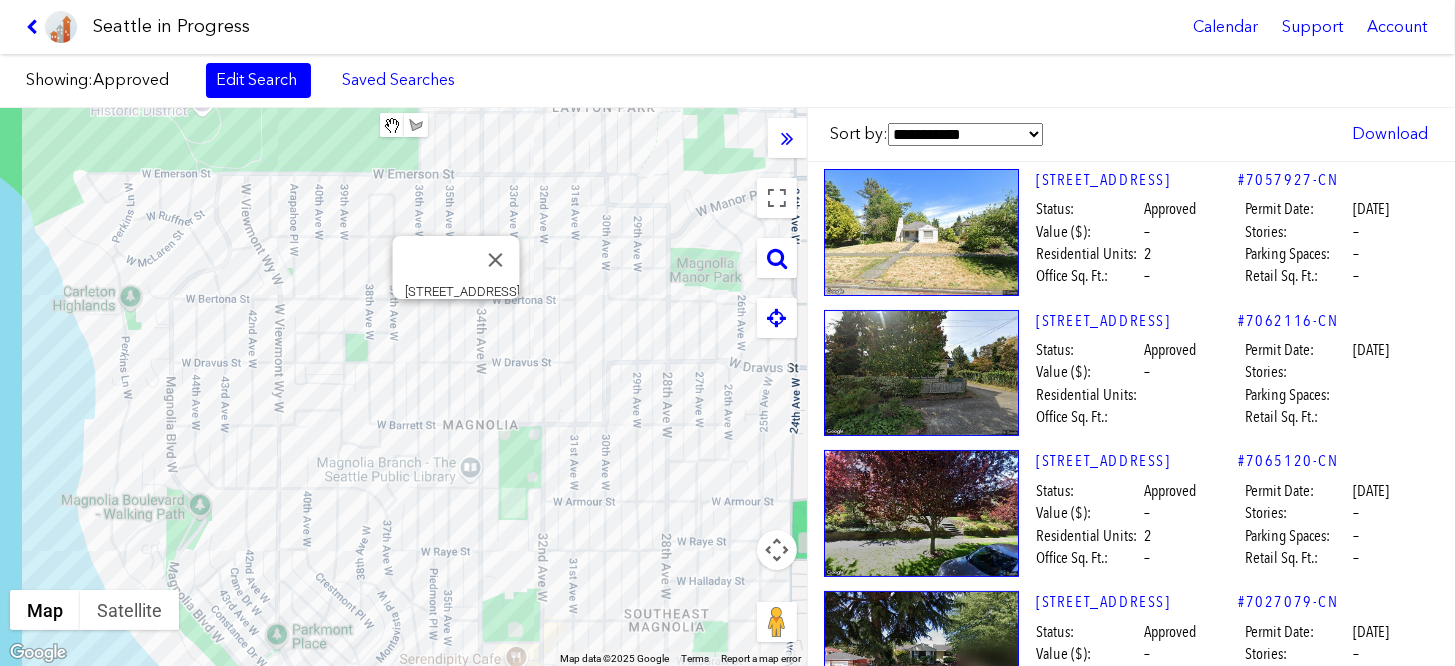 scroll, scrollTop: 0, scrollLeft: 0, axis: both 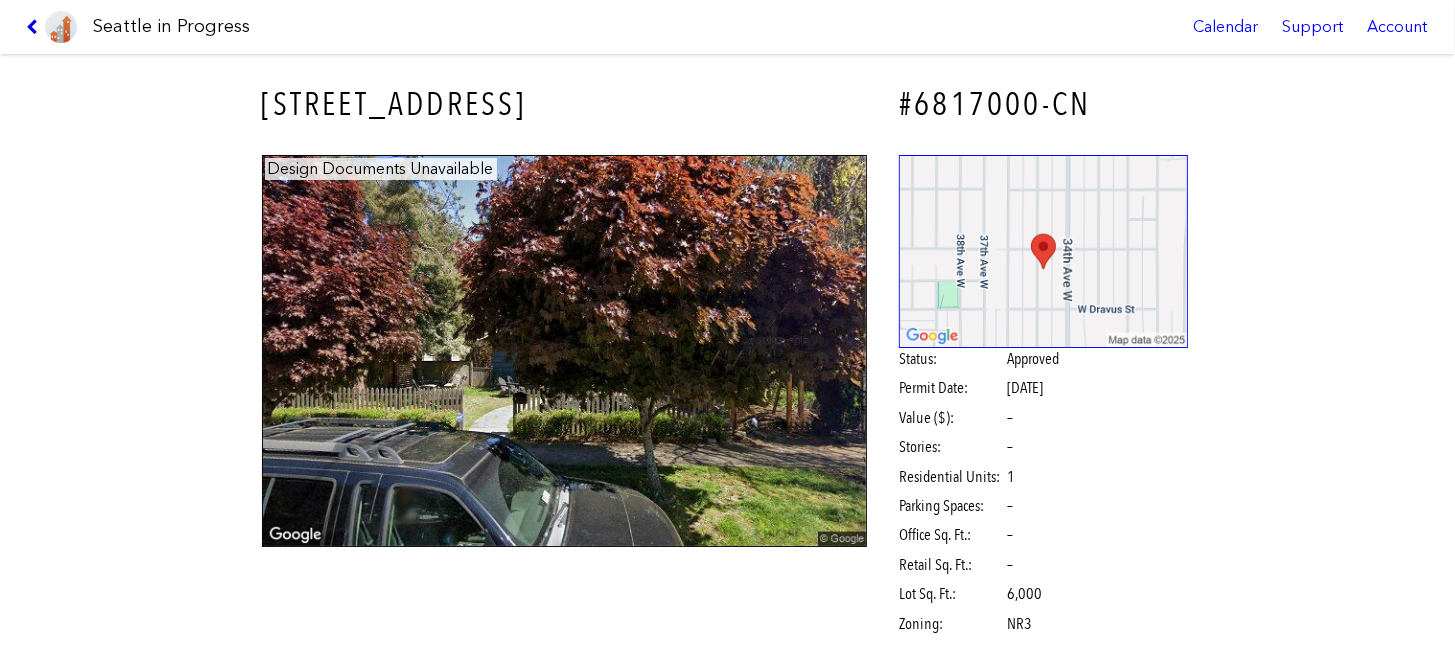 click at bounding box center [35, 27] 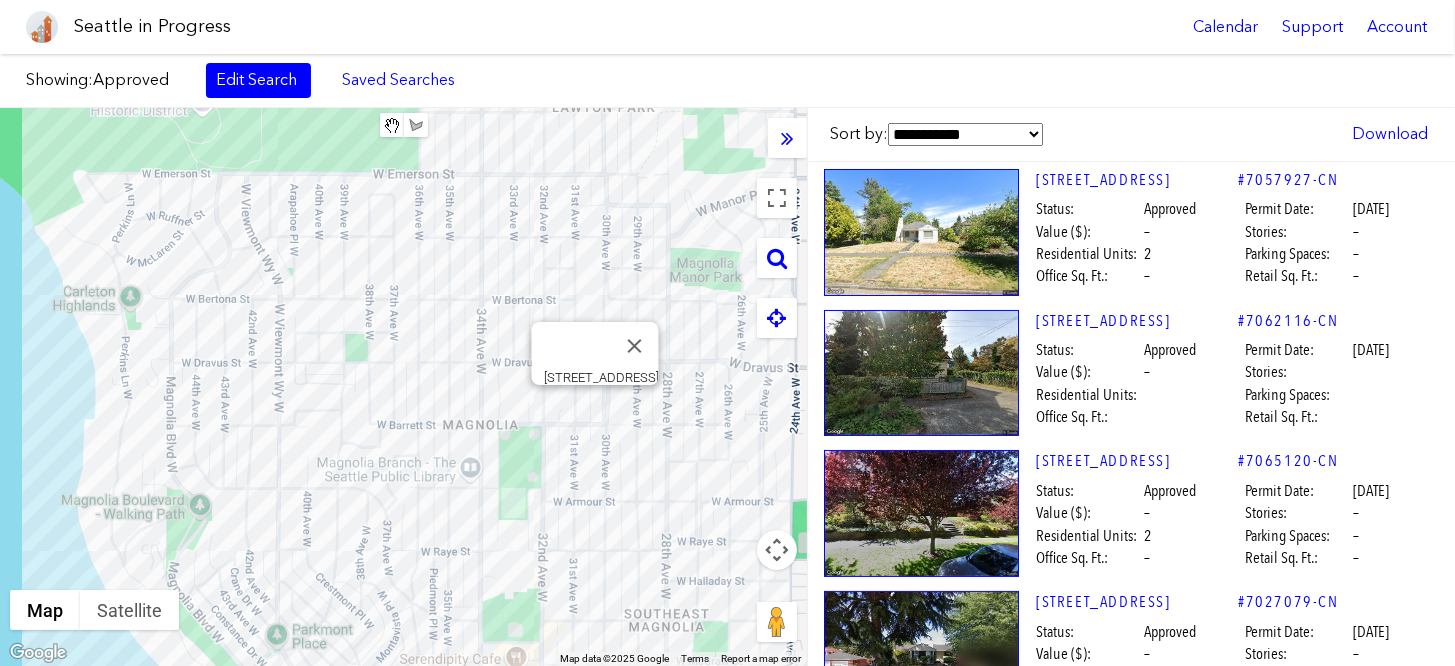 click on "To navigate, press the arrow keys. [STREET_ADDRESS]" at bounding box center [403, 387] 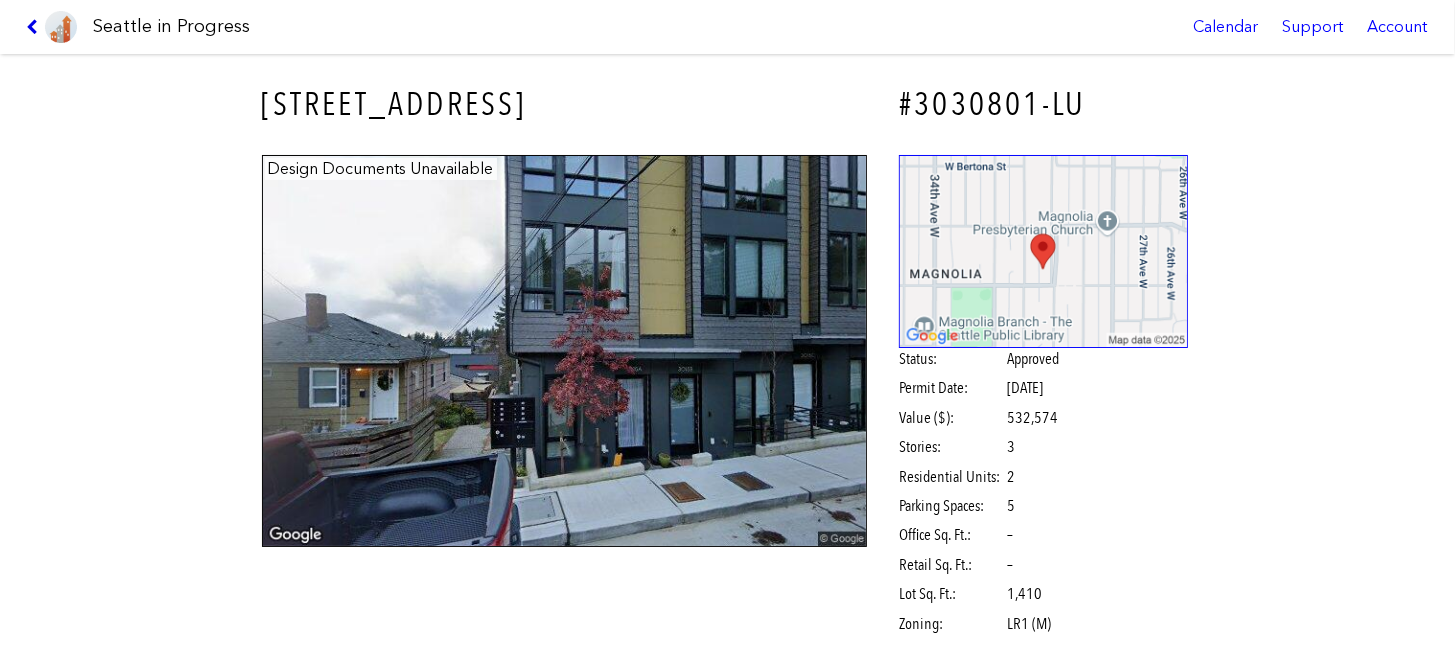 click at bounding box center (35, 27) 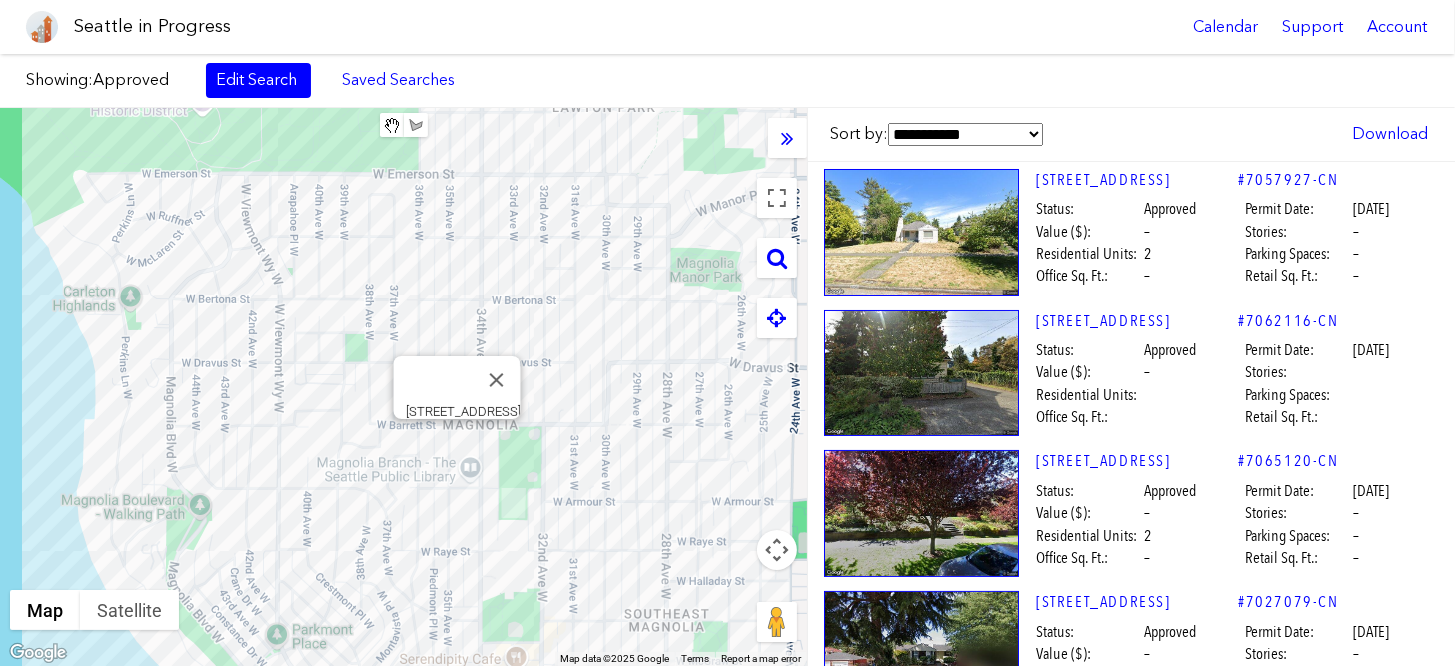 click on "To navigate, press the arrow keys. [STREET_ADDRESS]" at bounding box center [403, 387] 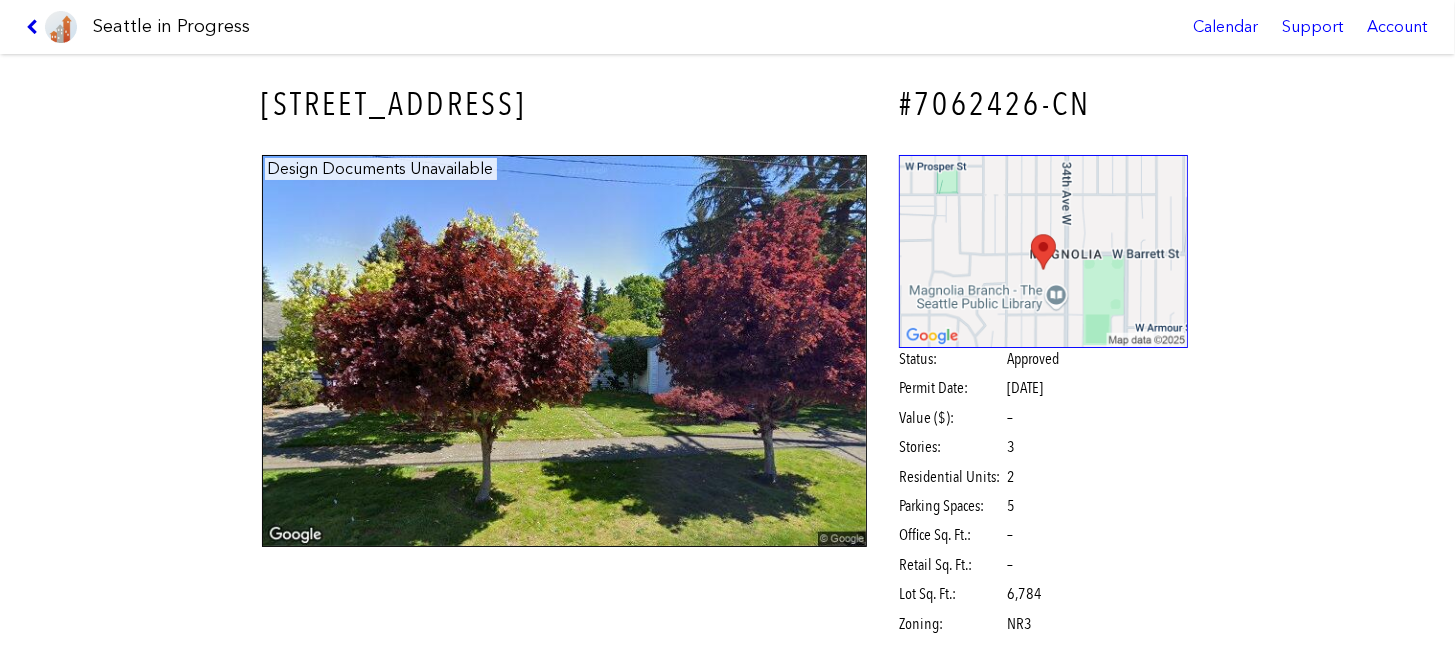 click at bounding box center (35, 27) 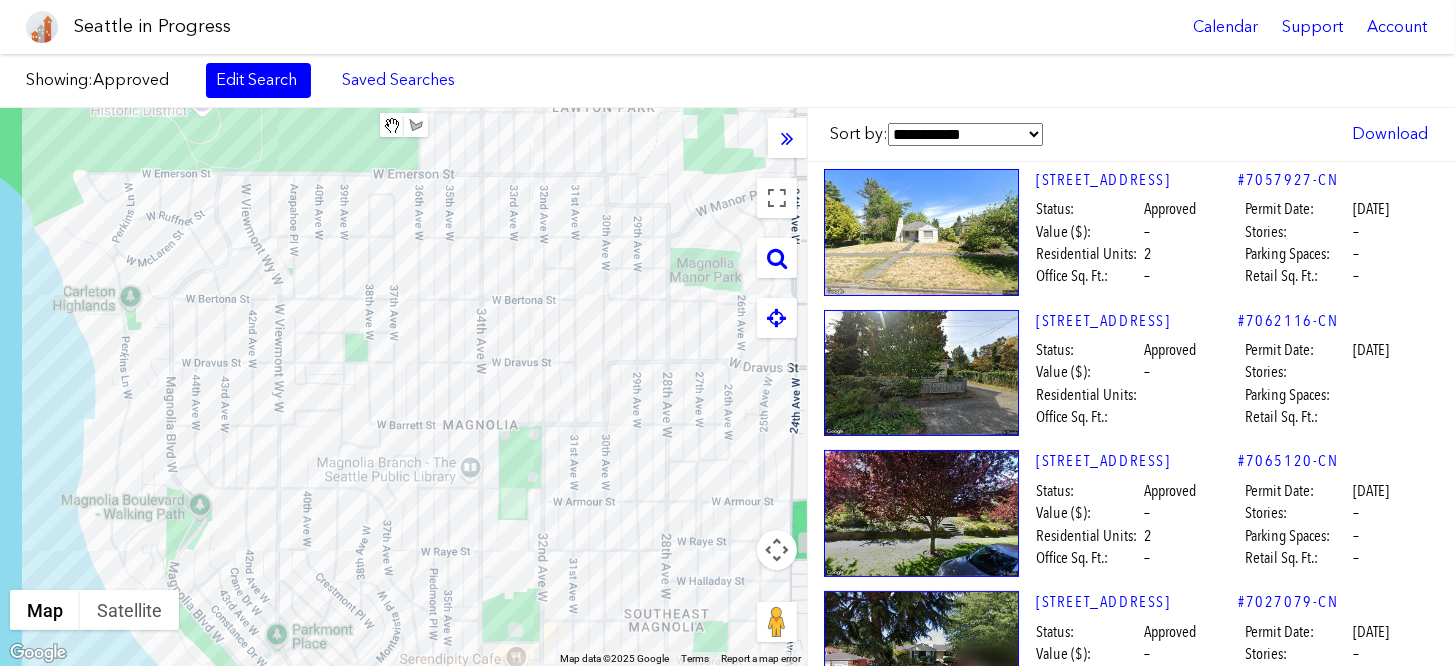 click on "To navigate, press the arrow keys." at bounding box center (403, 387) 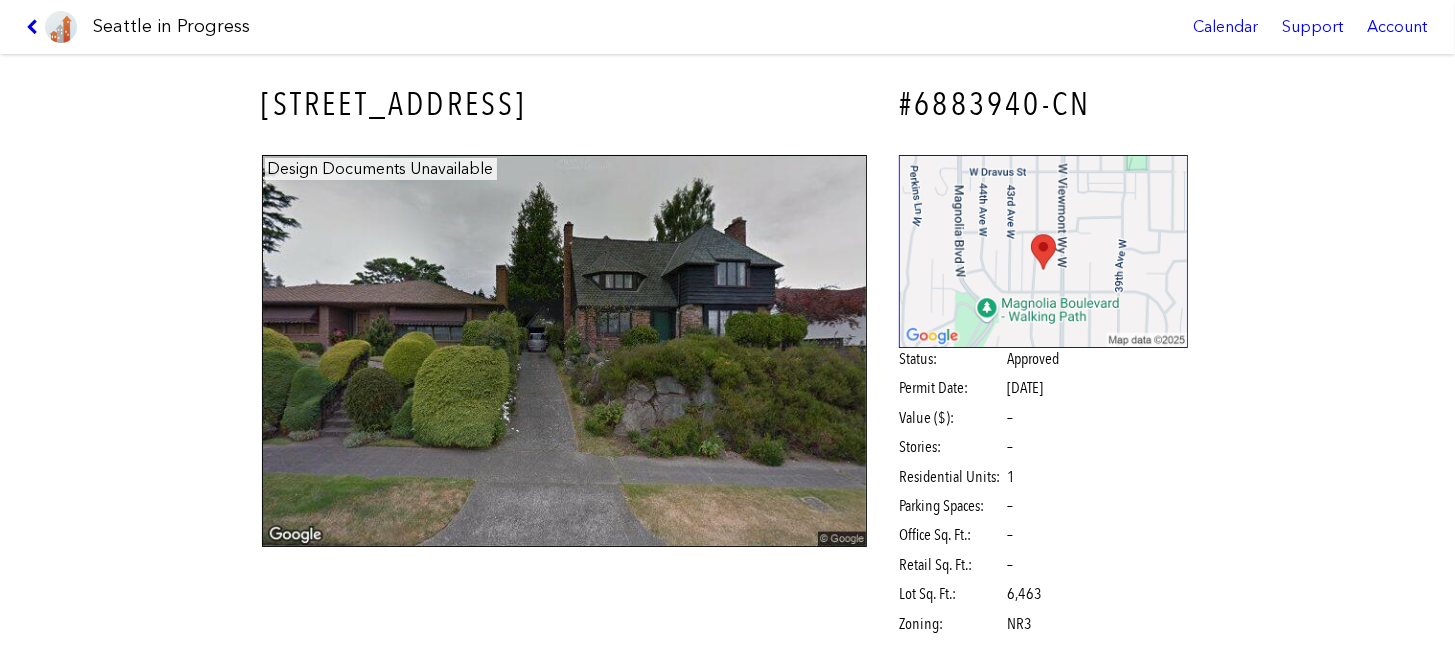 click at bounding box center [35, 27] 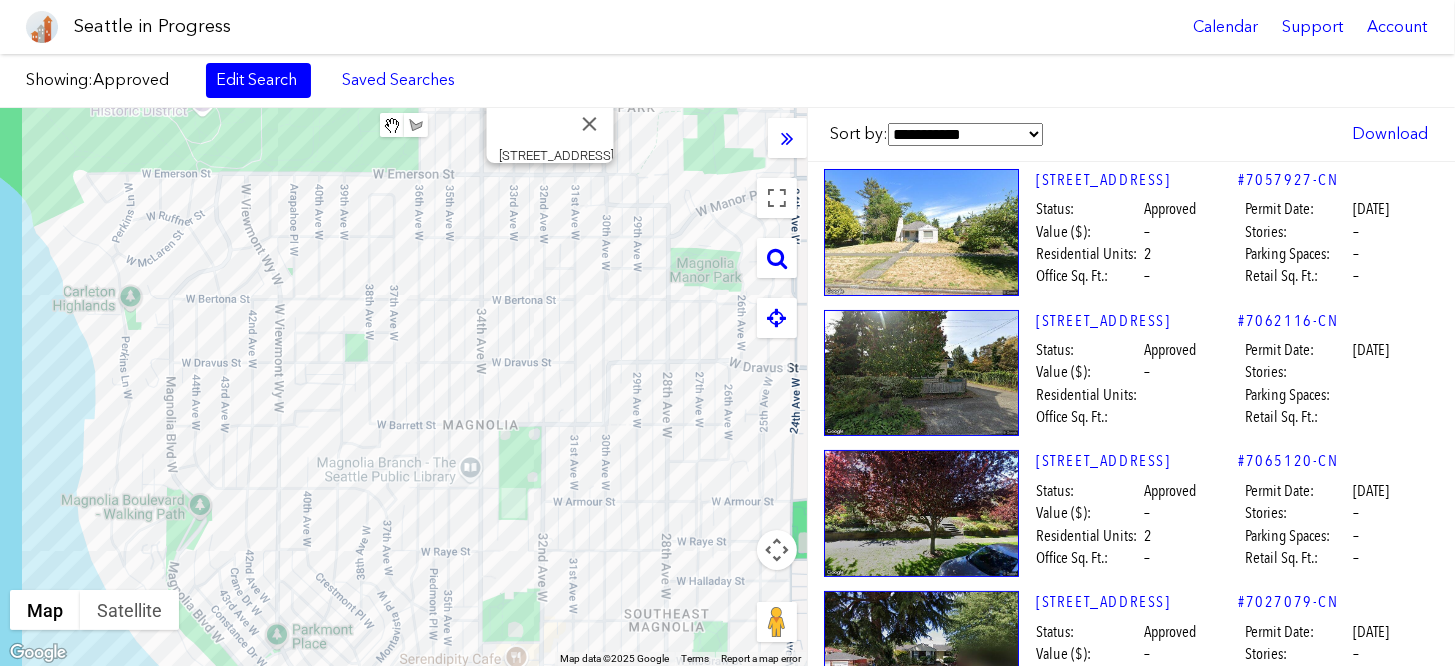 click on "To navigate, press the arrow keys. [STREET_ADDRESS]" at bounding box center [403, 387] 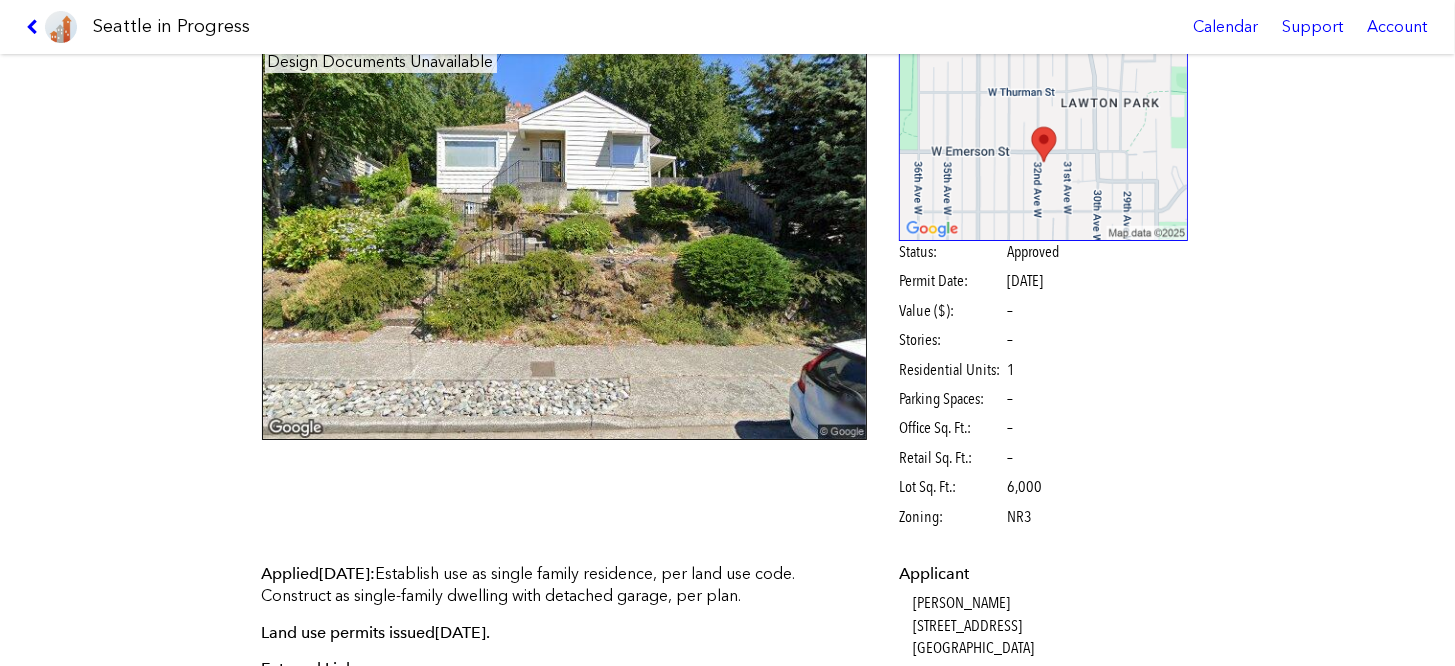 scroll, scrollTop: 100, scrollLeft: 0, axis: vertical 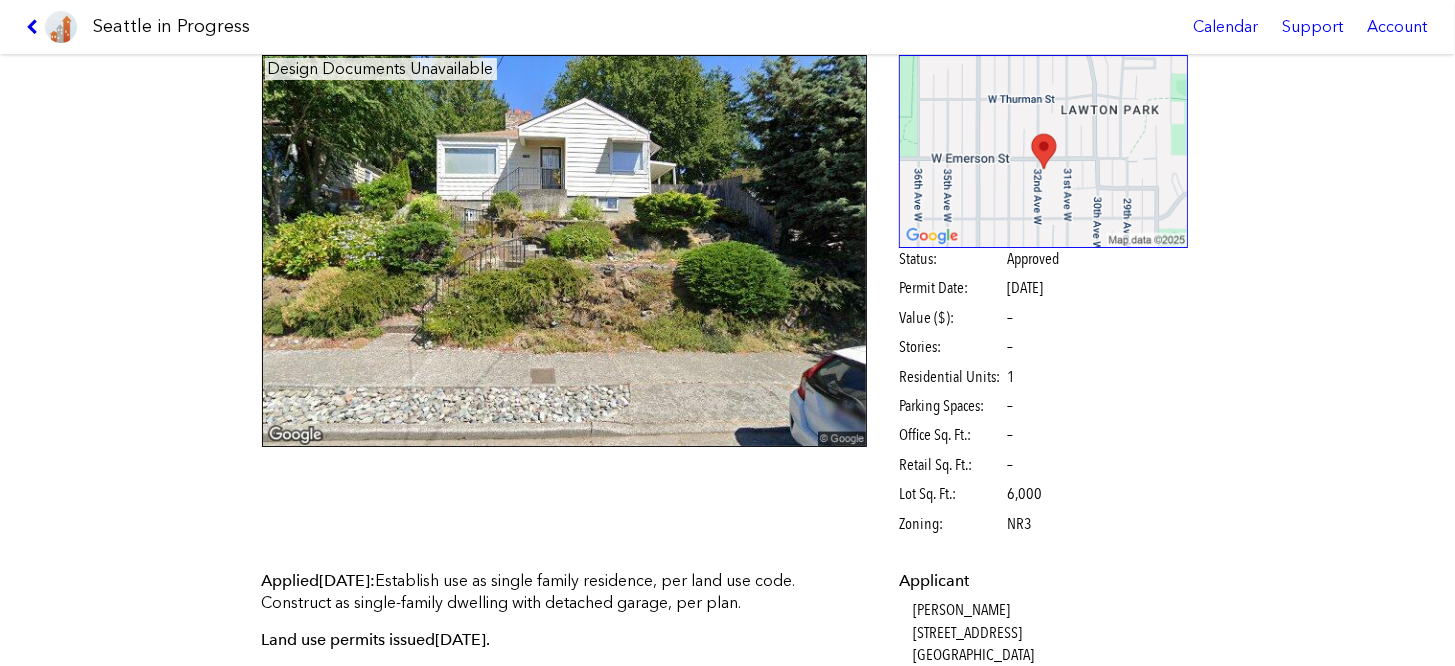 click at bounding box center [35, 27] 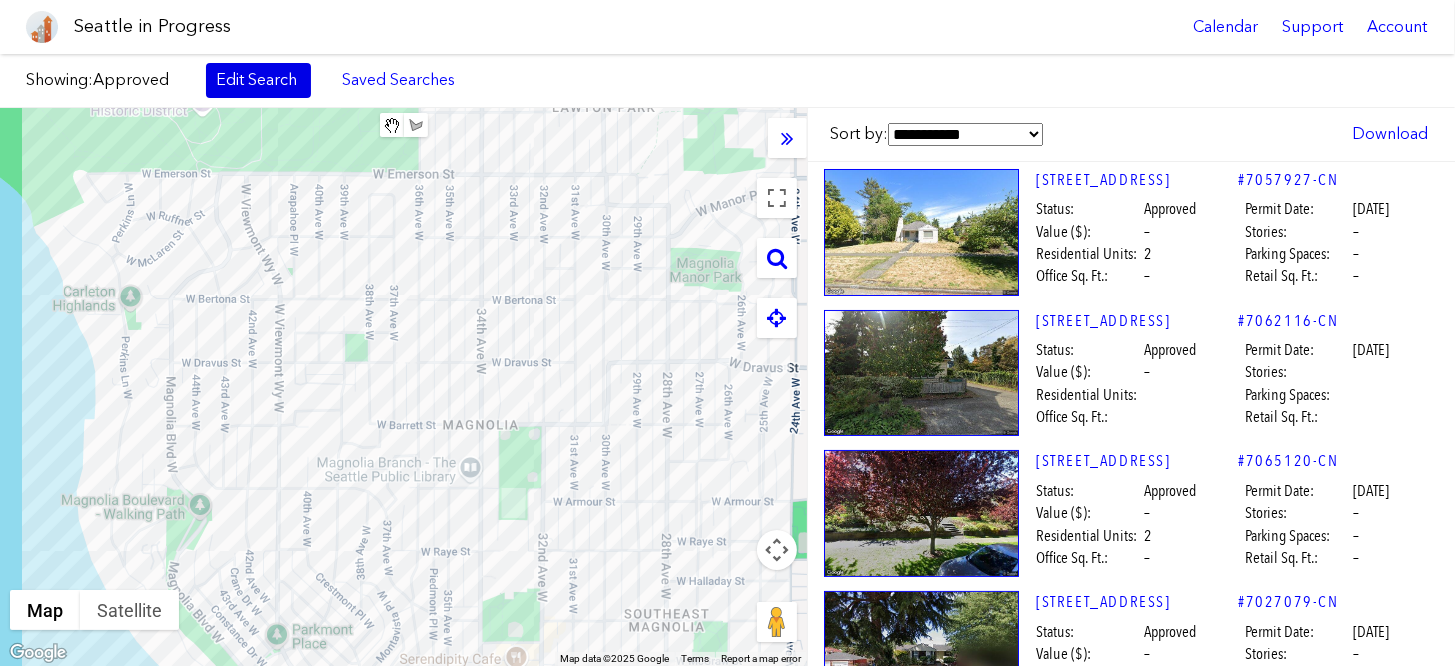 click on "Edit Search" at bounding box center [258, 80] 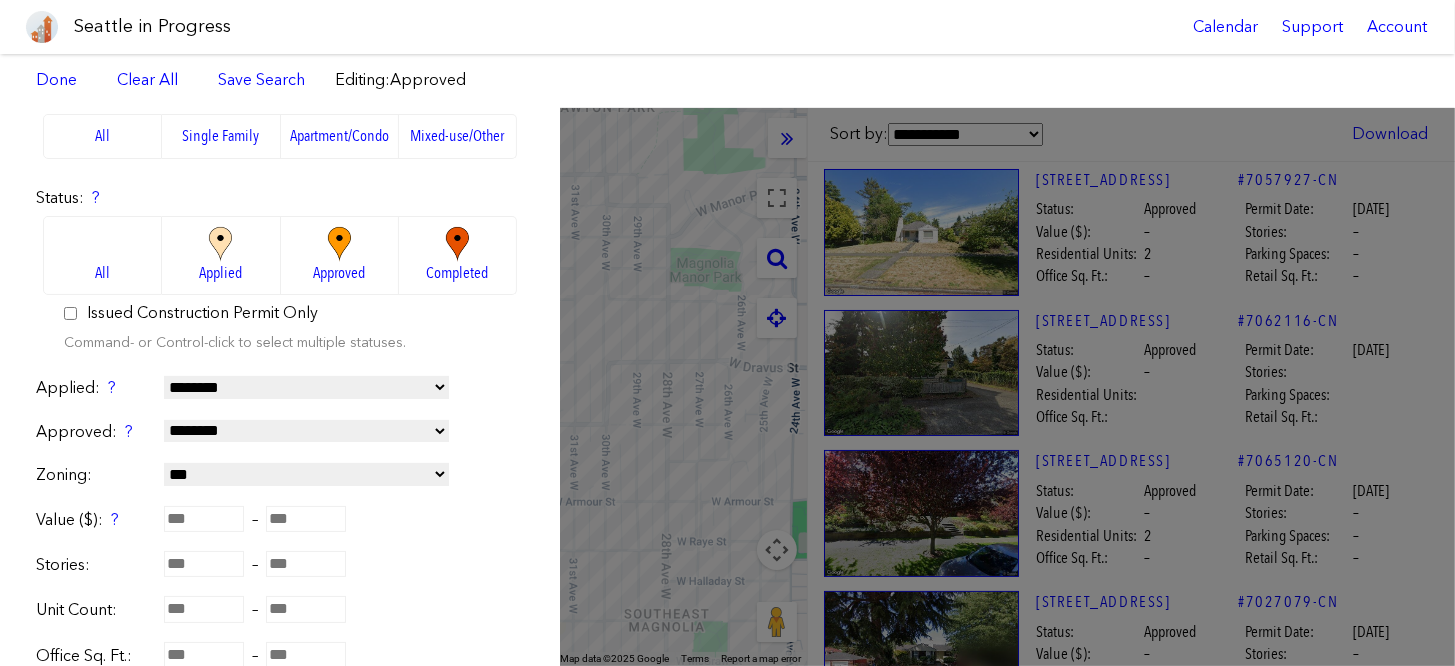 scroll, scrollTop: 200, scrollLeft: 0, axis: vertical 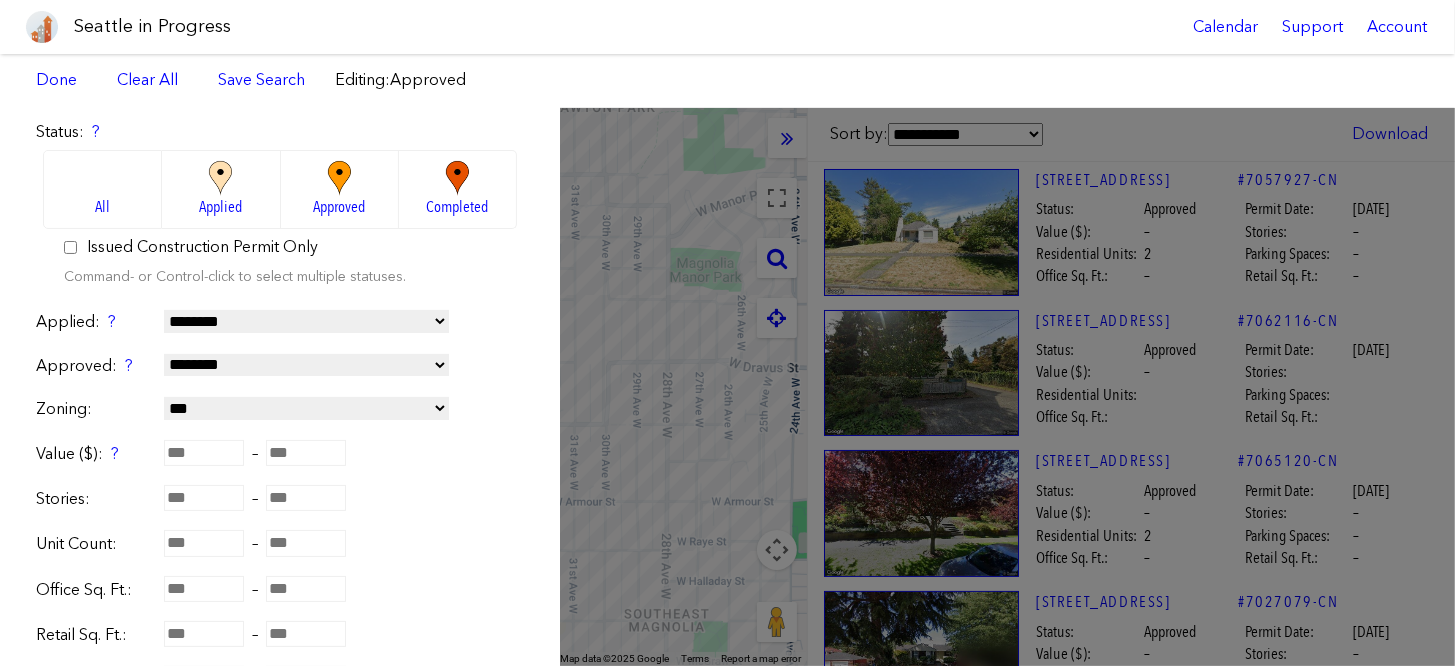 click on "**********" at bounding box center [306, 408] 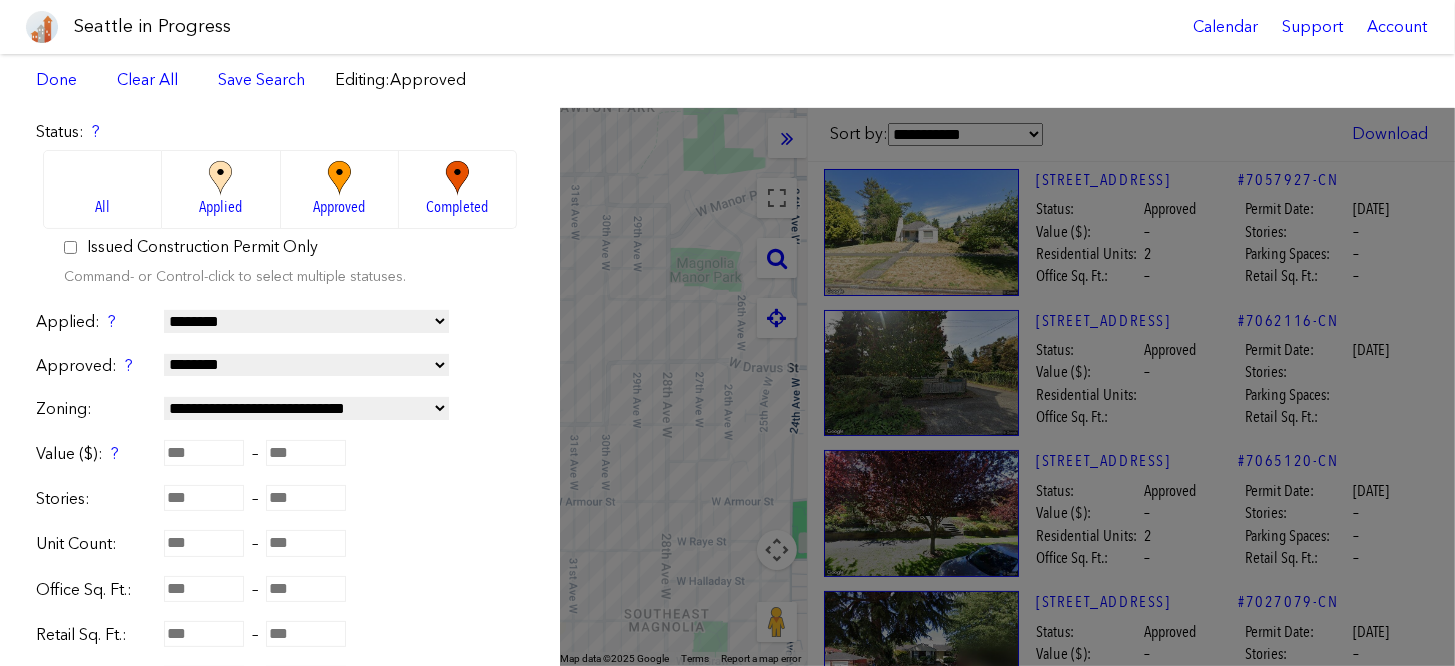 click on "**********" at bounding box center (306, 408) 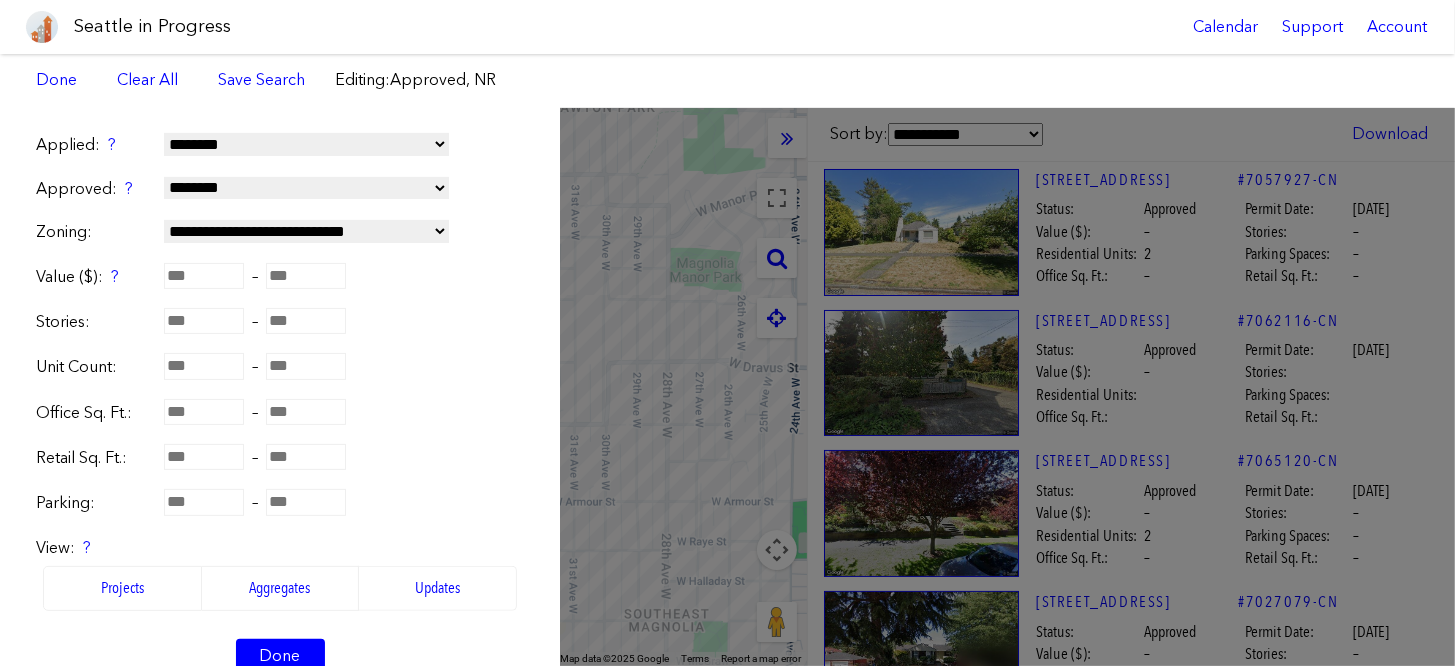 scroll, scrollTop: 400, scrollLeft: 0, axis: vertical 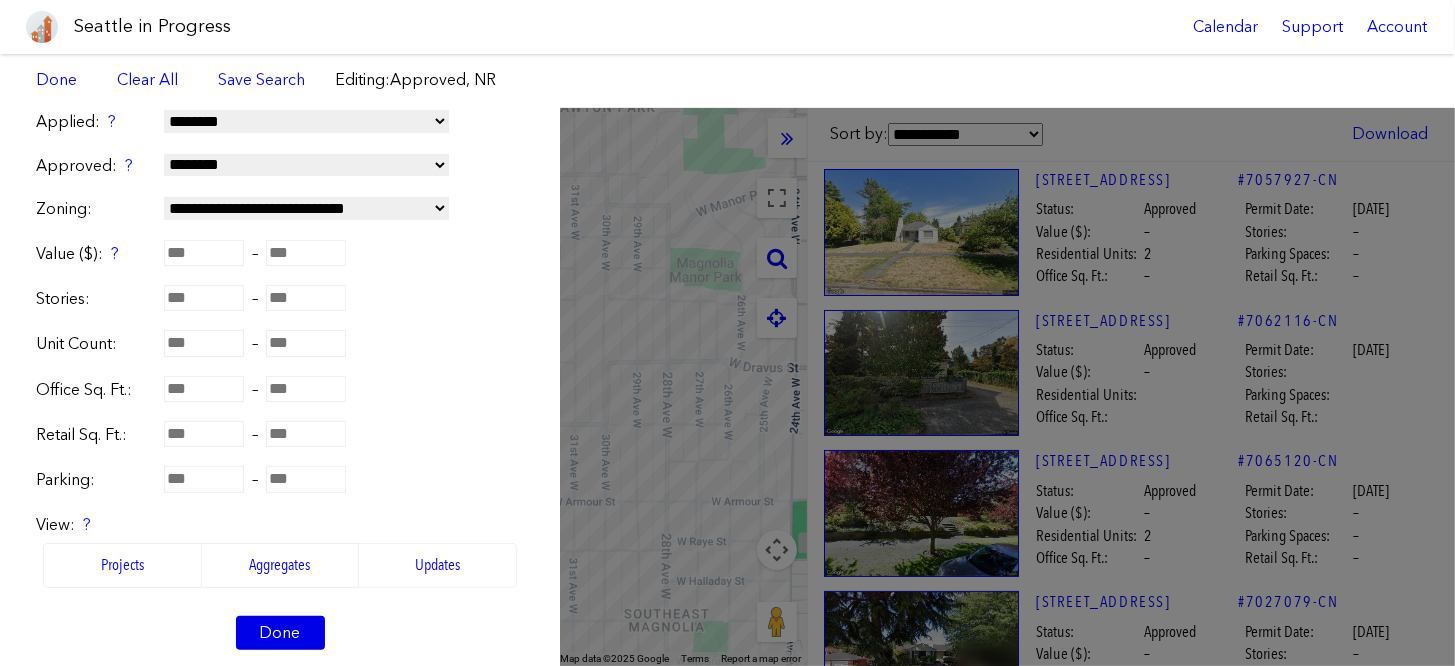 click on "Done" at bounding box center (280, 633) 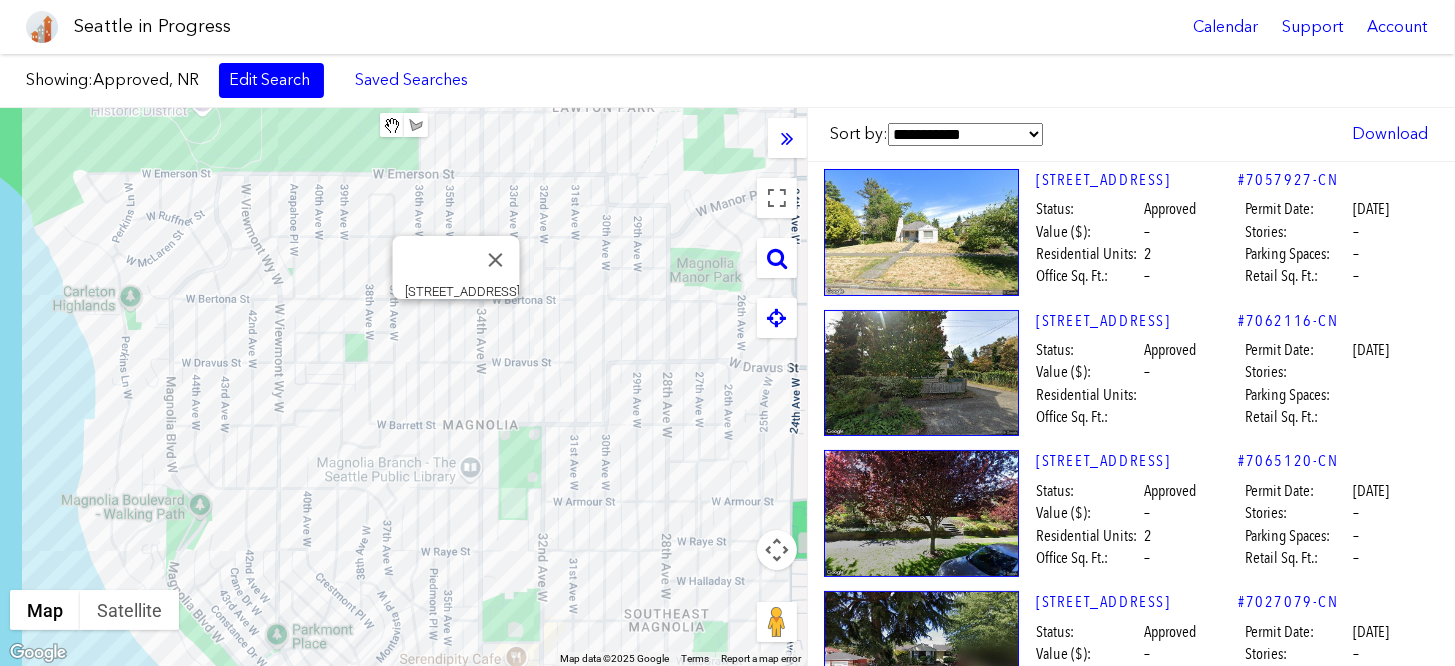click on "To navigate, press the arrow keys. [STREET_ADDRESS]" at bounding box center [403, 387] 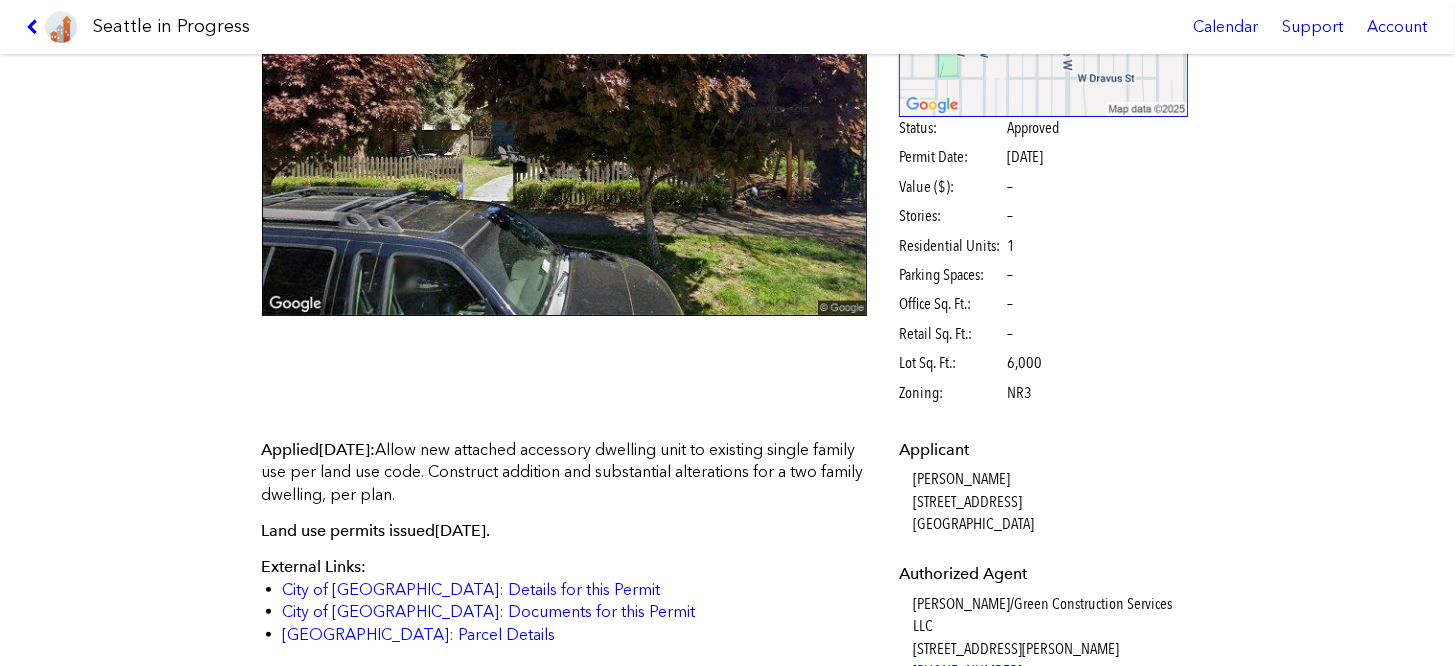 scroll, scrollTop: 300, scrollLeft: 0, axis: vertical 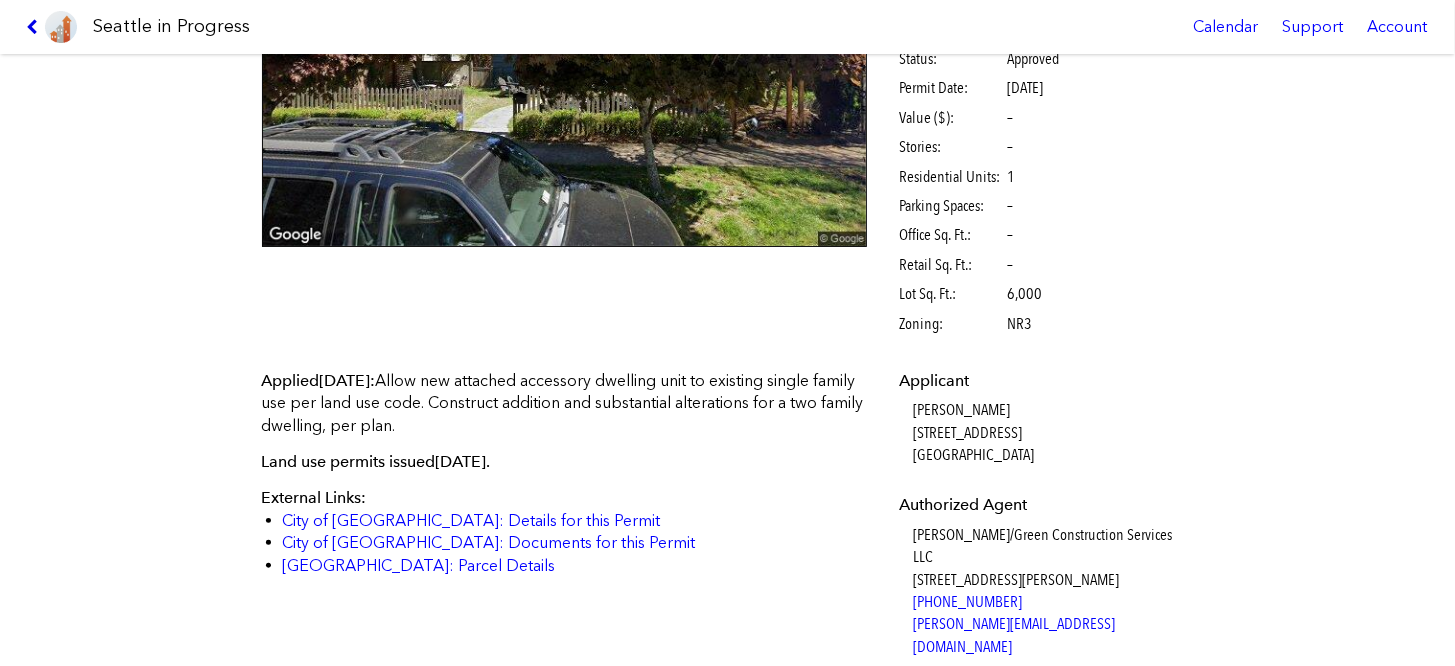 click at bounding box center (35, 27) 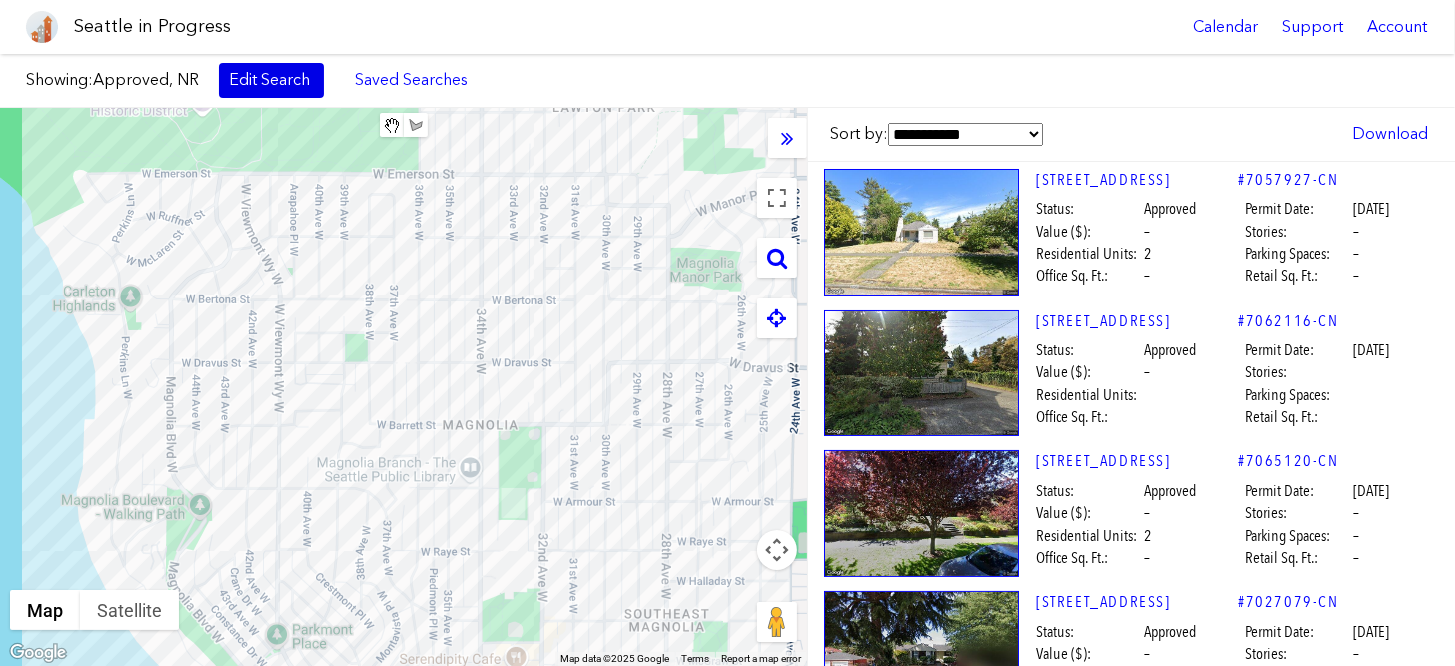 click on "Edit Search" at bounding box center [271, 80] 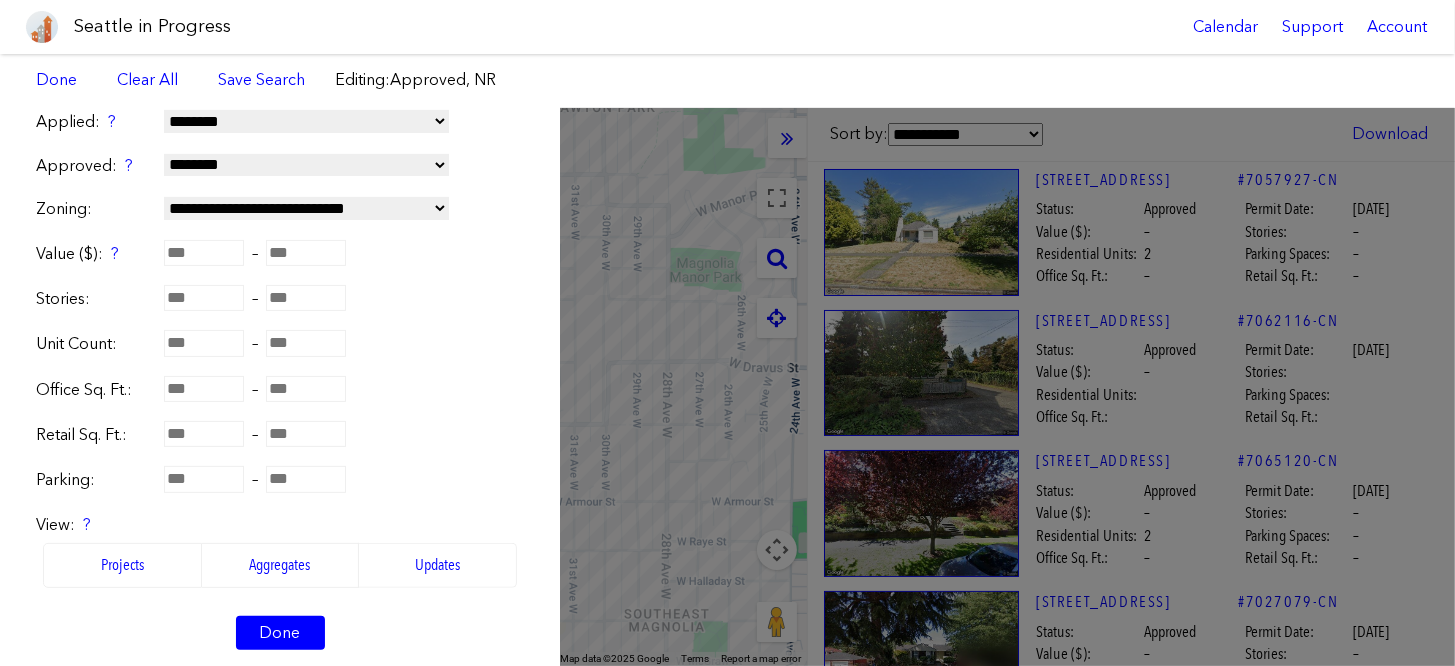 scroll, scrollTop: 0, scrollLeft: 0, axis: both 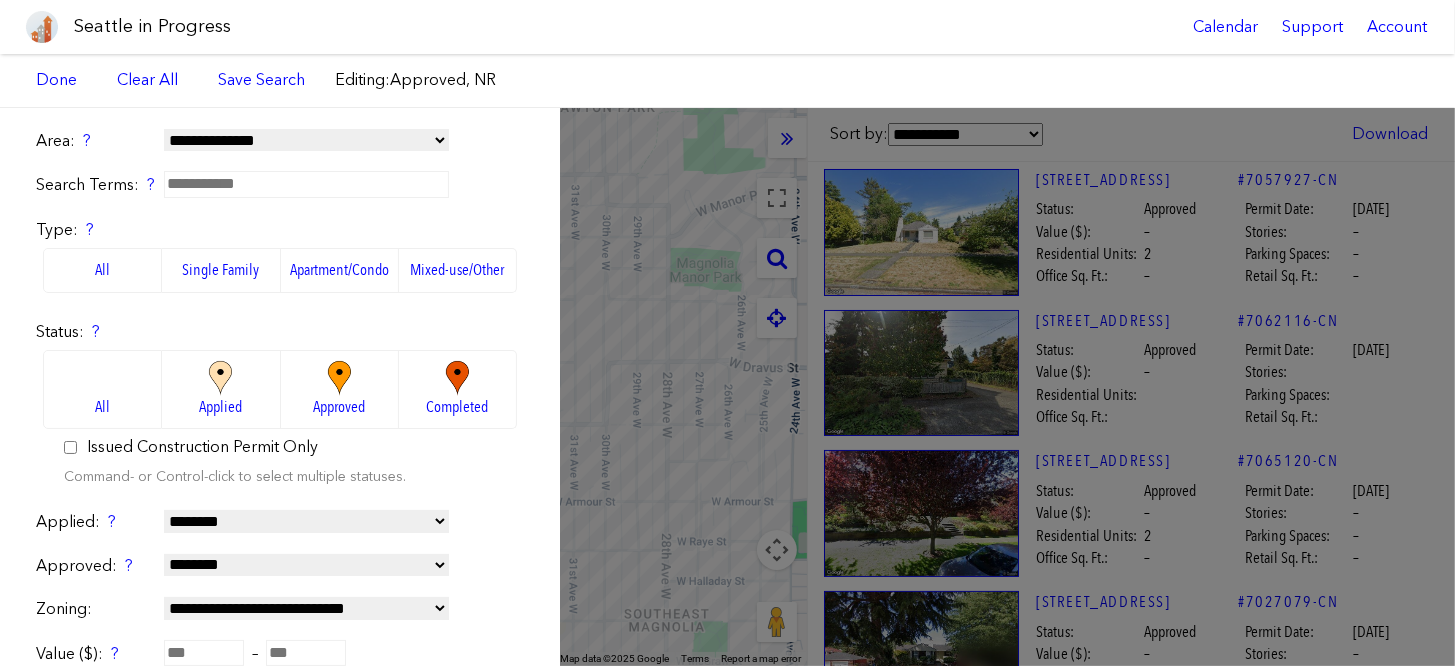 click at bounding box center (457, 378) 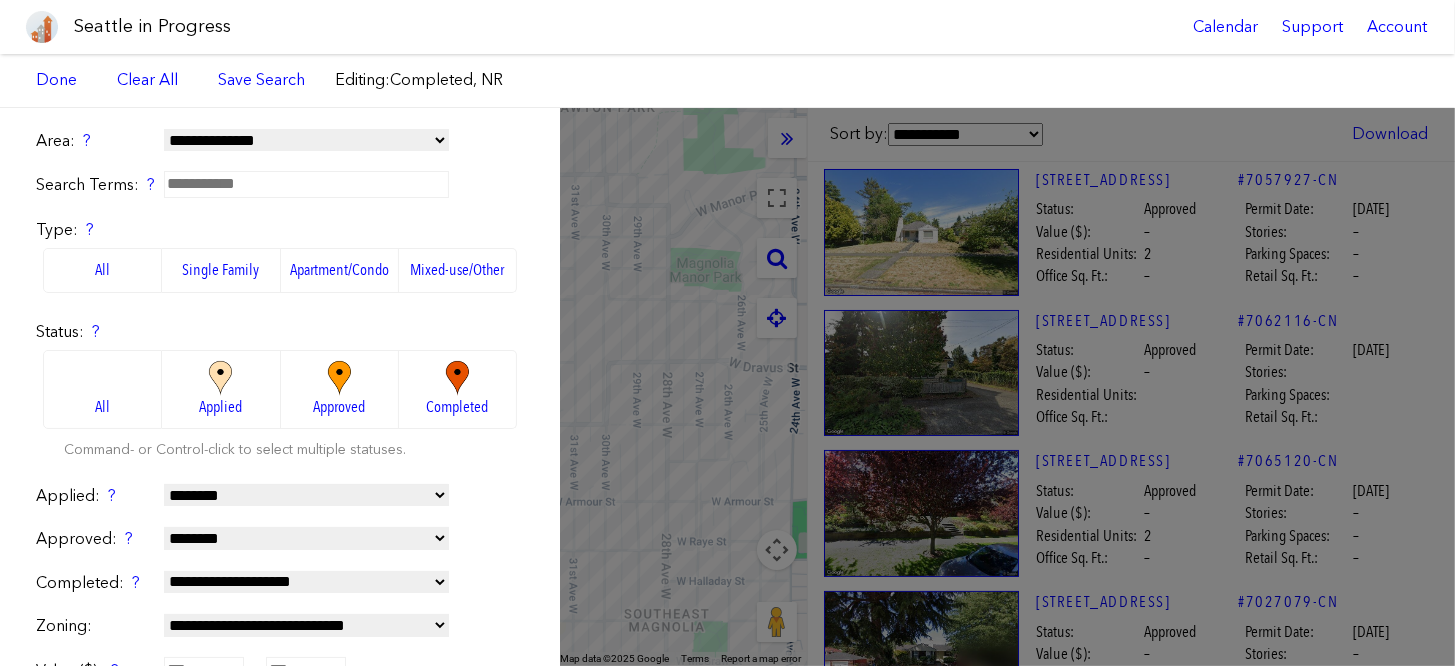 scroll, scrollTop: 300, scrollLeft: 0, axis: vertical 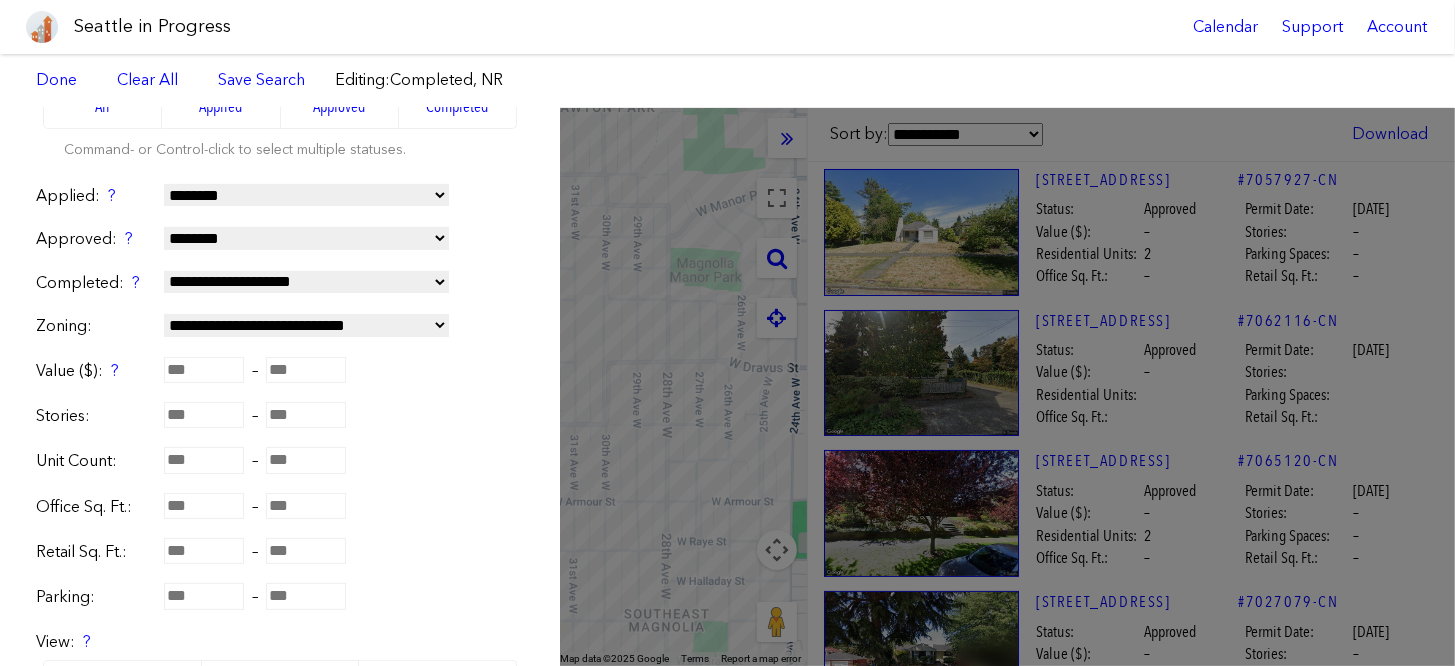 click on "**********" at bounding box center [306, 195] 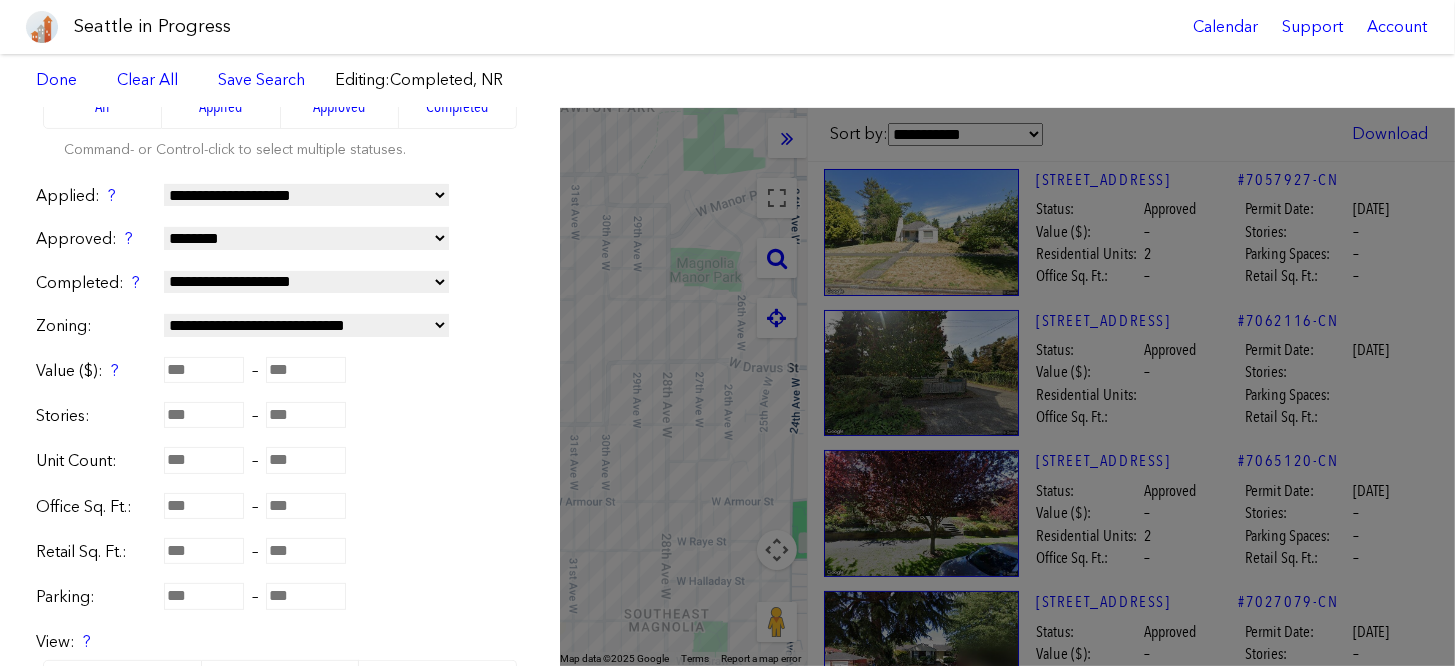 click on "**********" at bounding box center (306, 195) 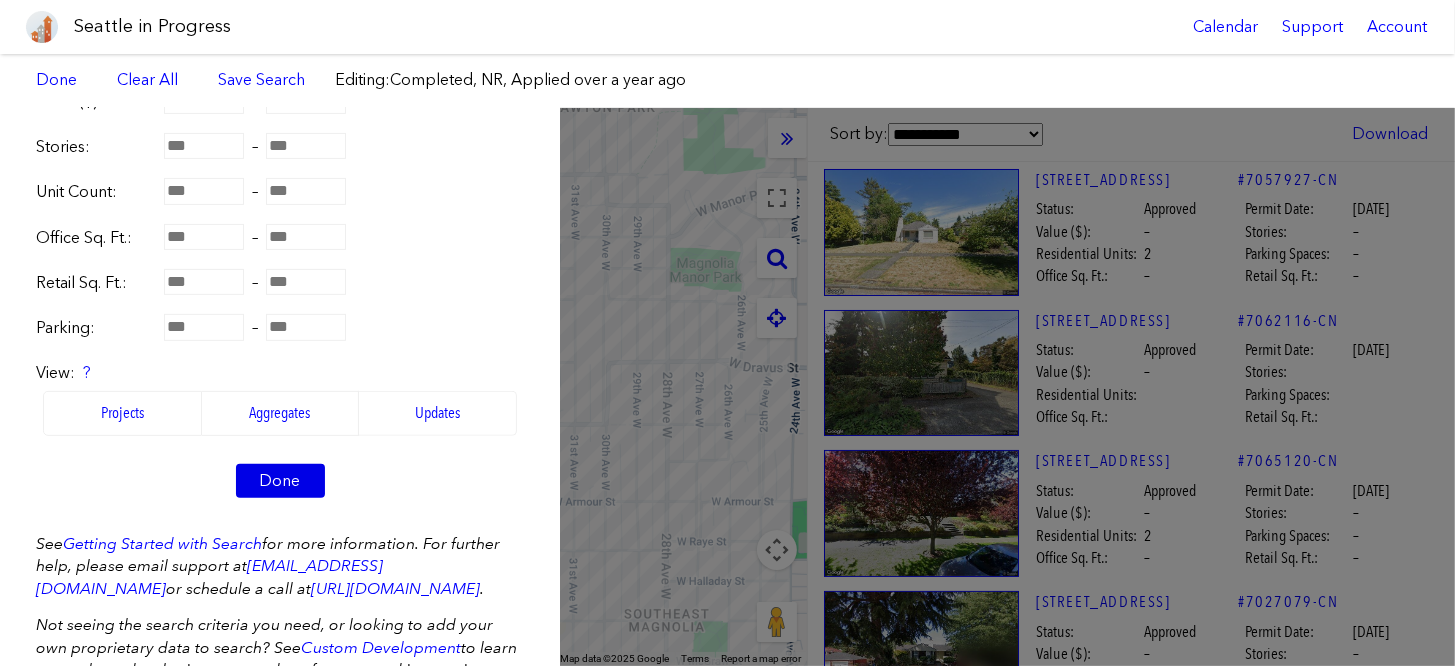 scroll, scrollTop: 600, scrollLeft: 0, axis: vertical 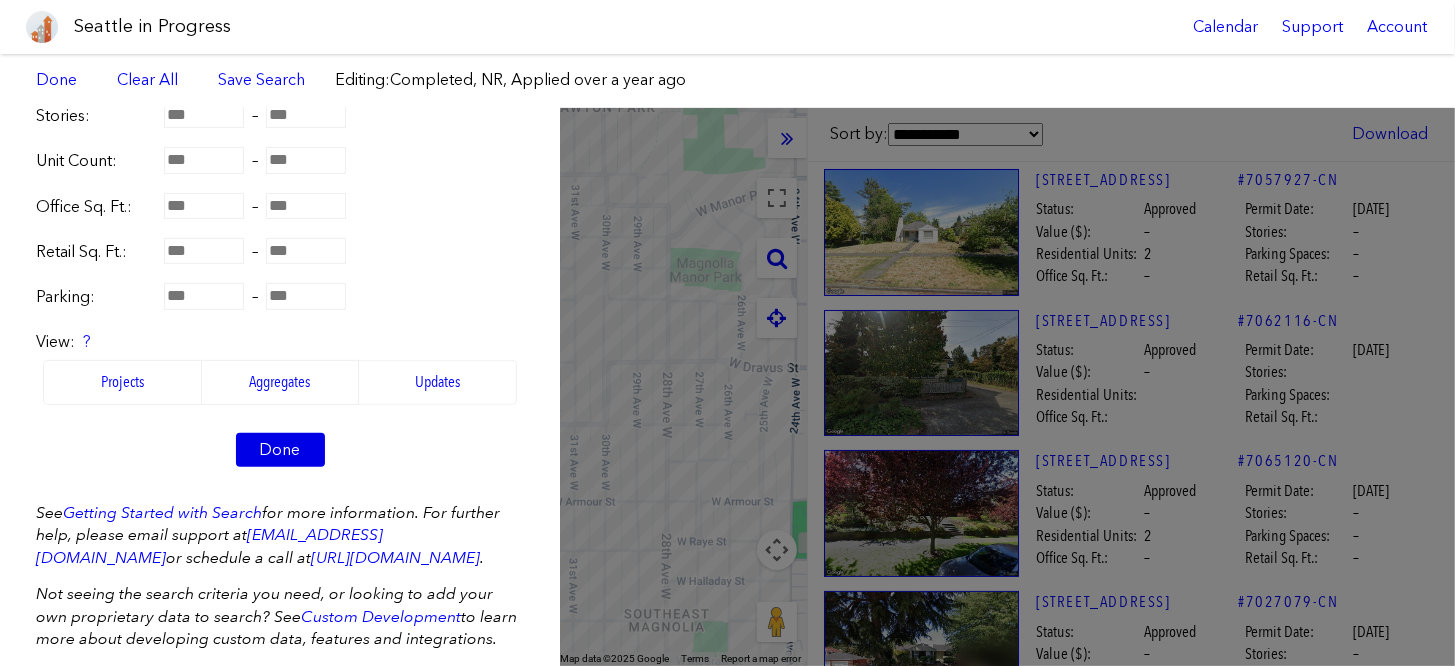 click on "Done" at bounding box center [280, 450] 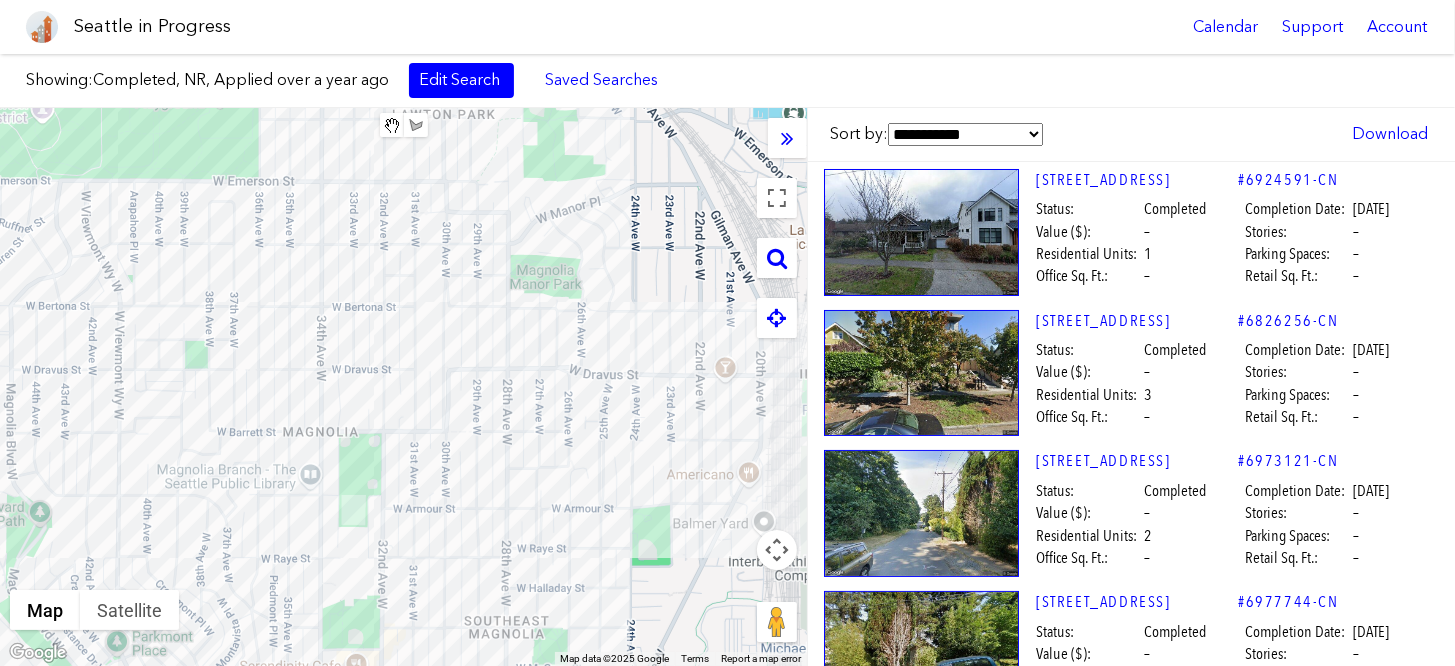 drag, startPoint x: 600, startPoint y: 333, endPoint x: 452, endPoint y: 340, distance: 148.16545 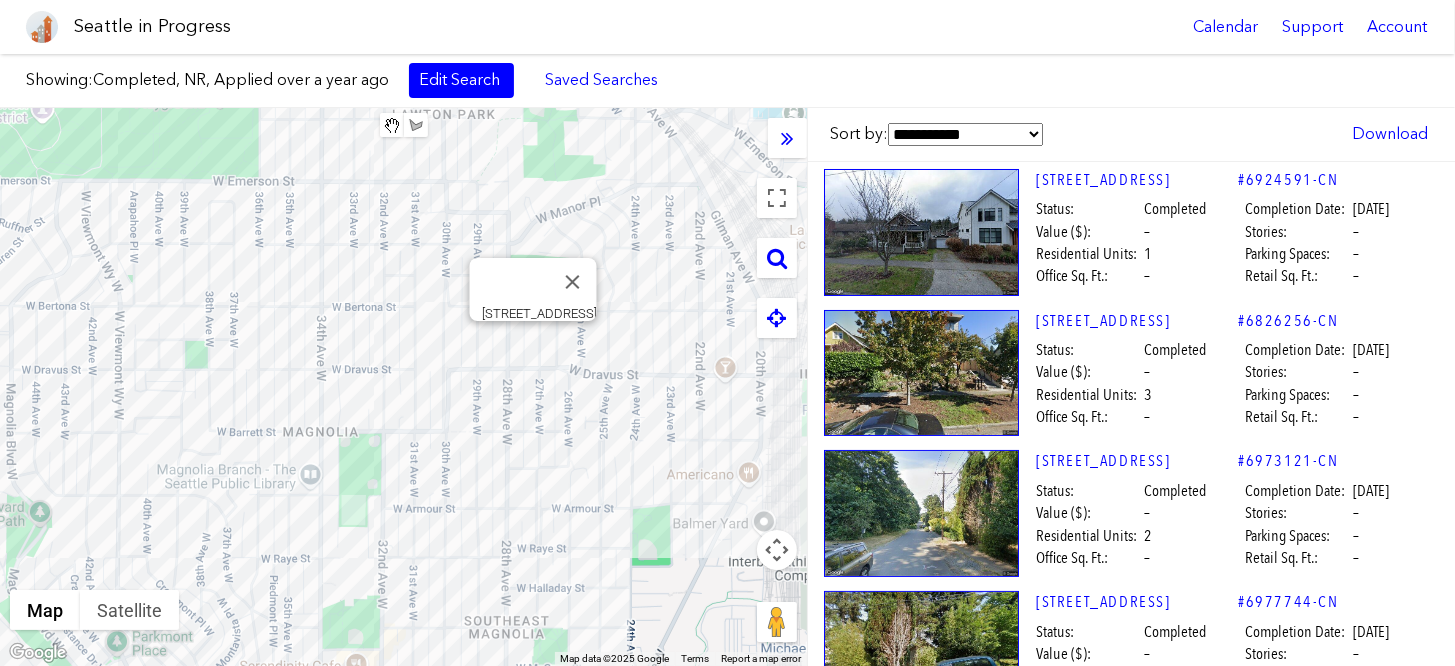 click on "To navigate, press the arrow keys. [STREET_ADDRESS]" at bounding box center (403, 387) 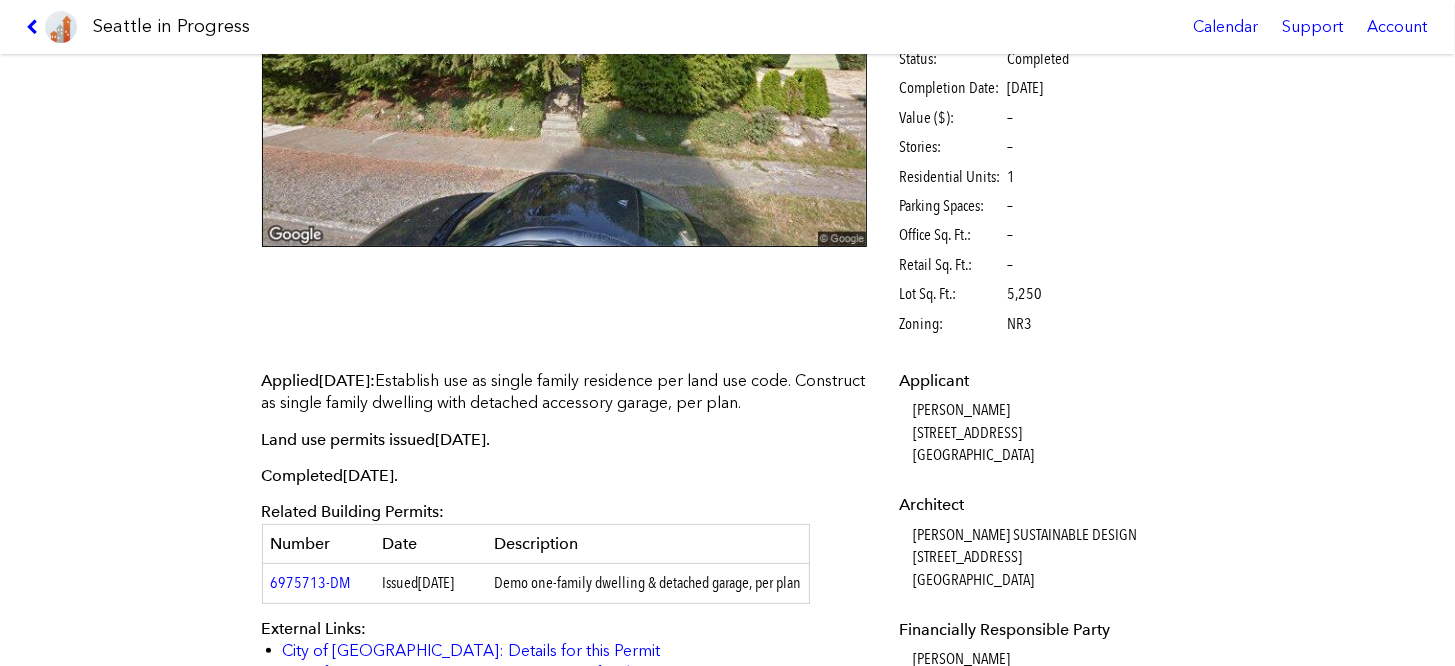 scroll, scrollTop: 0, scrollLeft: 0, axis: both 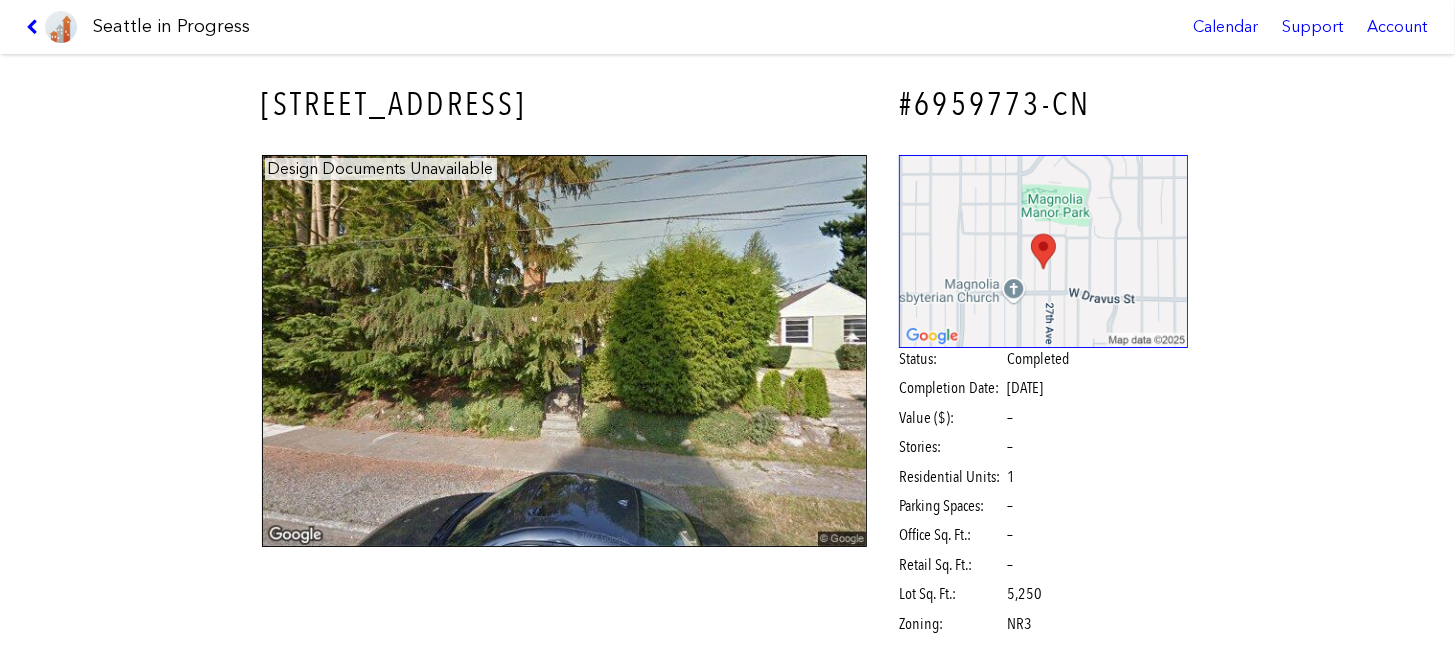 click at bounding box center [51, 27] 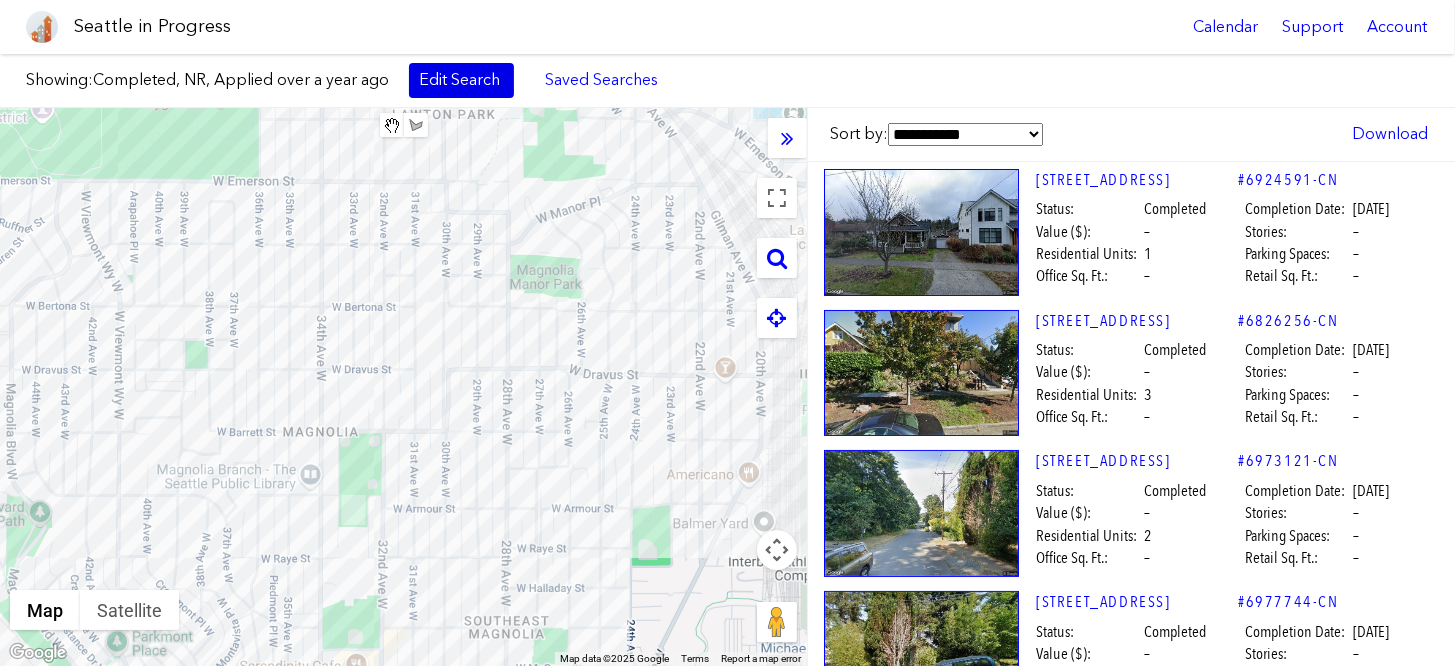 click on "Edit Search" at bounding box center (461, 80) 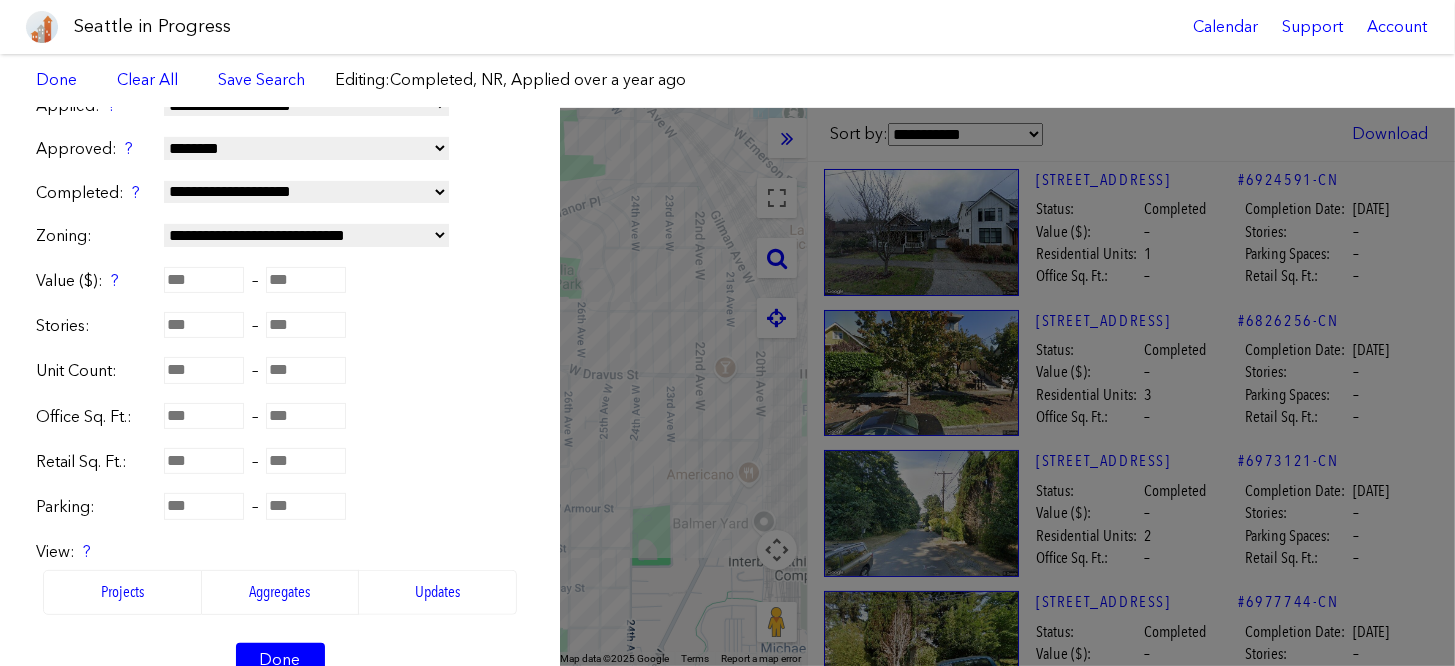 scroll, scrollTop: 400, scrollLeft: 0, axis: vertical 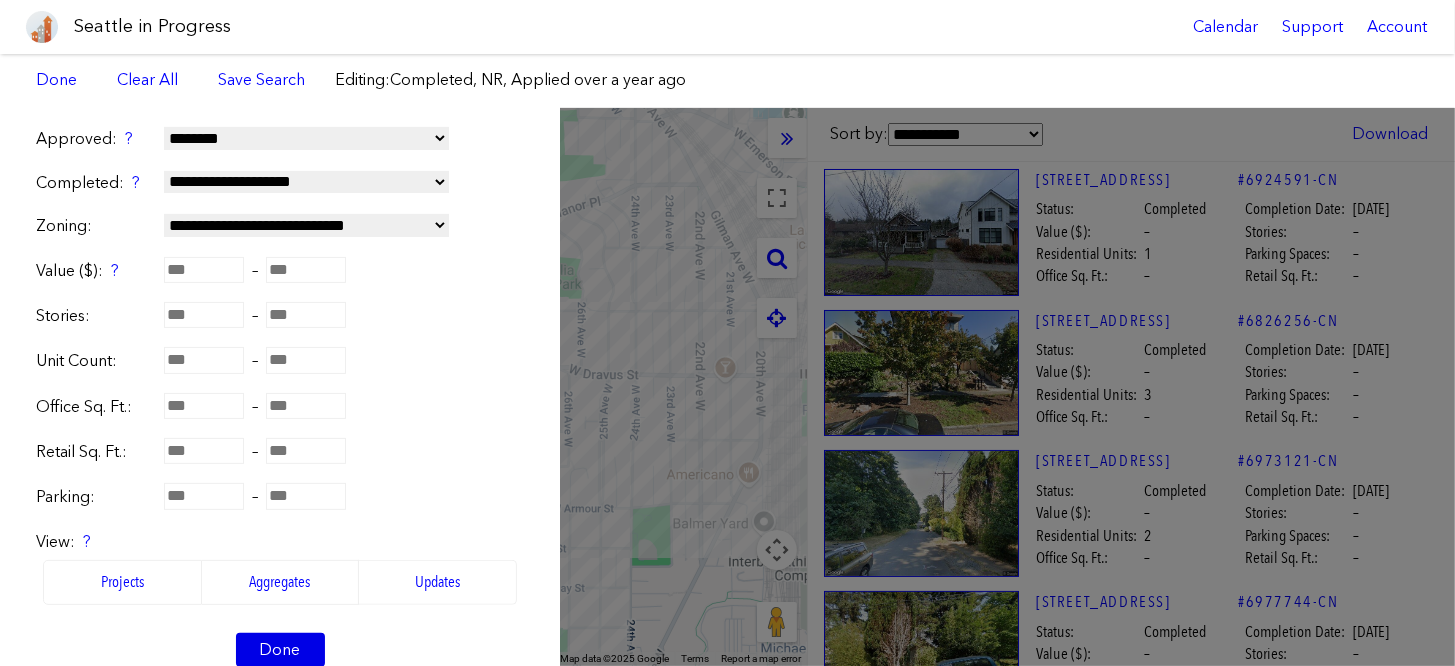 click on "Done" at bounding box center (280, 650) 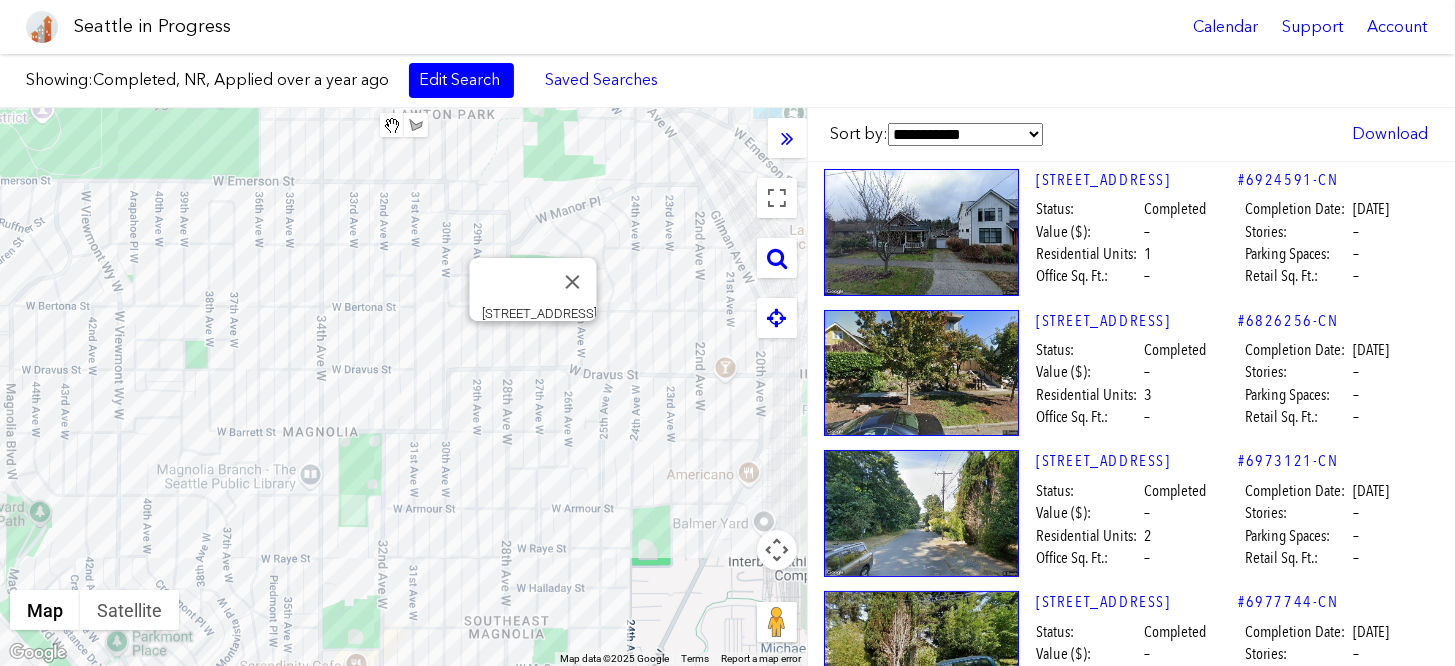 click on "To navigate, press the arrow keys. [STREET_ADDRESS]" at bounding box center [403, 387] 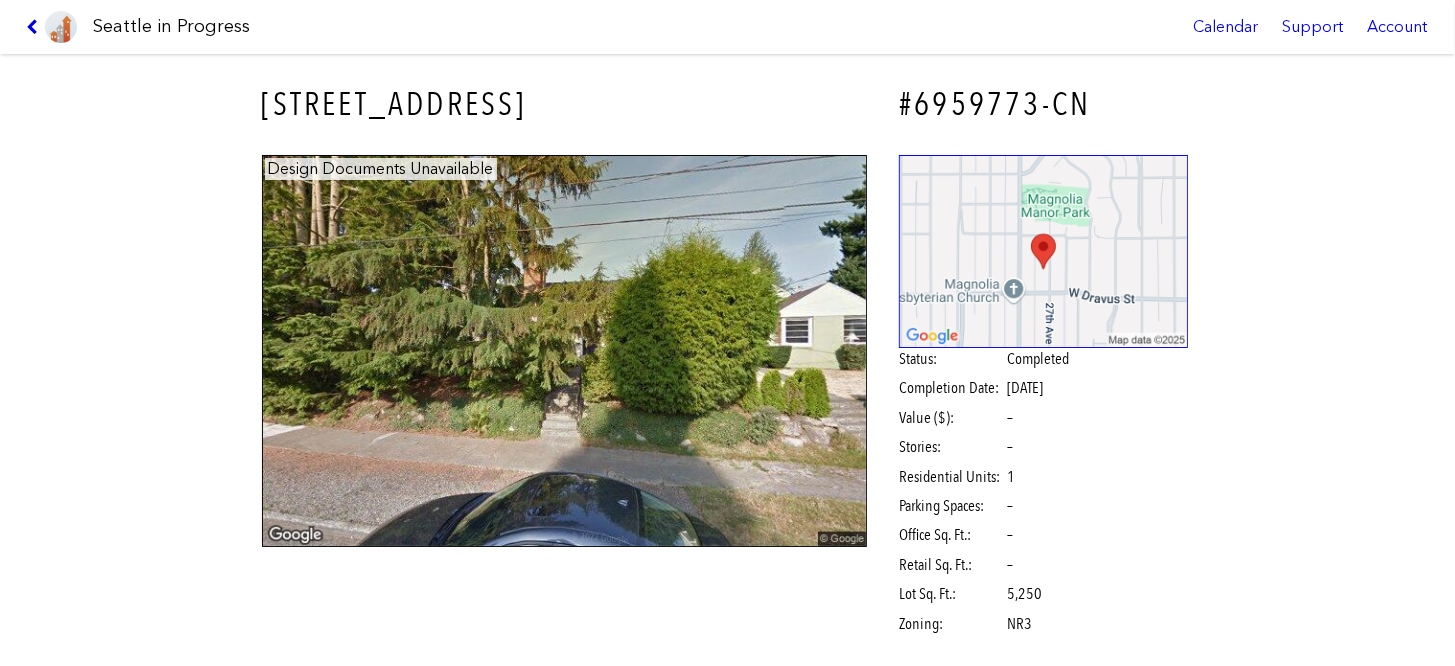 click at bounding box center [35, 27] 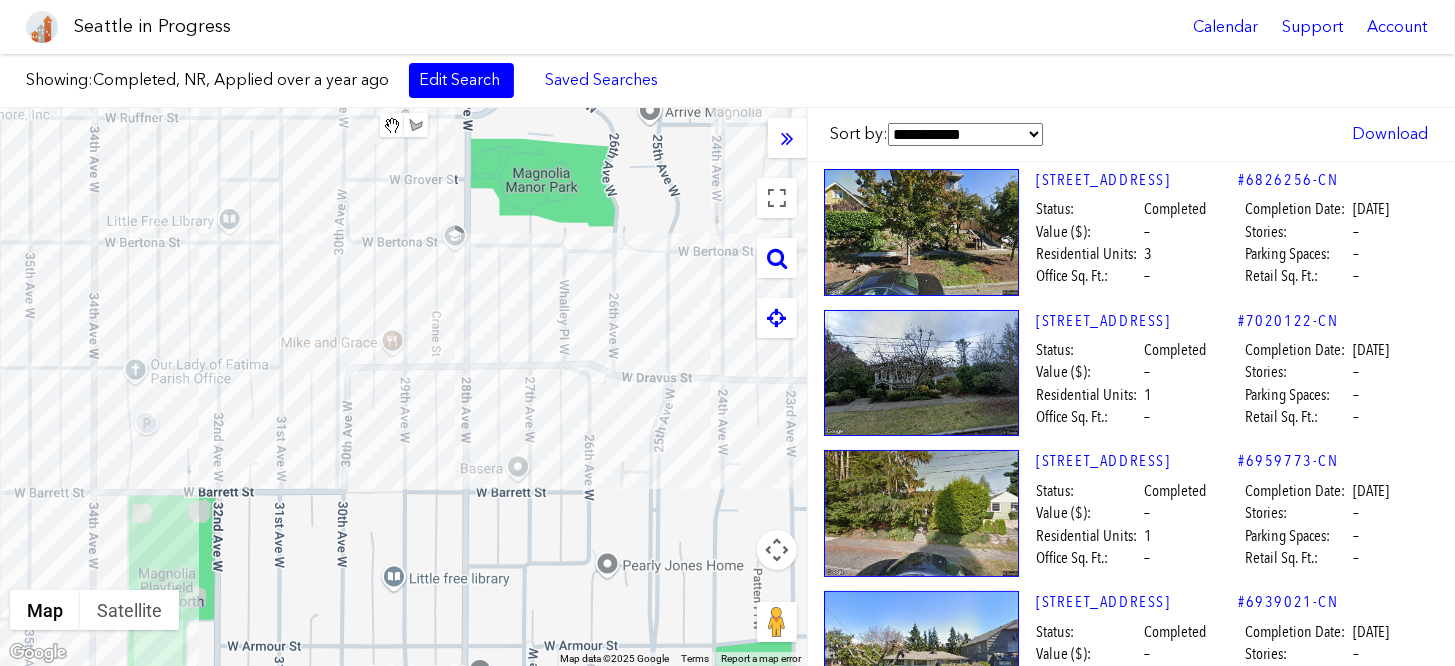drag, startPoint x: 591, startPoint y: 344, endPoint x: 517, endPoint y: 347, distance: 74.06078 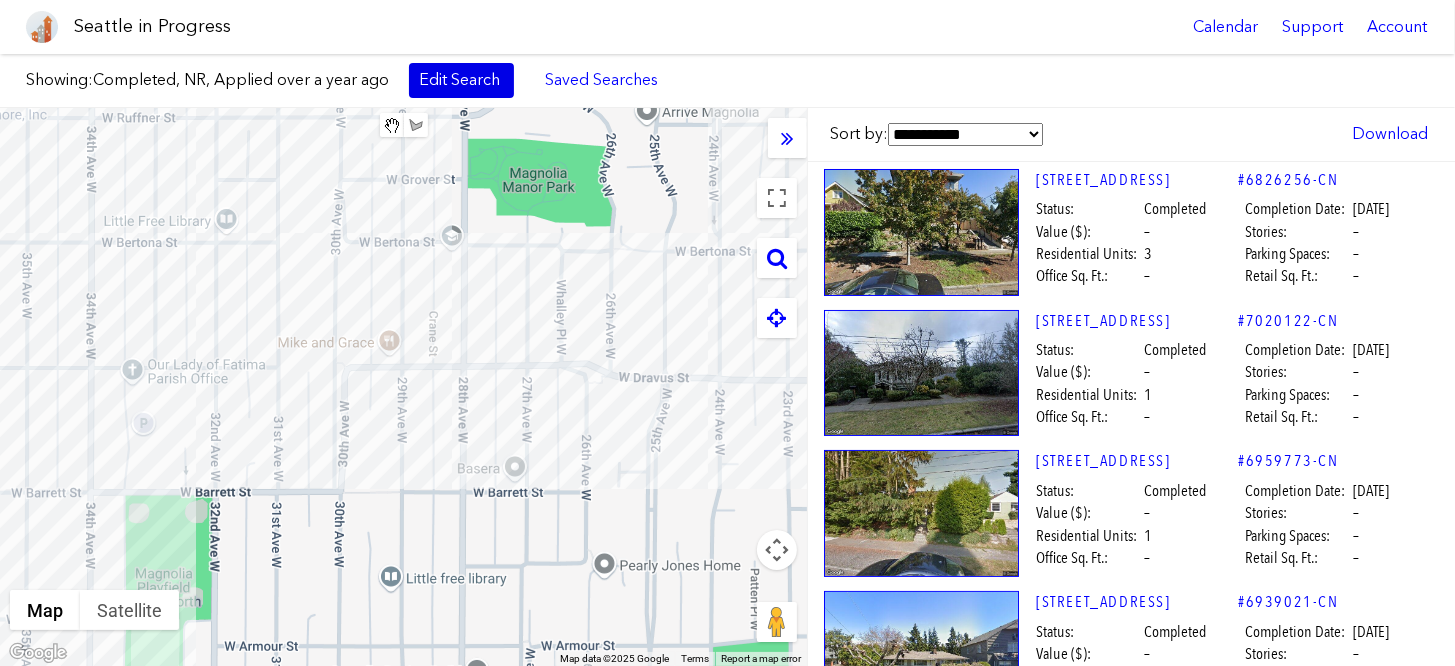 click on "Edit Search" at bounding box center (461, 80) 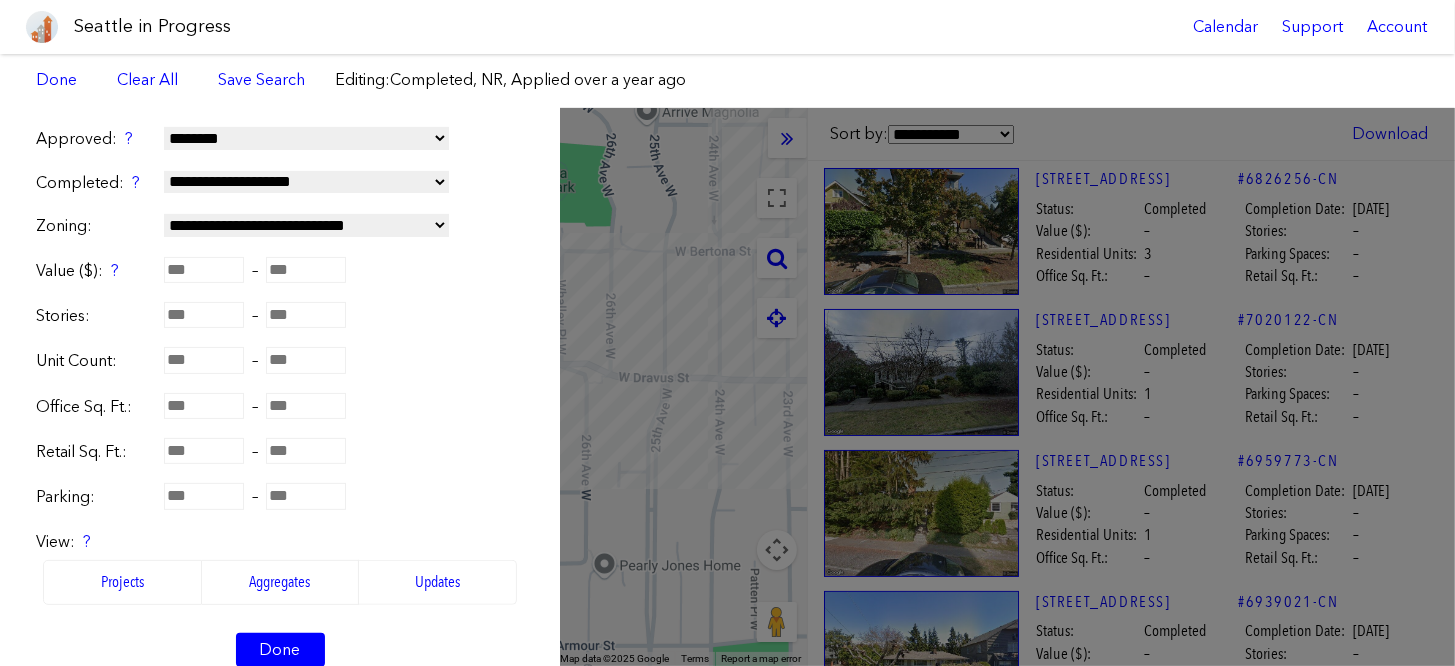 scroll, scrollTop: 0, scrollLeft: 0, axis: both 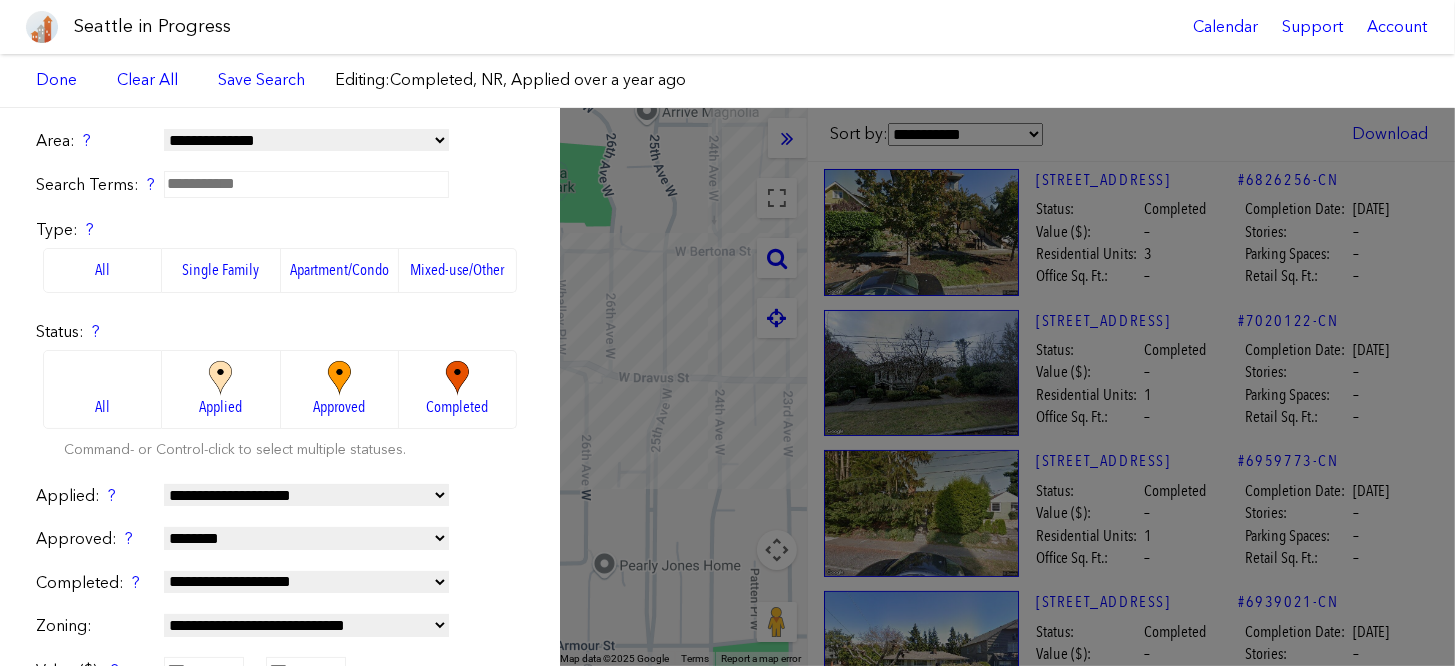 click on "**********" at bounding box center (306, 495) 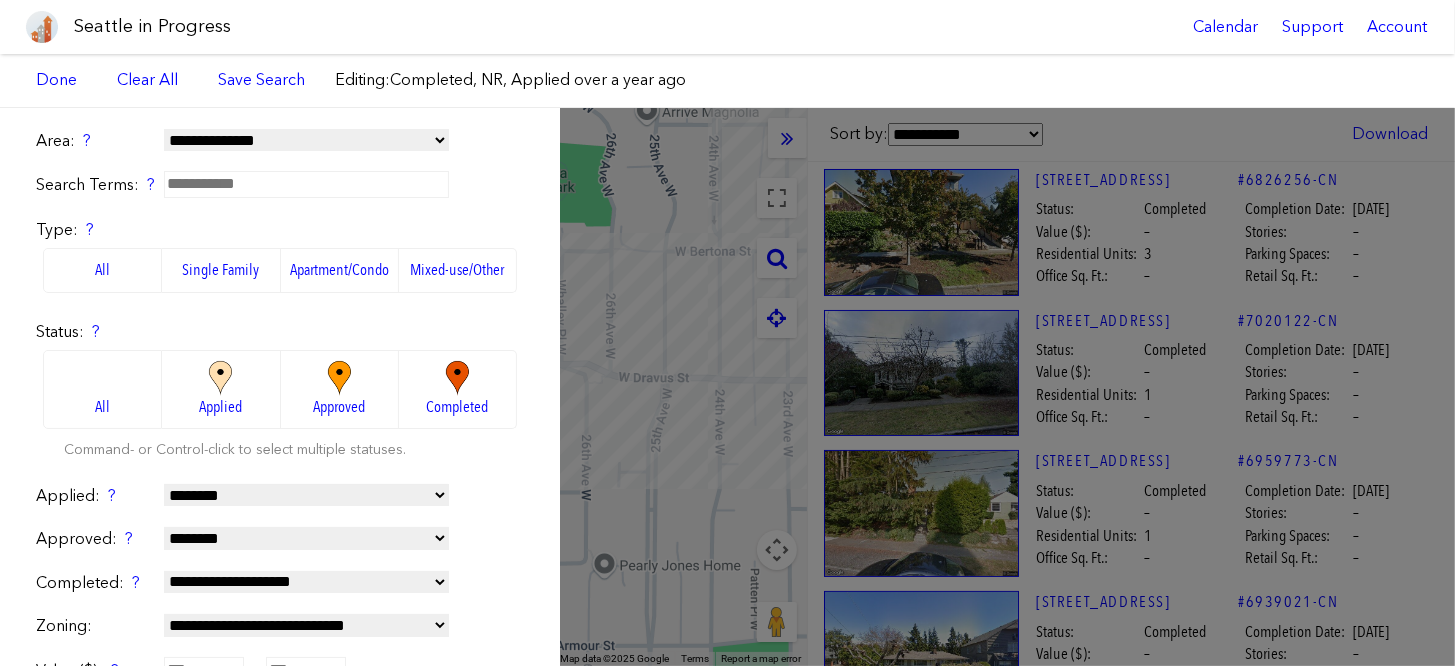 click on "**********" at bounding box center [306, 495] 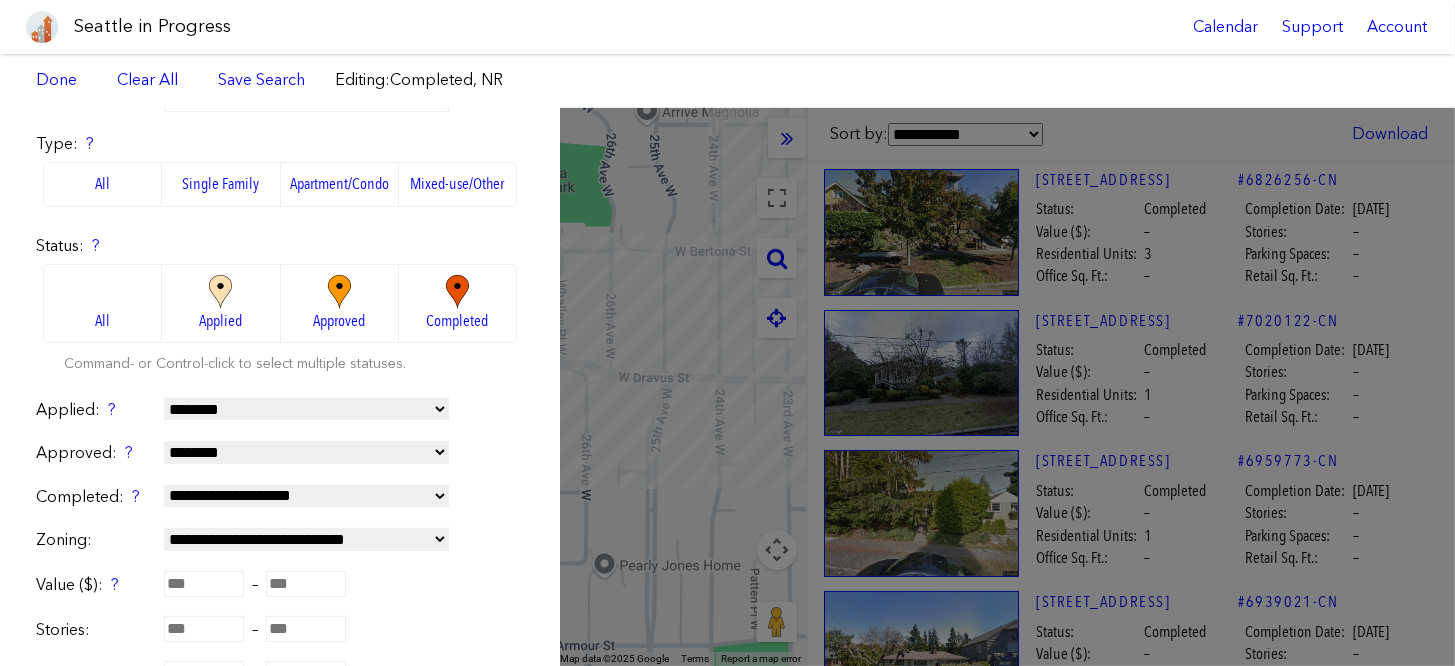 scroll, scrollTop: 100, scrollLeft: 0, axis: vertical 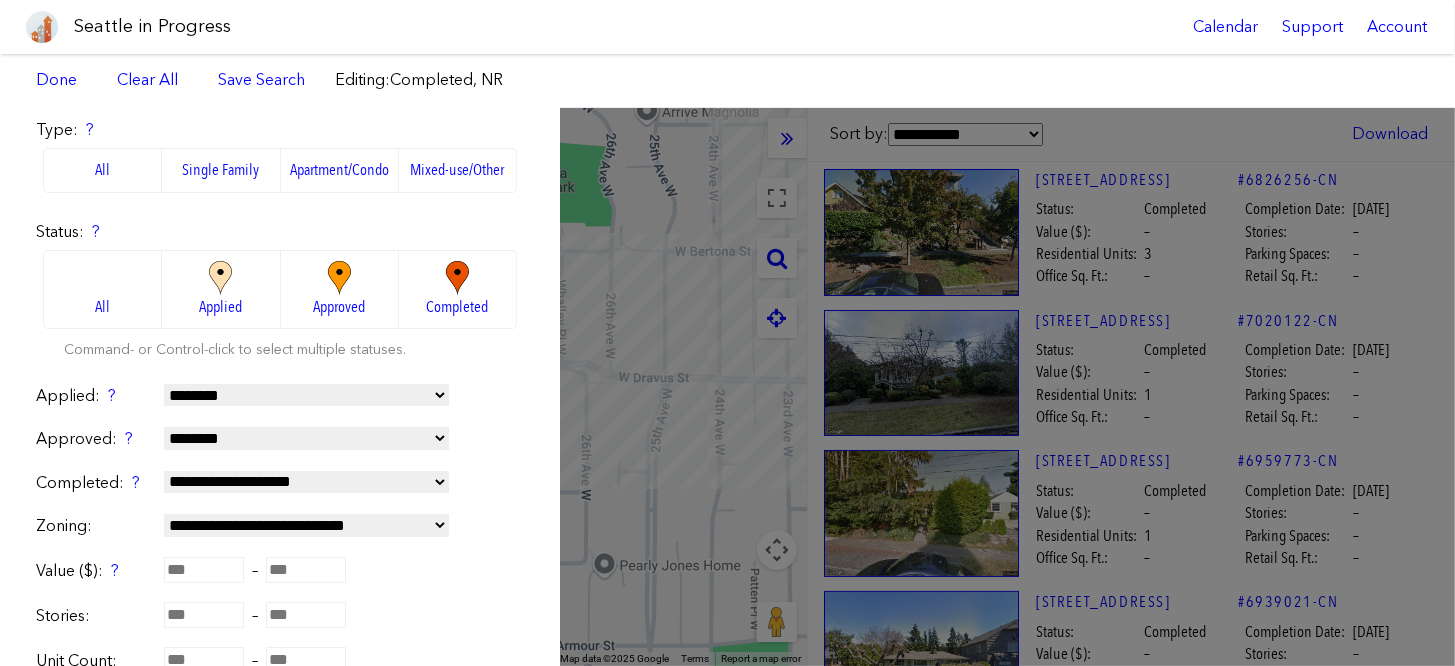 click on "**********" at bounding box center (306, 482) 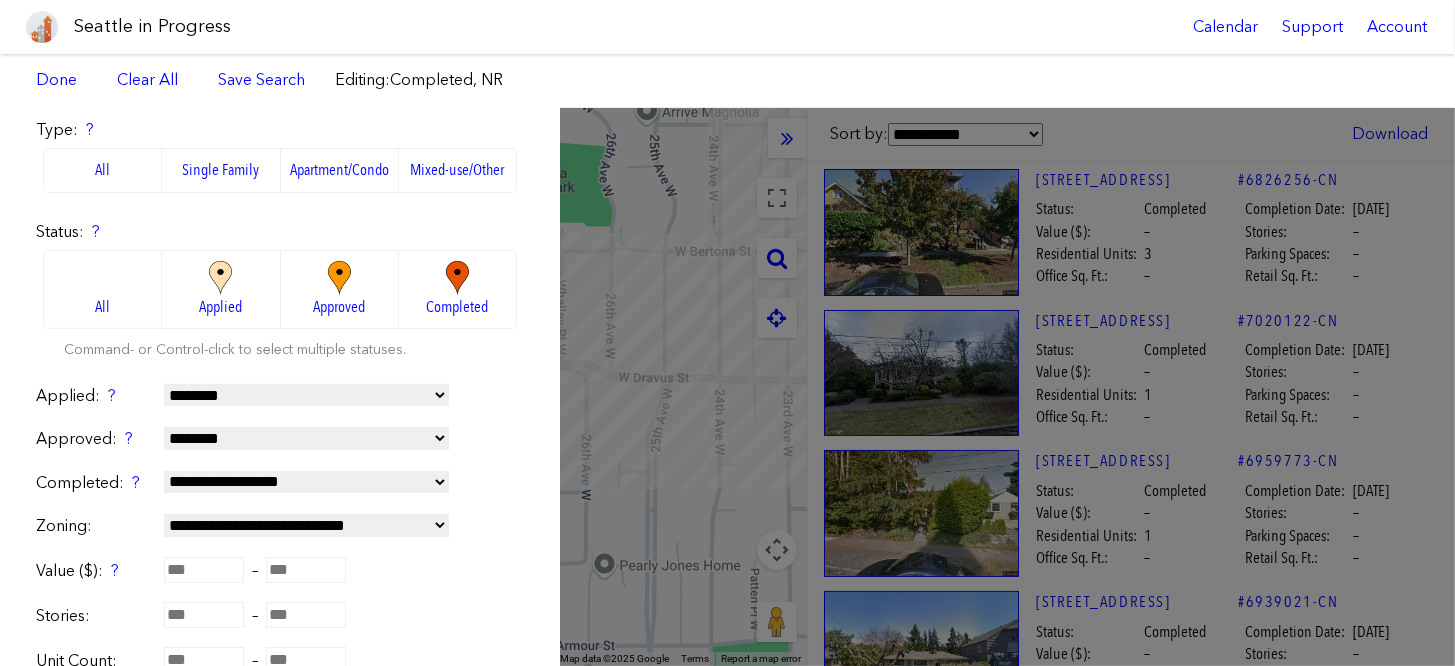 click on "**********" at bounding box center [306, 482] 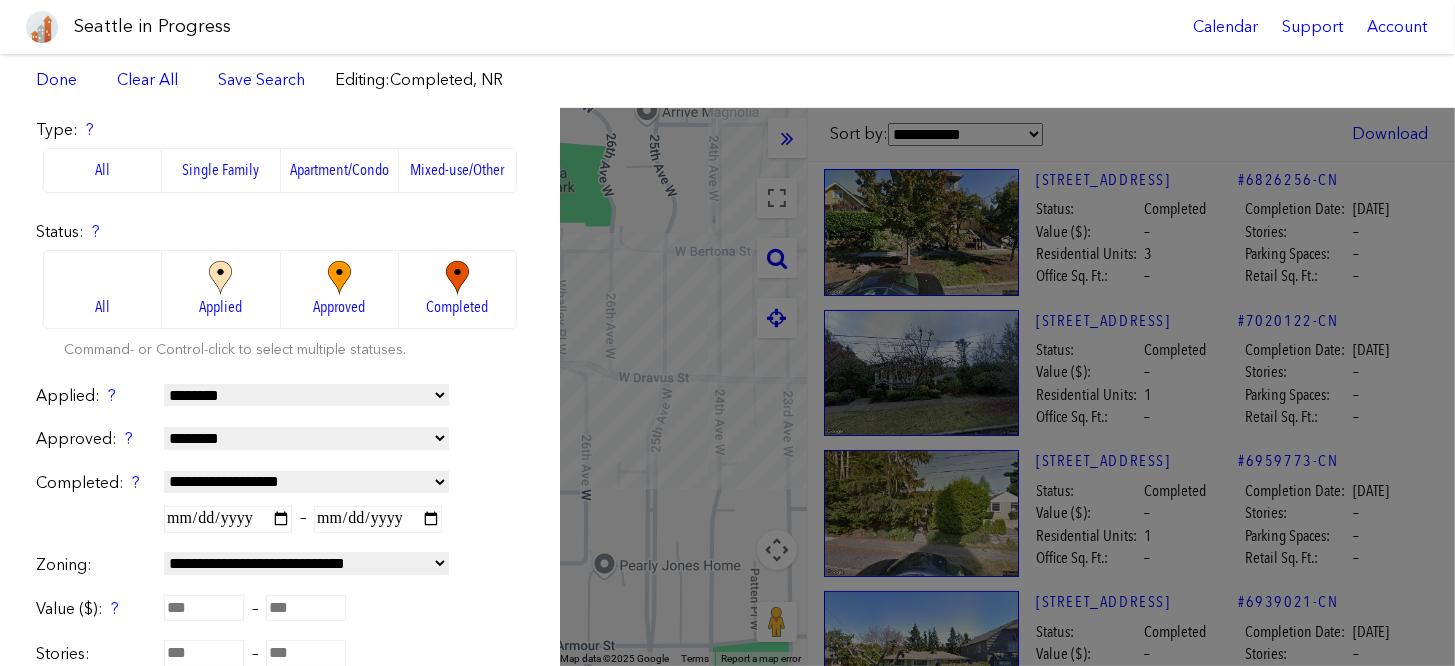 click on "**********" at bounding box center [306, 482] 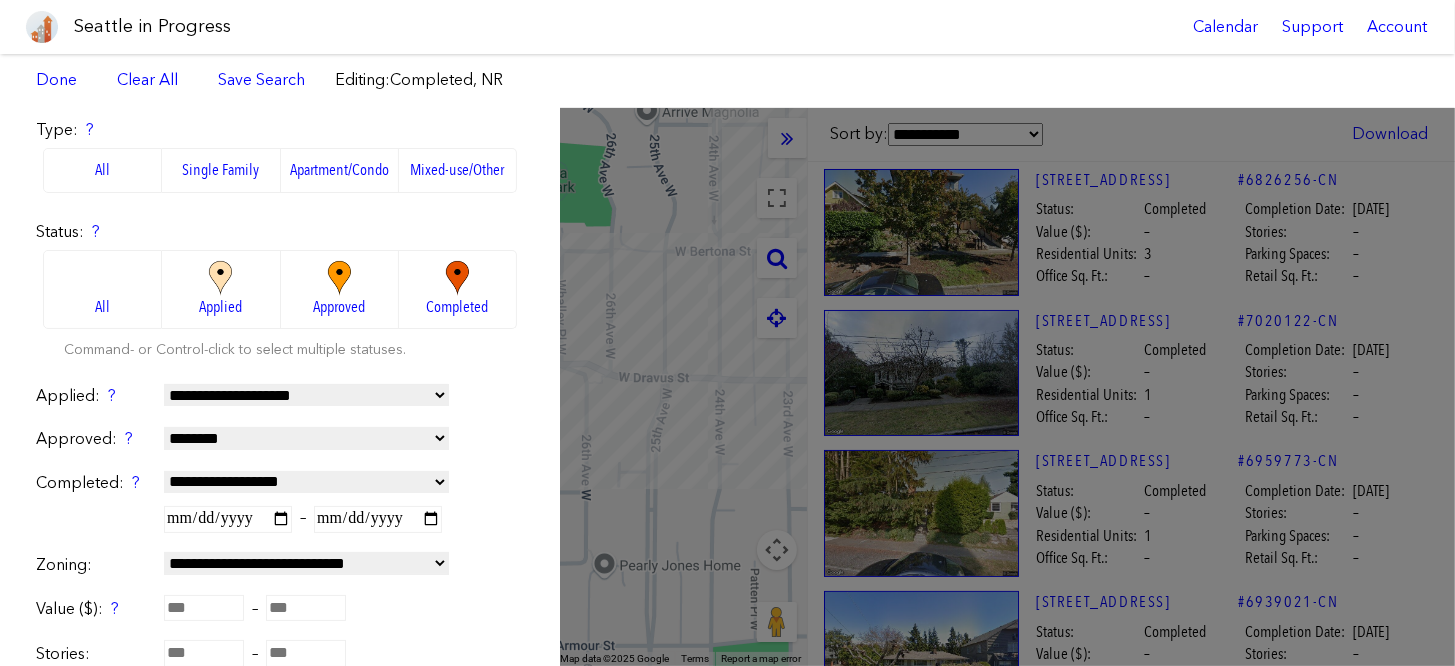 click on "**********" at bounding box center (306, 395) 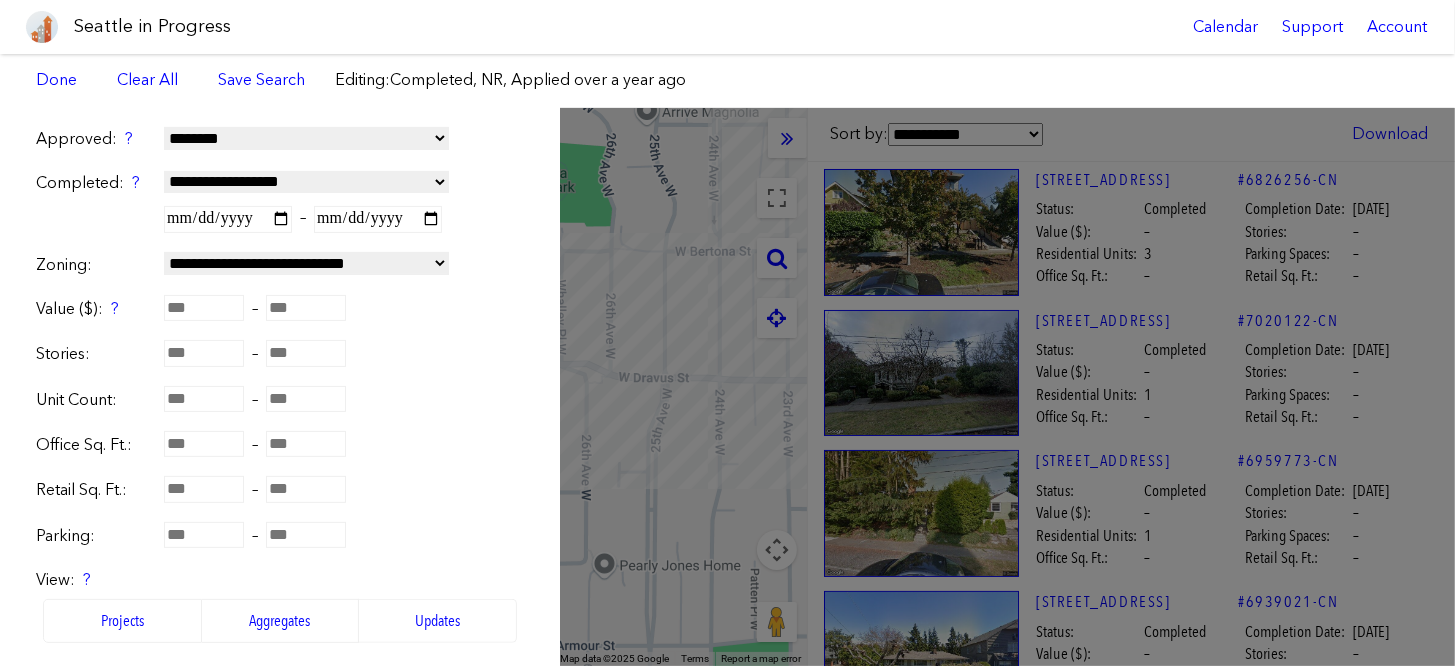 scroll, scrollTop: 684, scrollLeft: 0, axis: vertical 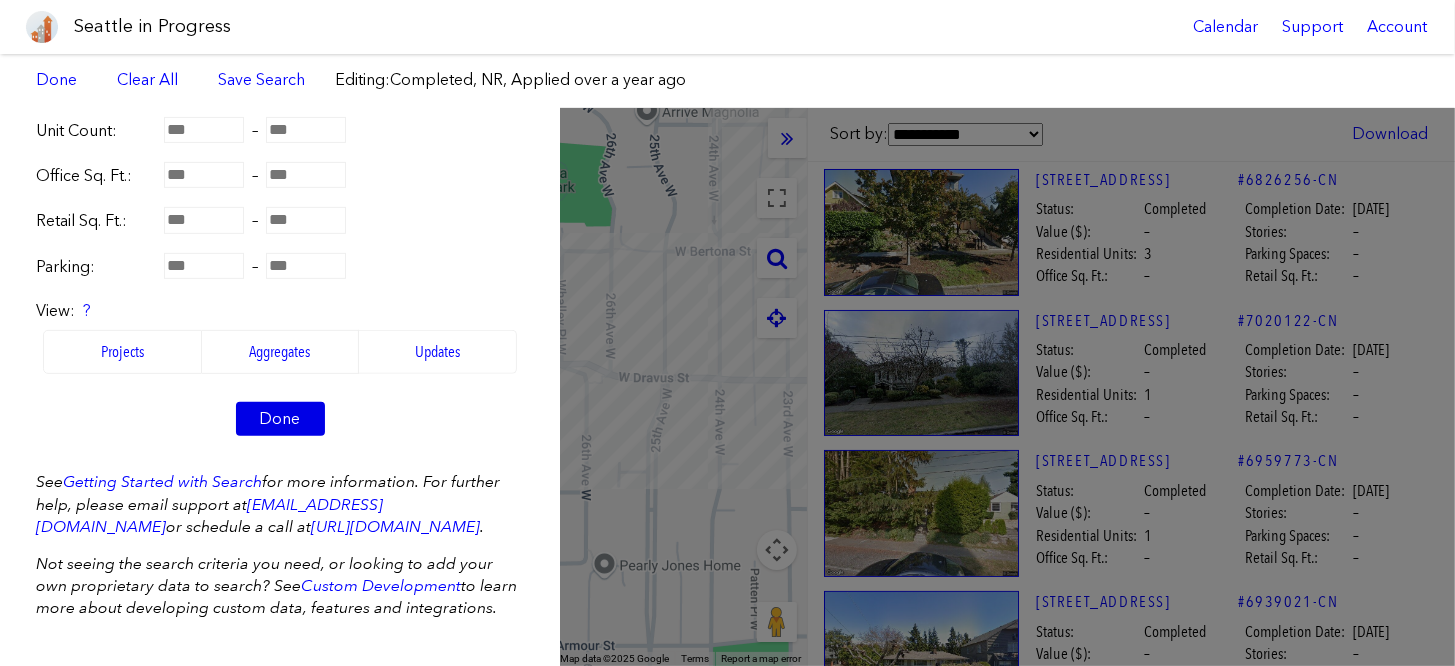 click on "Done" at bounding box center [280, 419] 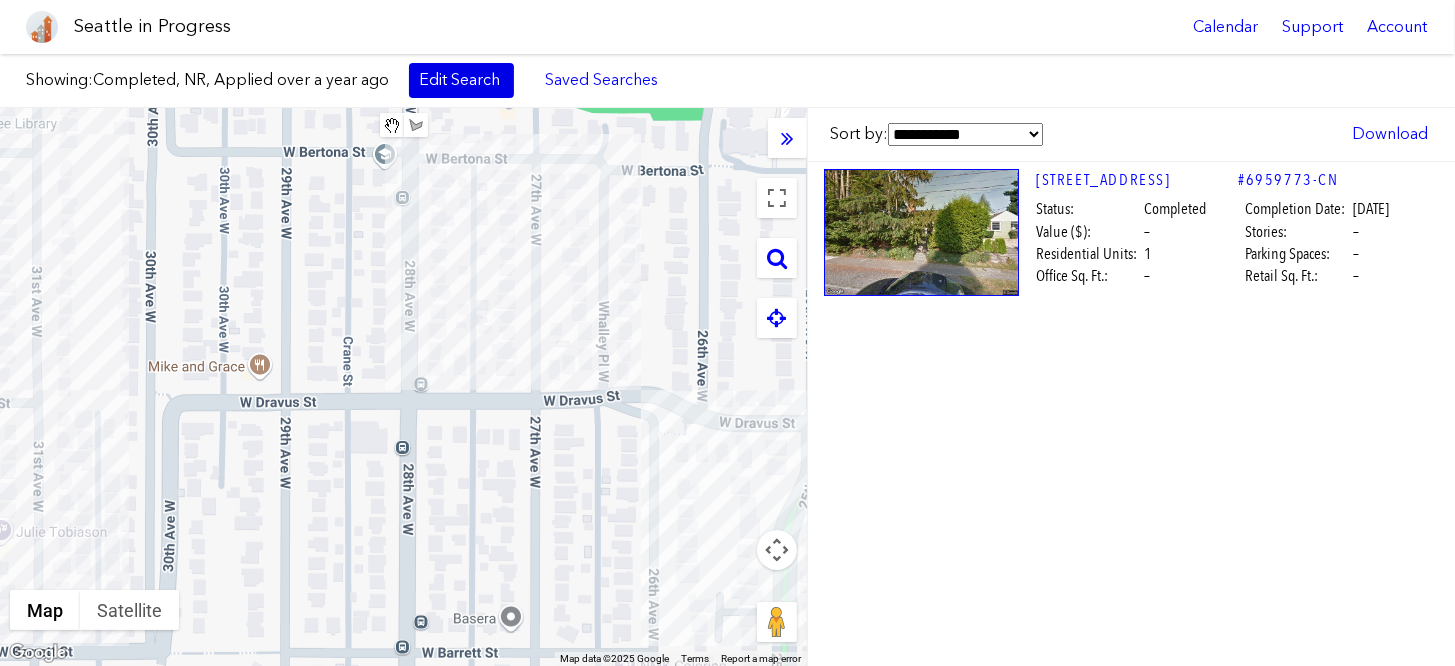 click on "Edit Search" at bounding box center (461, 80) 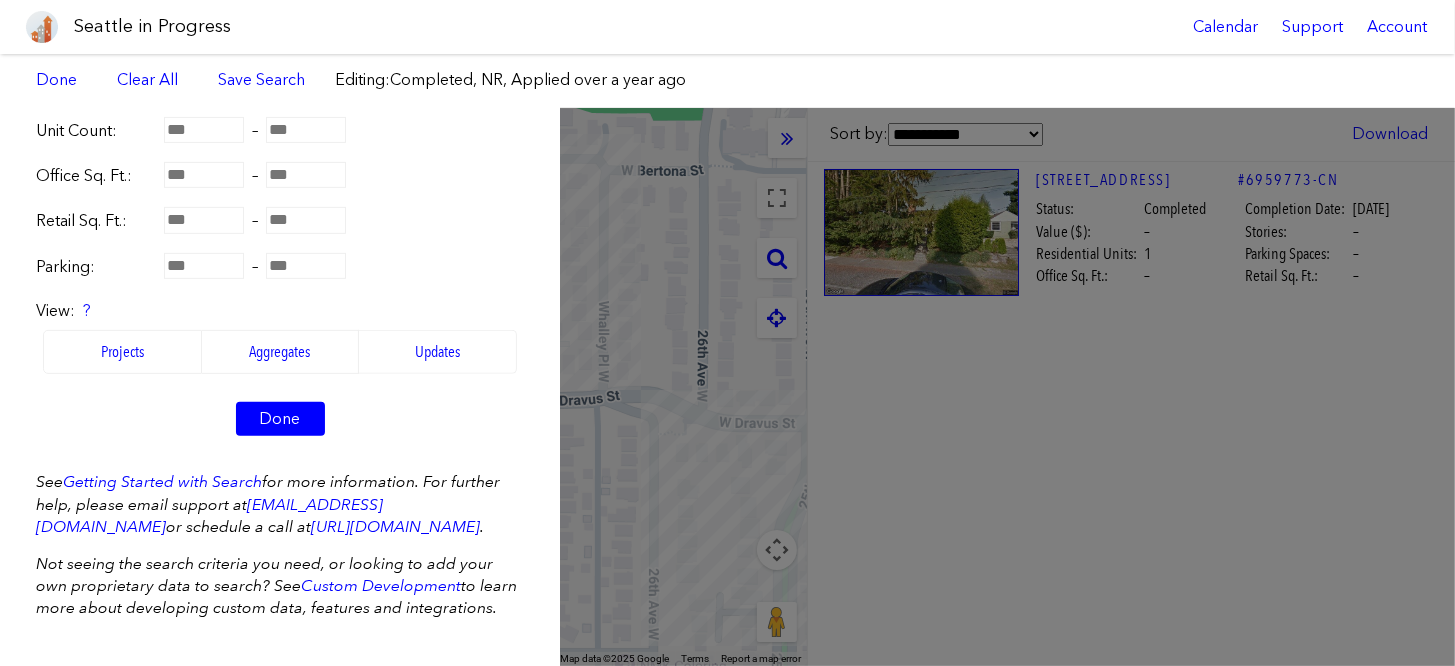 scroll, scrollTop: 0, scrollLeft: 0, axis: both 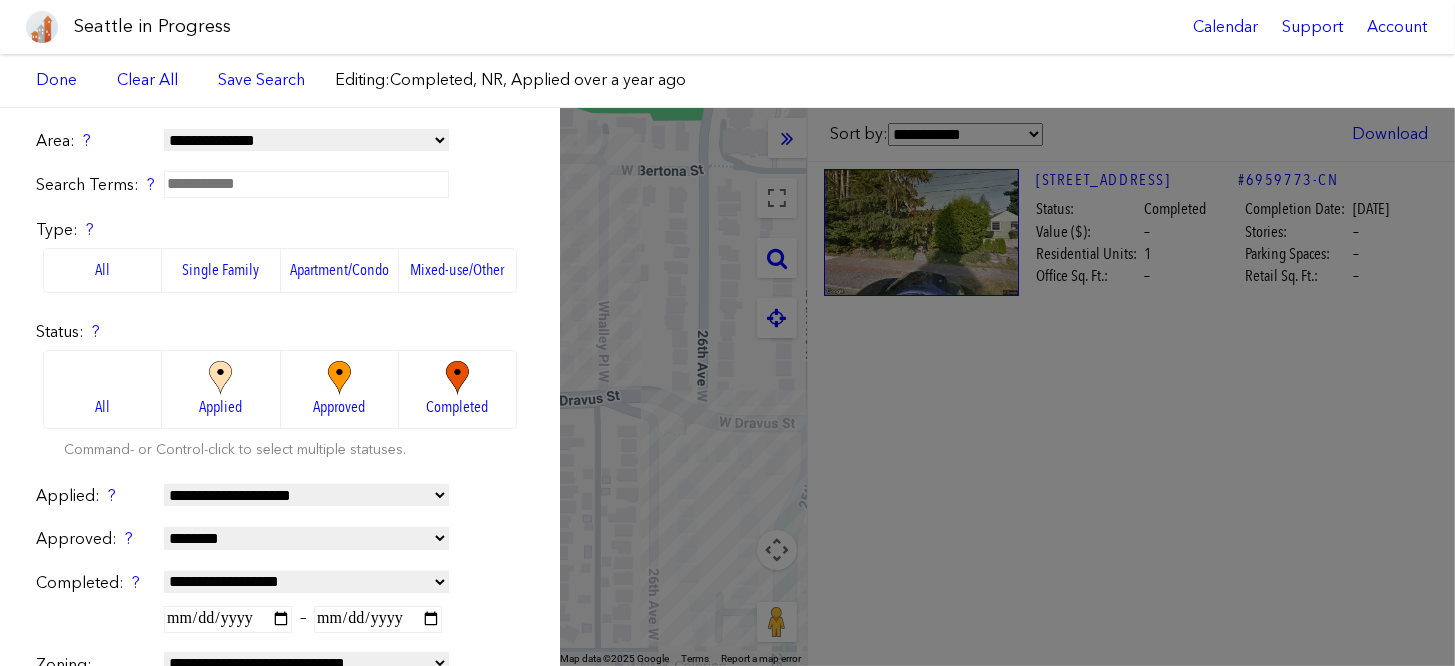 click on "**********" at bounding box center [306, 538] 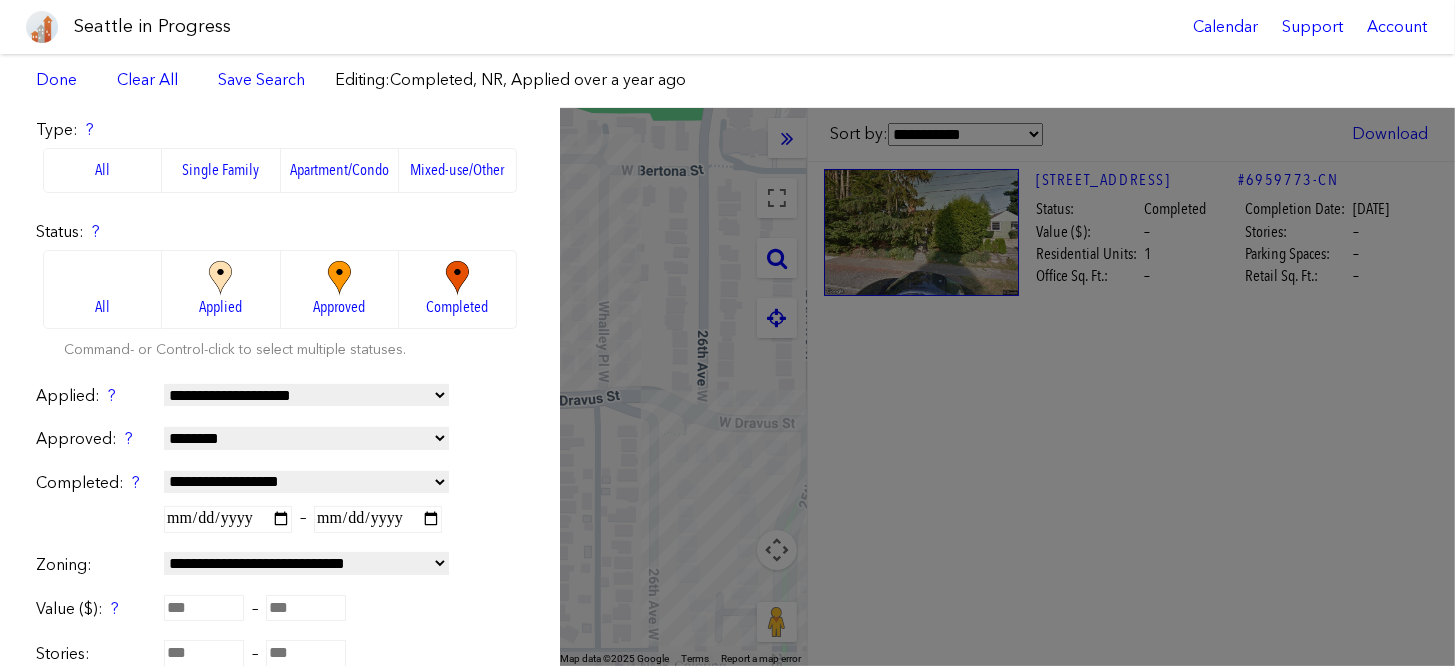 click on "**********" at bounding box center [306, 482] 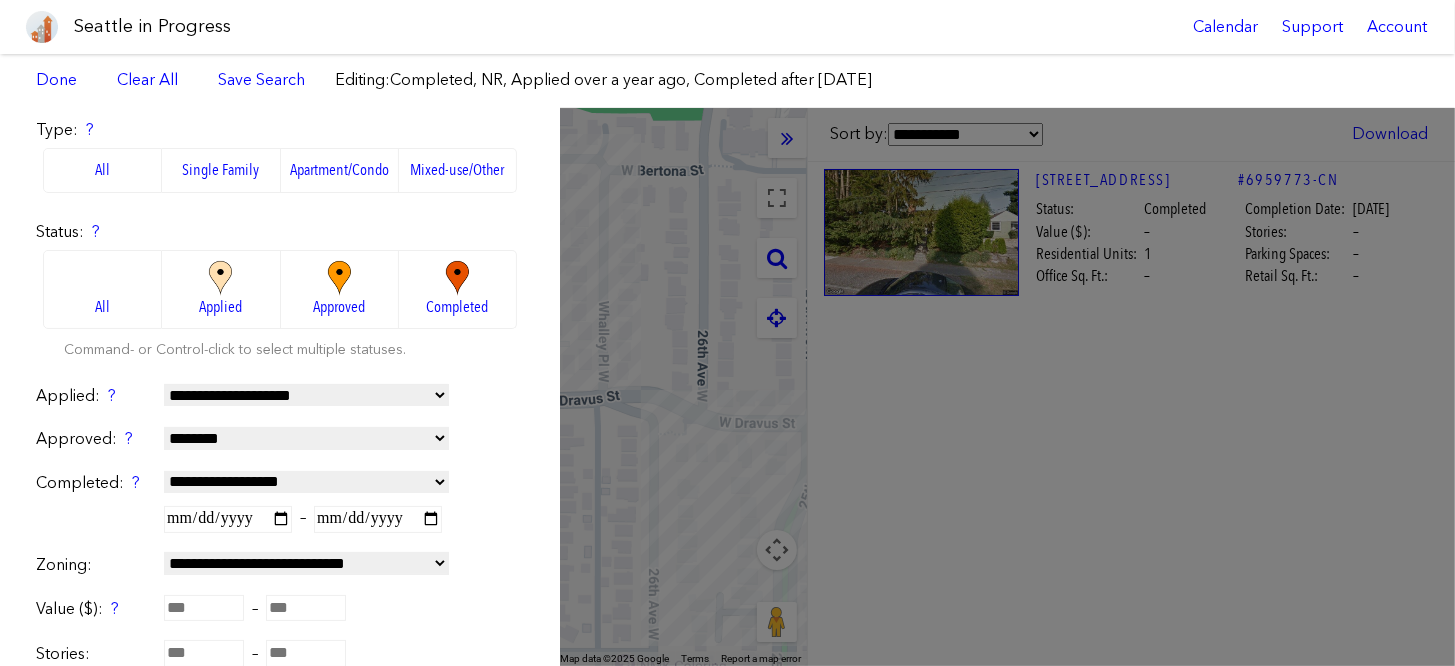 type on "**********" 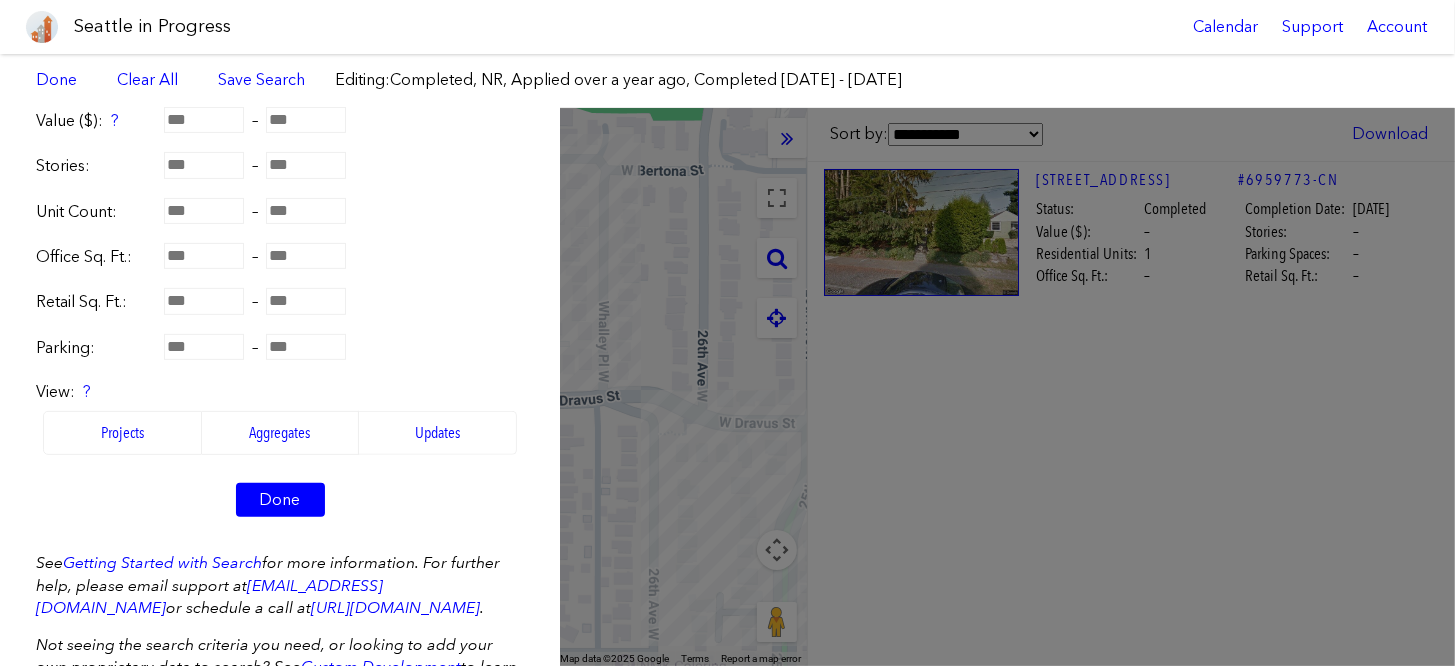 scroll, scrollTop: 684, scrollLeft: 0, axis: vertical 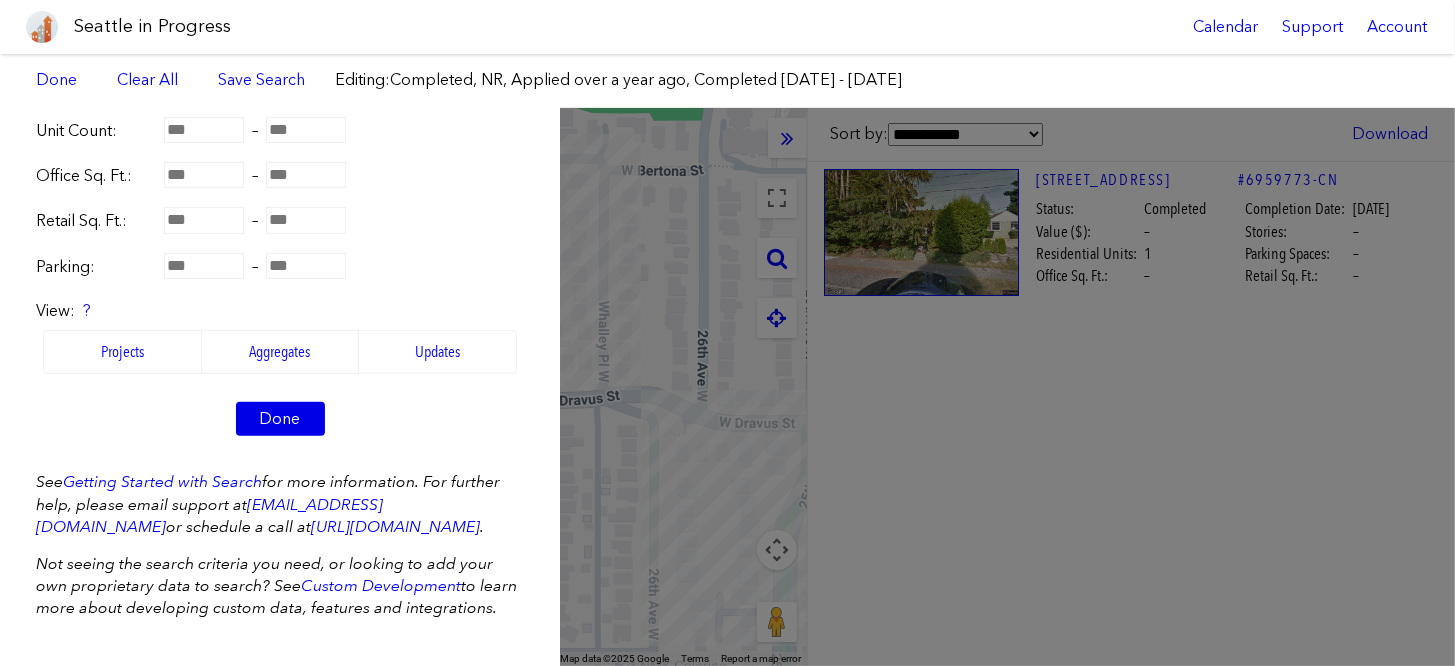 click on "Done" at bounding box center (280, 419) 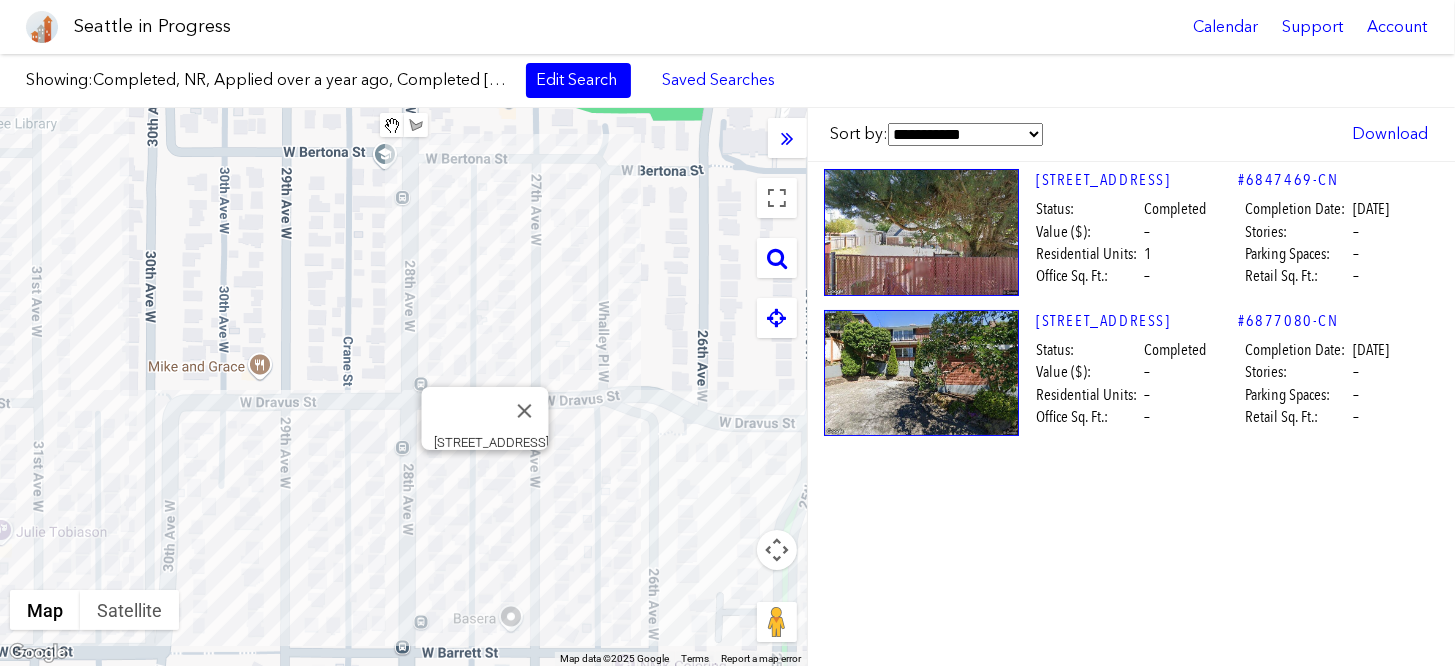 click on "To navigate, press the arrow keys. [STREET_ADDRESS]" at bounding box center (403, 387) 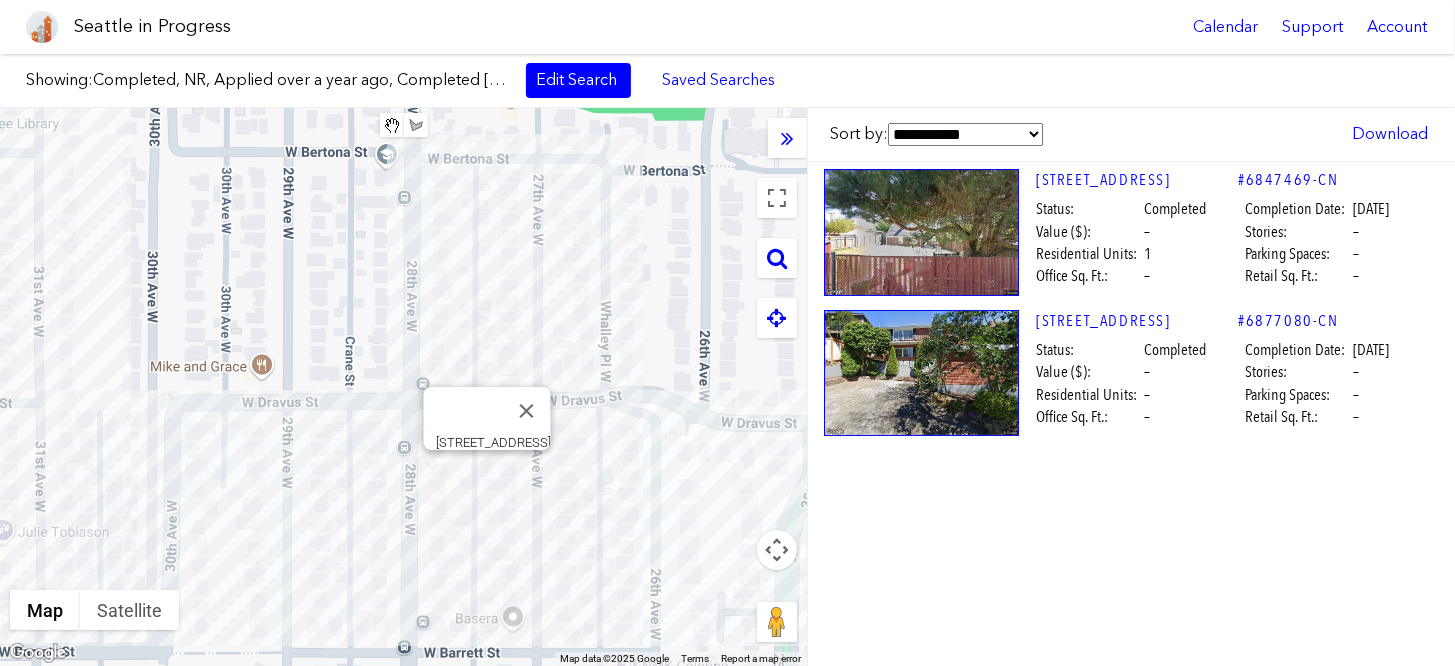 click on "To navigate, press the arrow keys. [STREET_ADDRESS]" at bounding box center (403, 387) 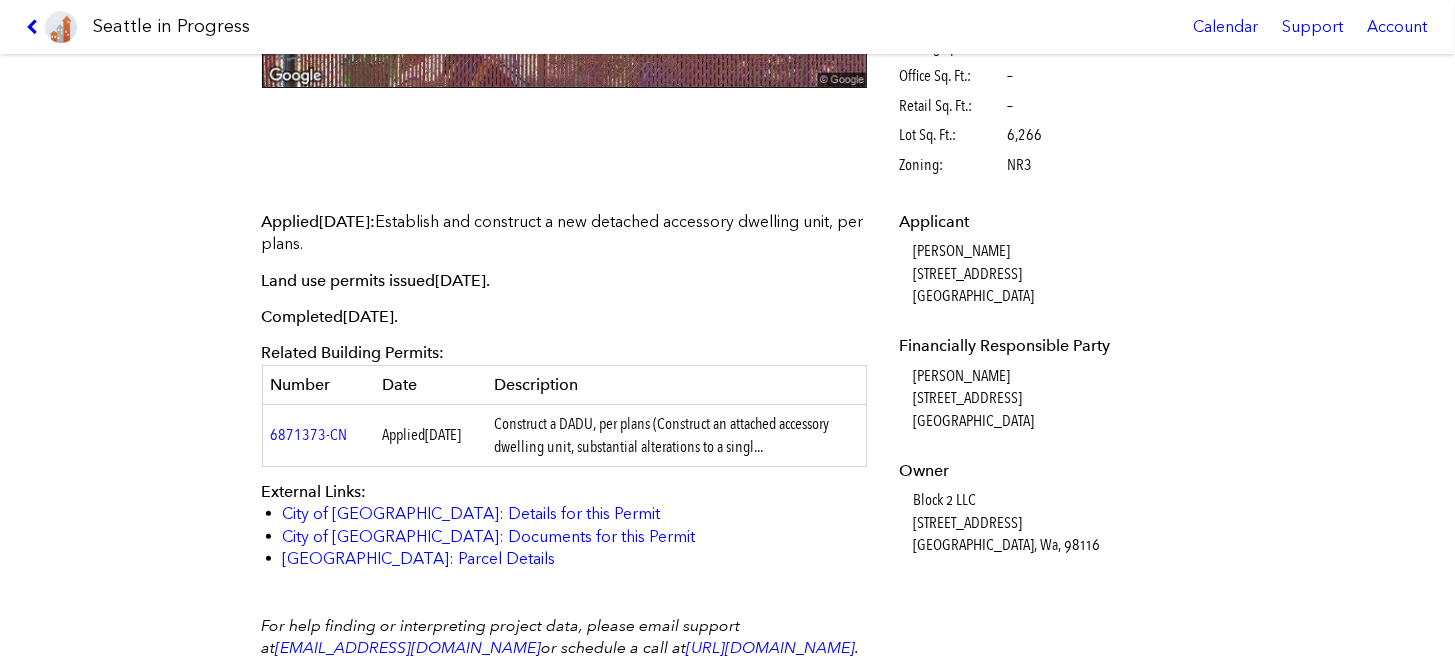 scroll, scrollTop: 500, scrollLeft: 0, axis: vertical 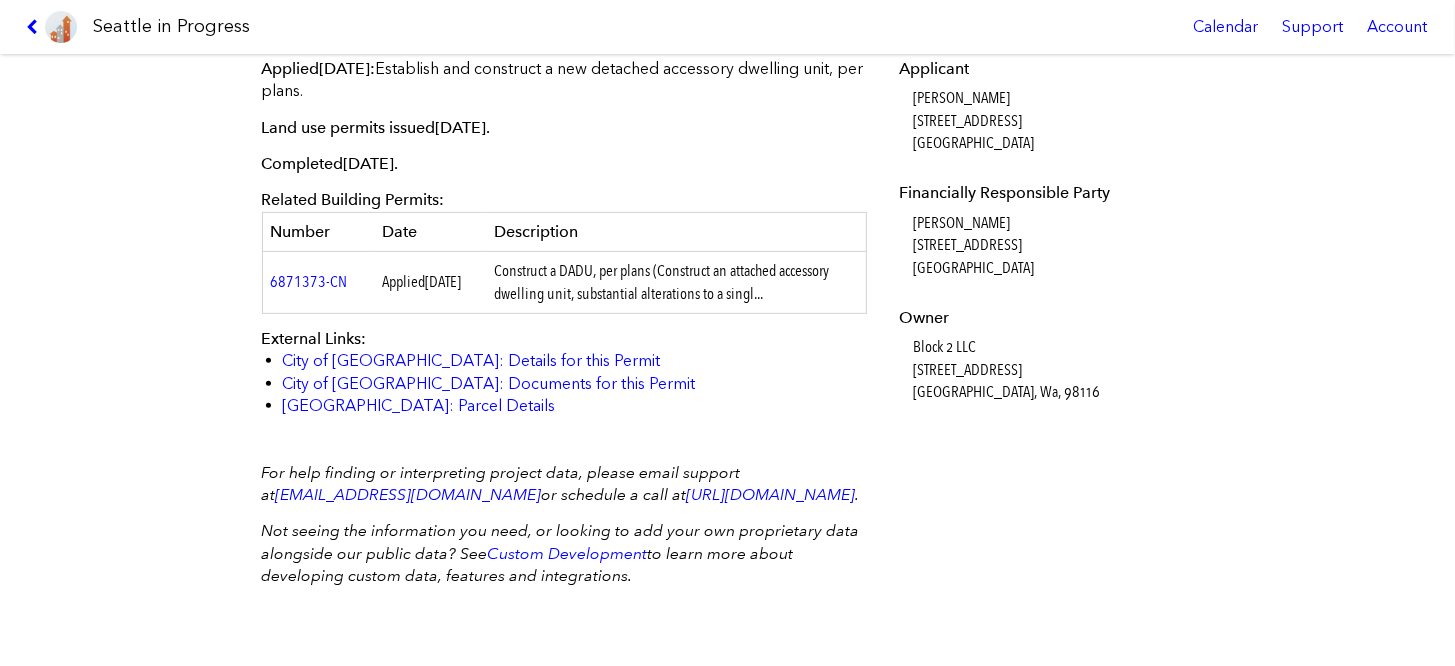 drag, startPoint x: 930, startPoint y: 347, endPoint x: 1069, endPoint y: 347, distance: 139 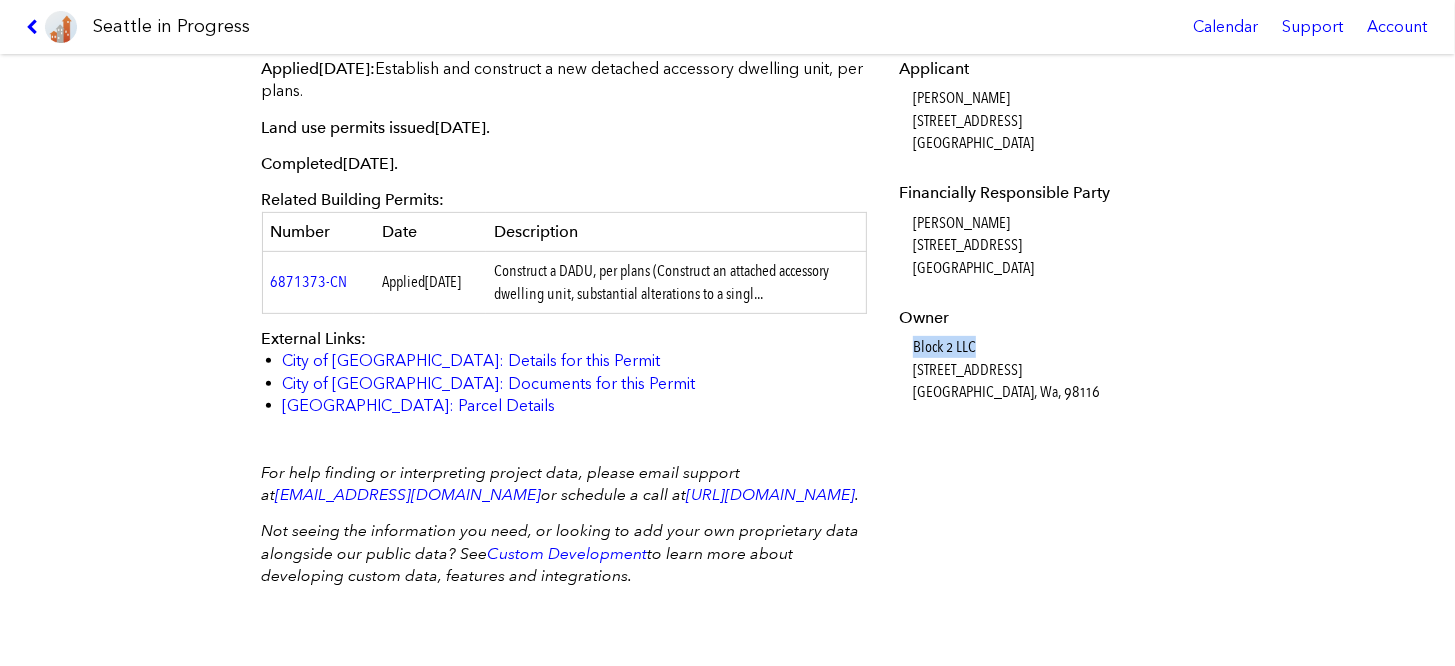 drag, startPoint x: 916, startPoint y: 332, endPoint x: 987, endPoint y: 329, distance: 71.063354 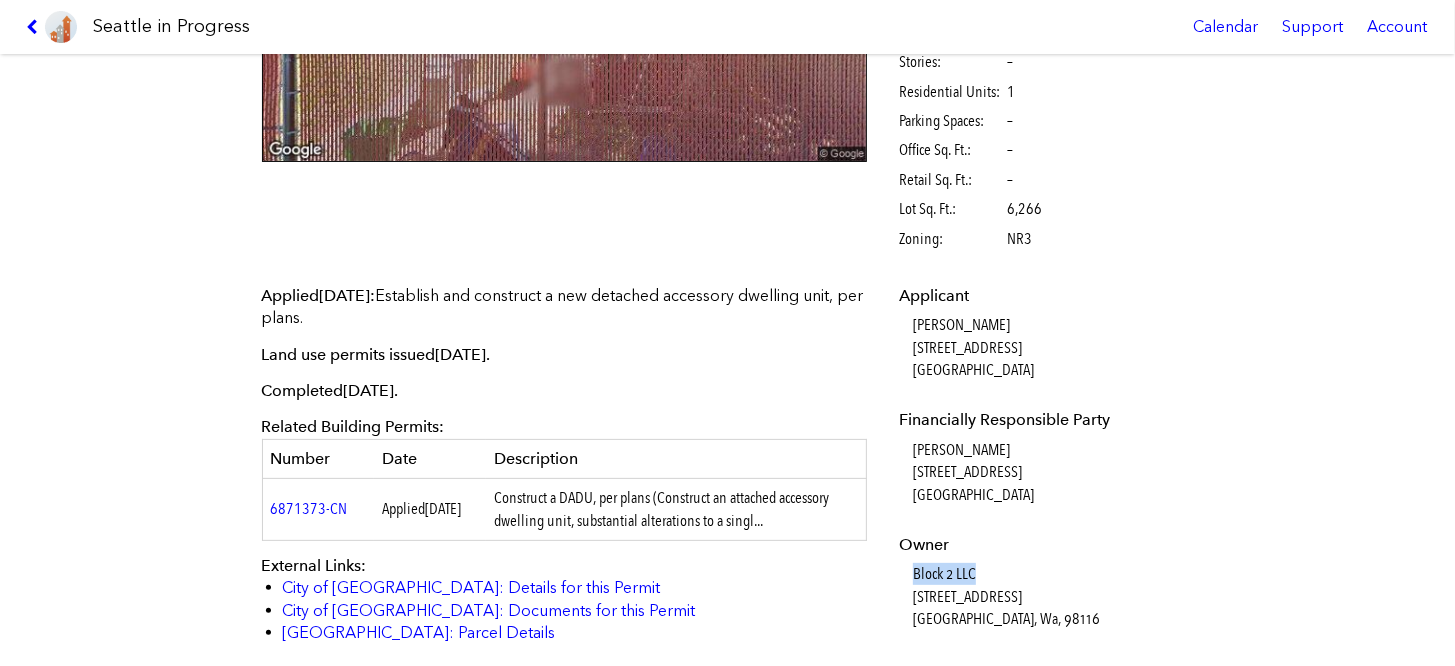 scroll, scrollTop: 133, scrollLeft: 0, axis: vertical 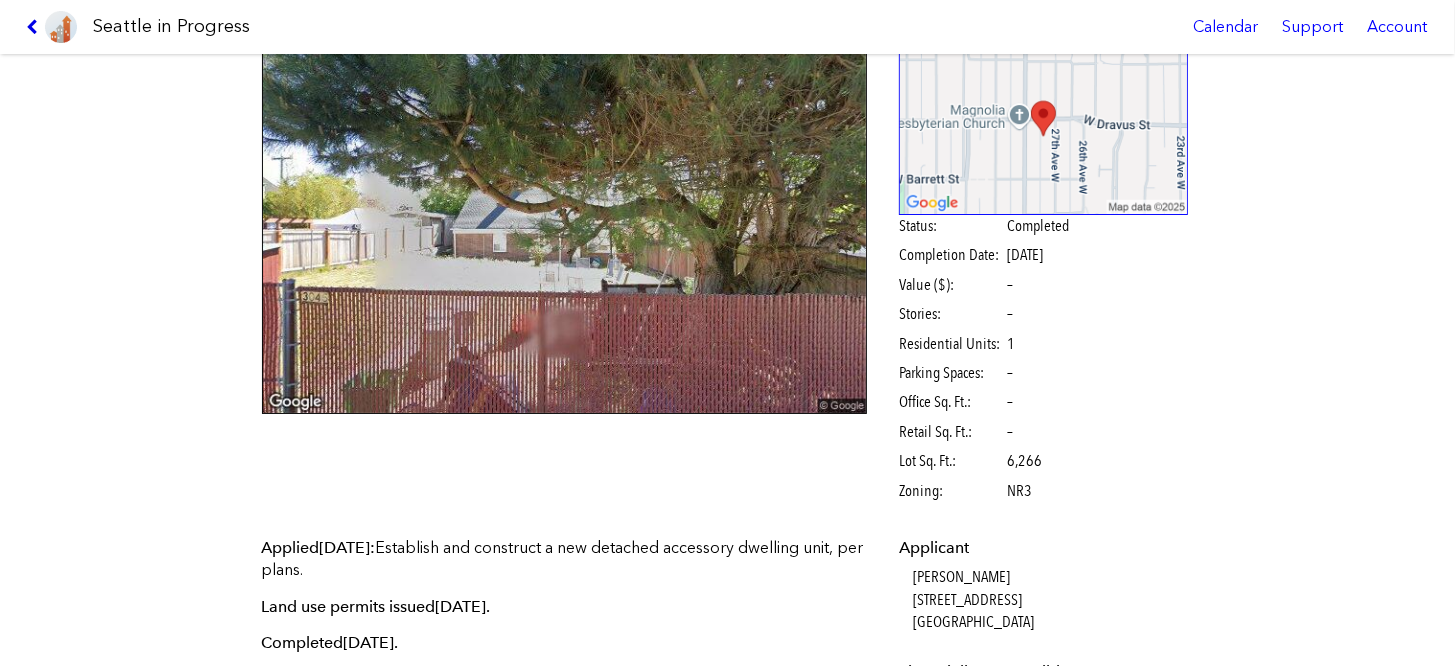 click at bounding box center (35, 27) 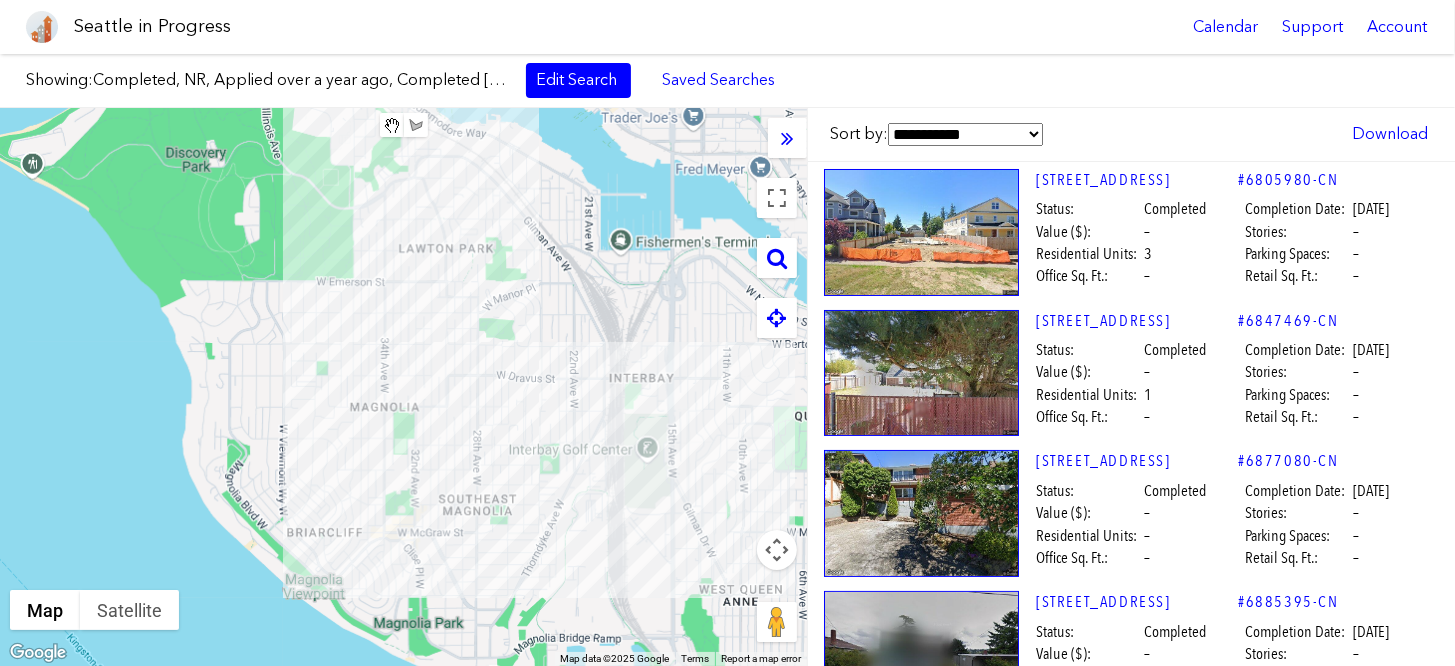 drag, startPoint x: 445, startPoint y: 362, endPoint x: 468, endPoint y: 425, distance: 67.06713 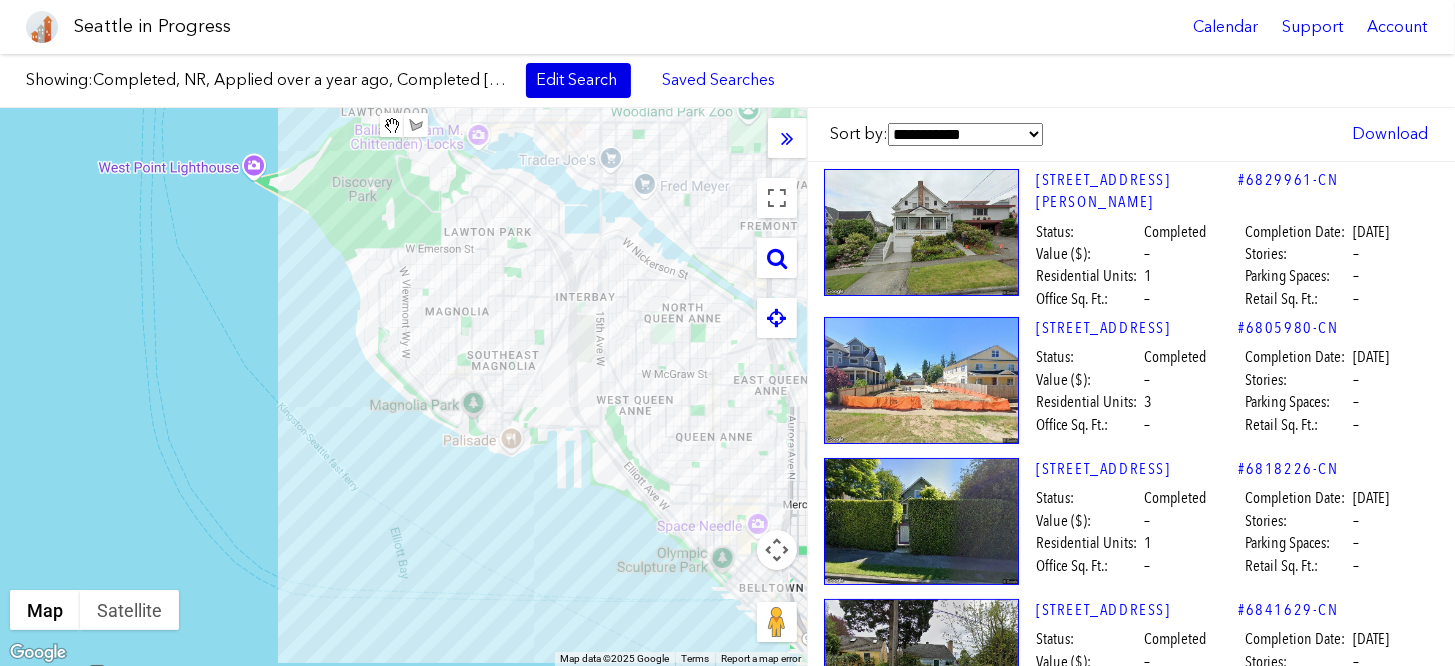 click on "Edit Search" at bounding box center [578, 80] 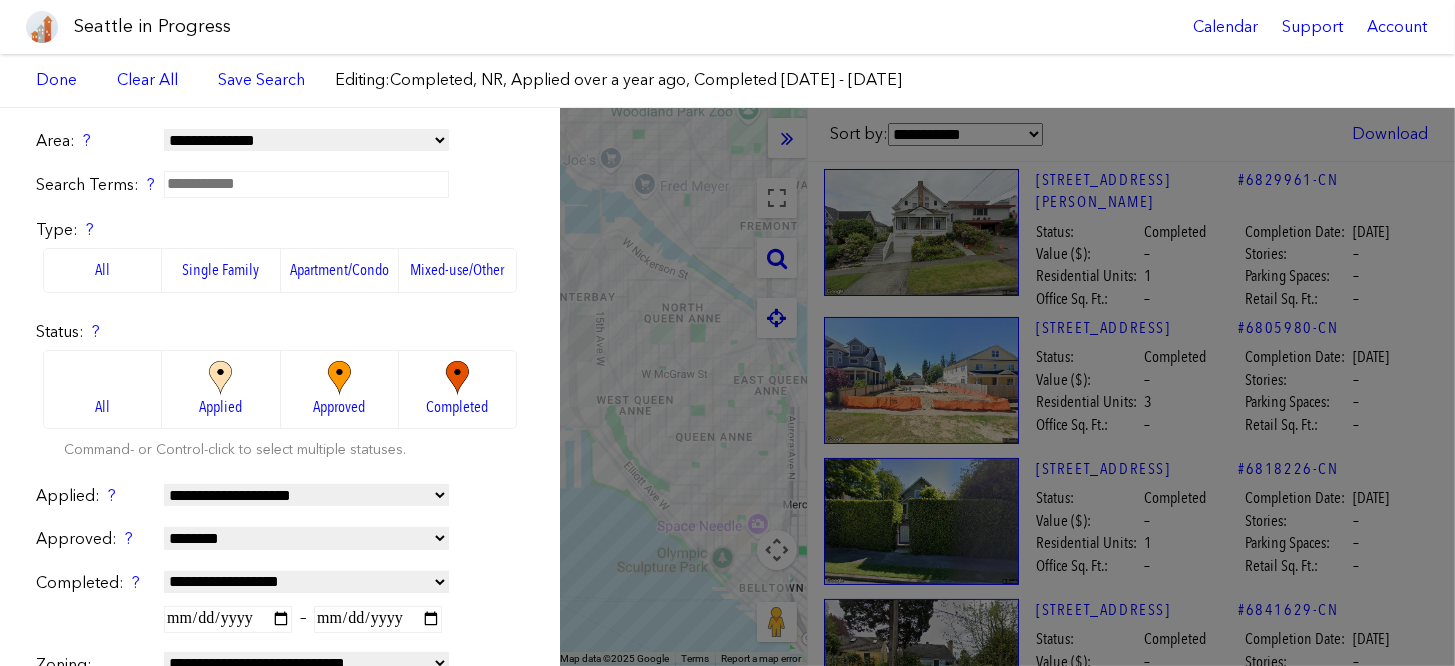 click on "Approved" at bounding box center [339, 407] 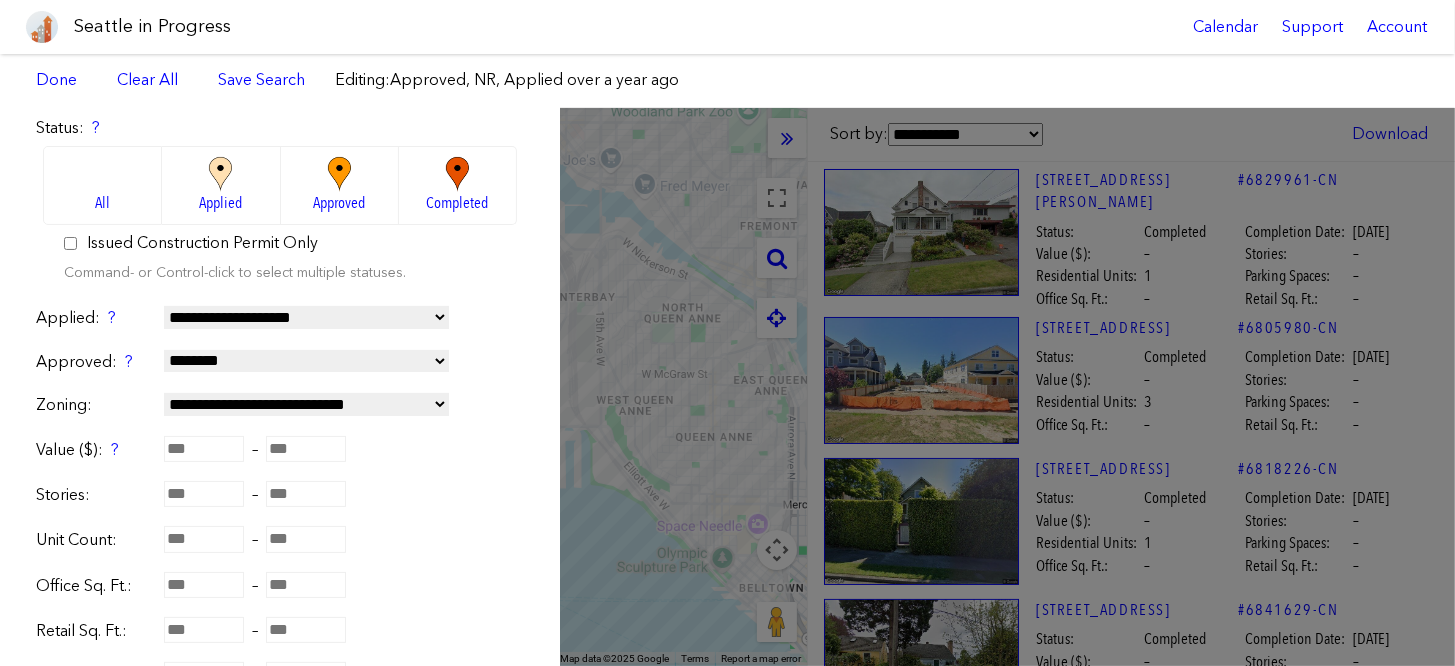 scroll, scrollTop: 200, scrollLeft: 0, axis: vertical 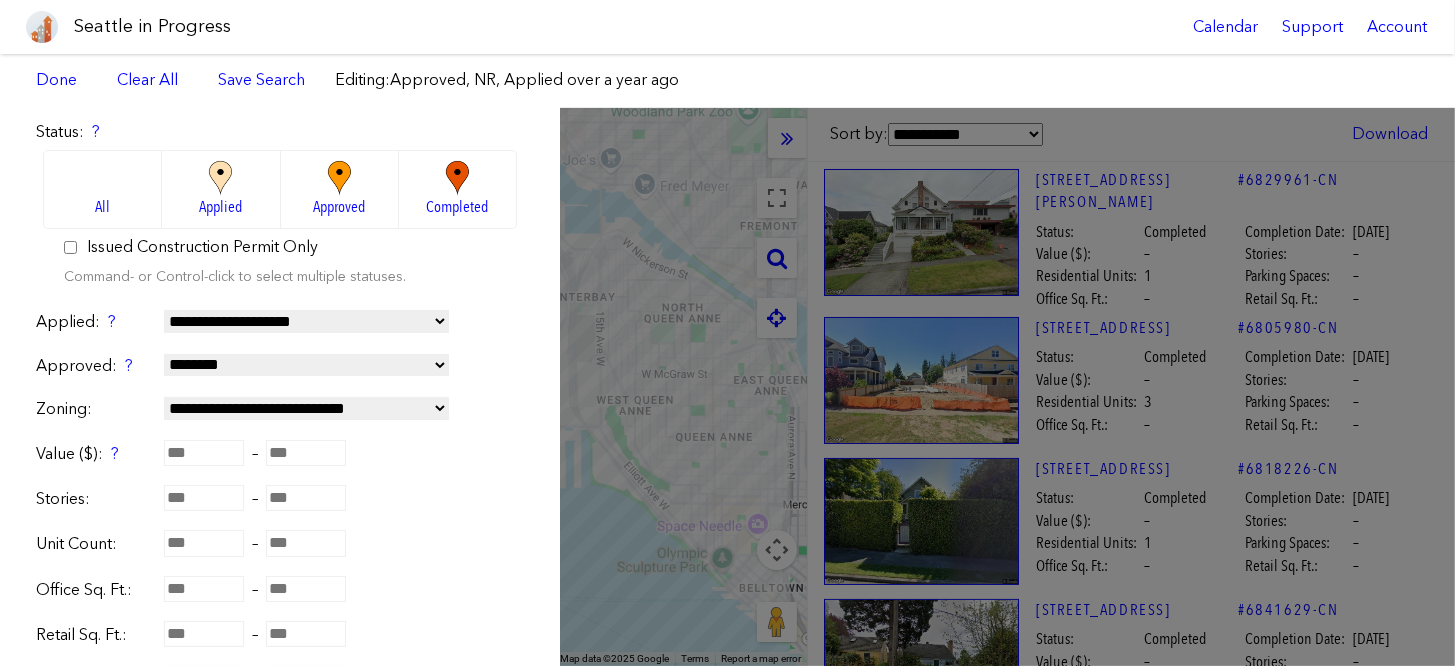 click on "**********" at bounding box center [306, 321] 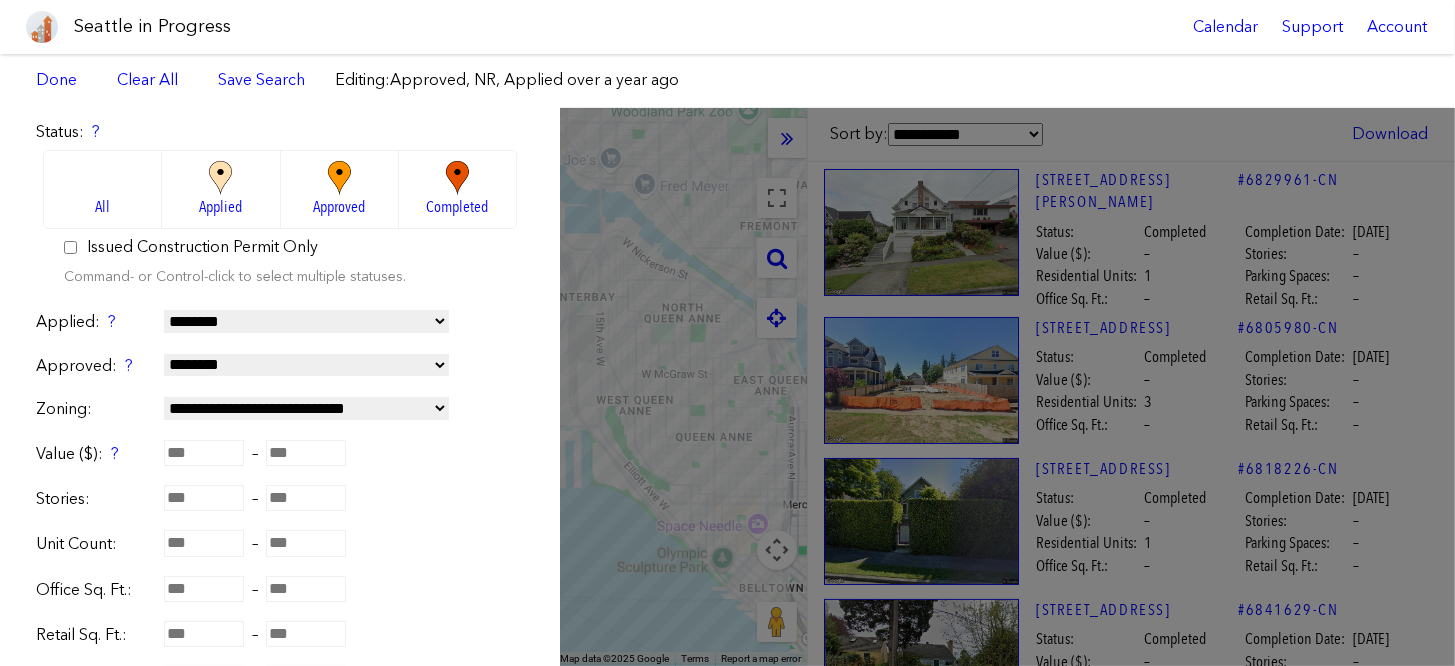 click on "**********" at bounding box center [306, 321] 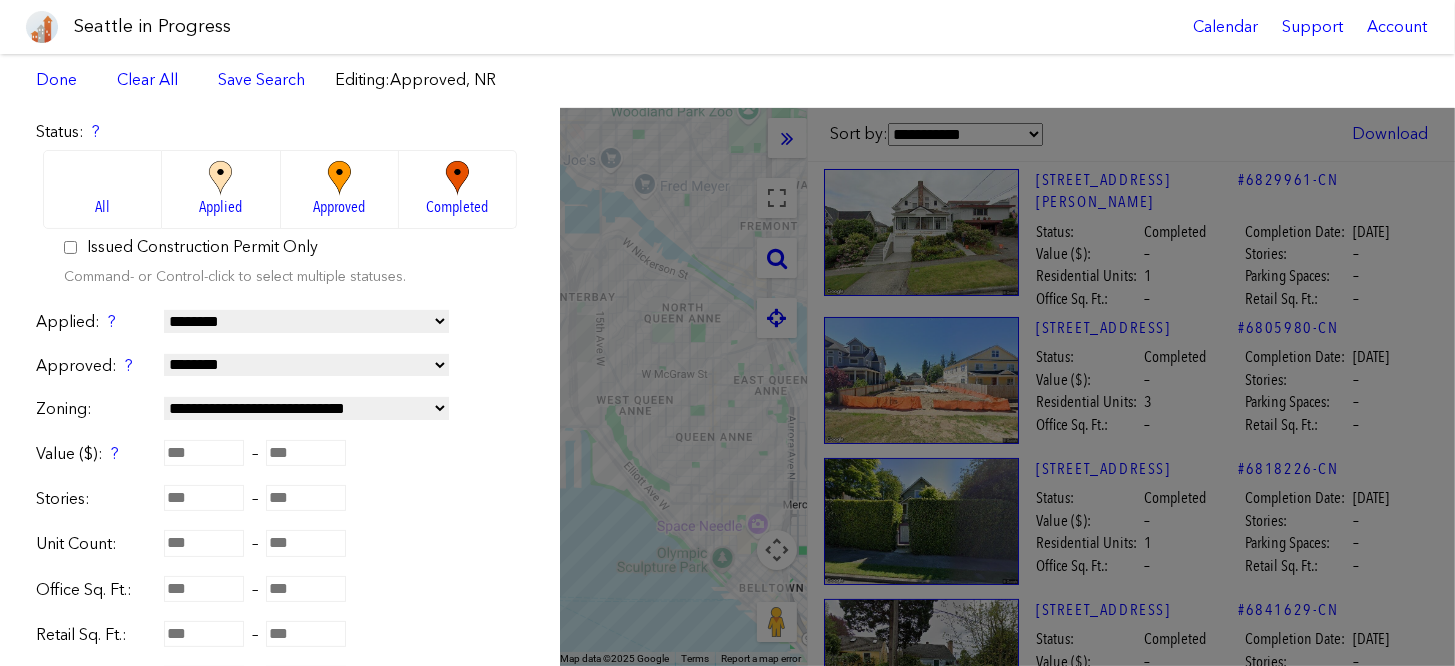 click on "**********" at bounding box center [306, 408] 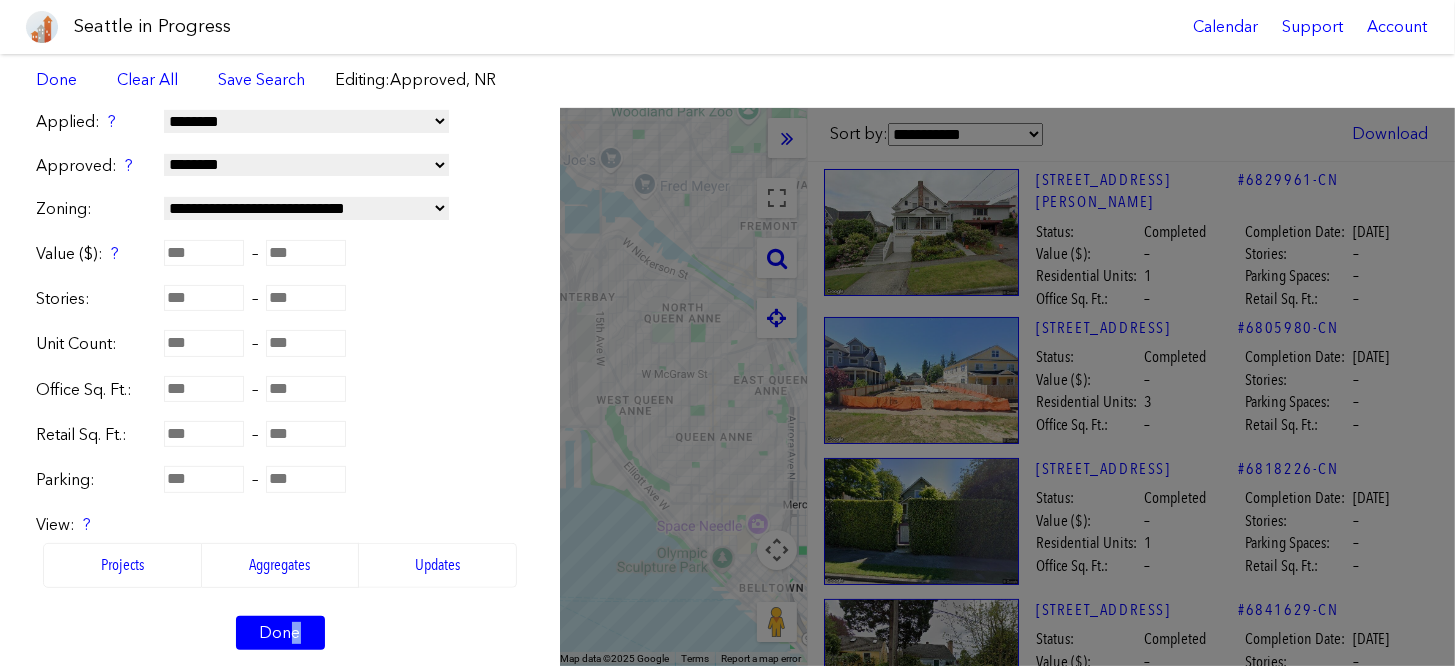drag, startPoint x: 287, startPoint y: 633, endPoint x: 349, endPoint y: 608, distance: 66.85058 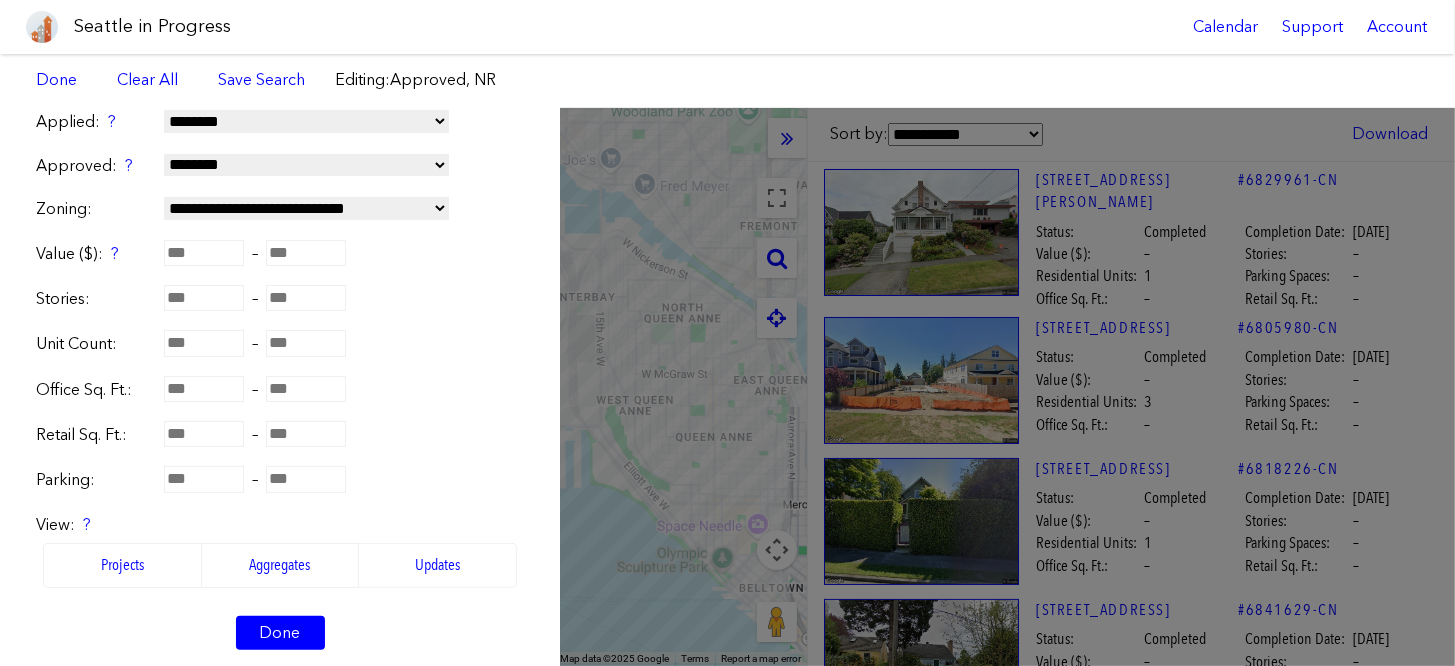 click on "Updates" at bounding box center (438, 565) 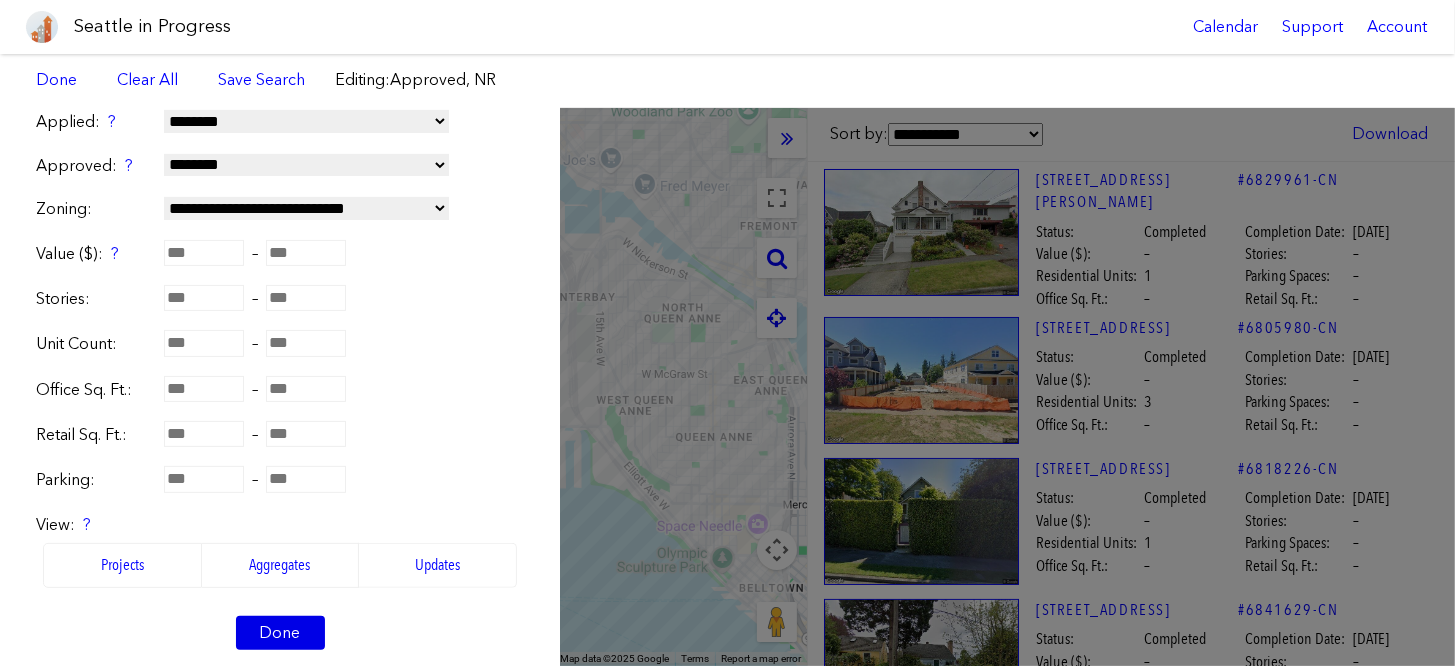 click on "Done" at bounding box center [280, 633] 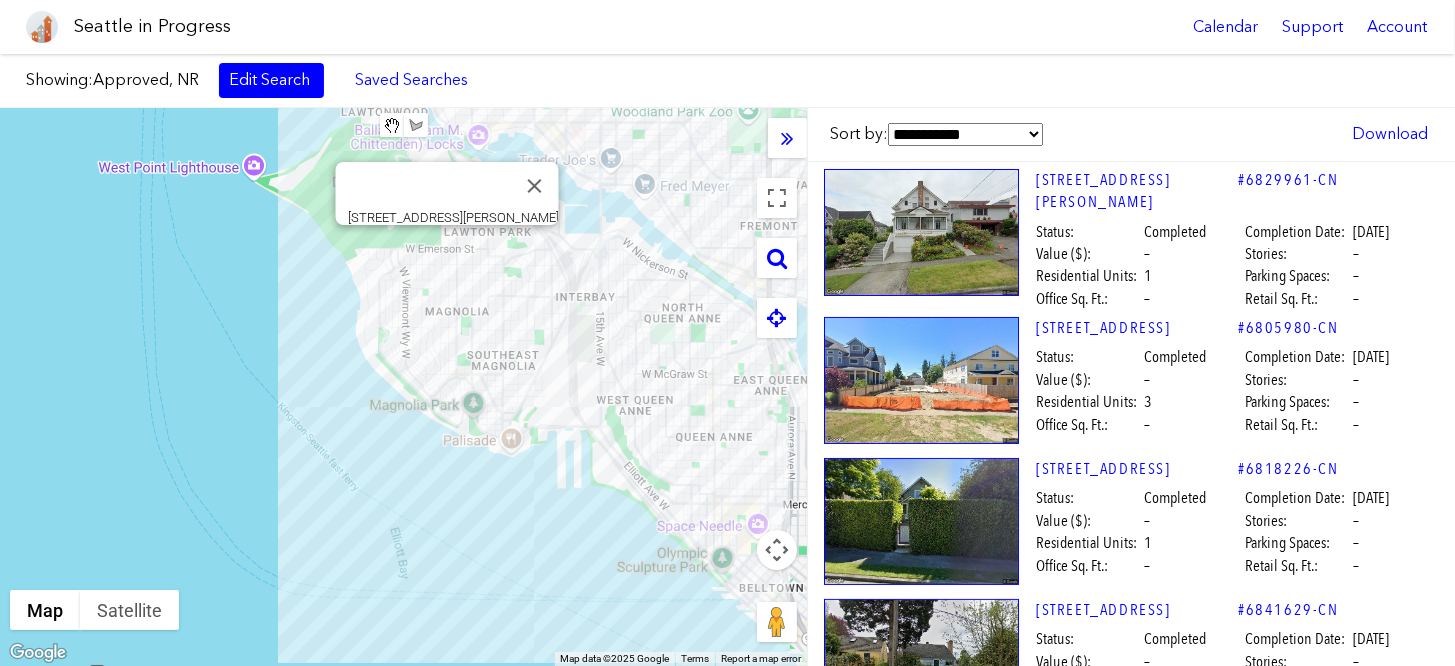 click on "To navigate, press the arrow keys. [STREET_ADDRESS][PERSON_NAME]" at bounding box center [403, 387] 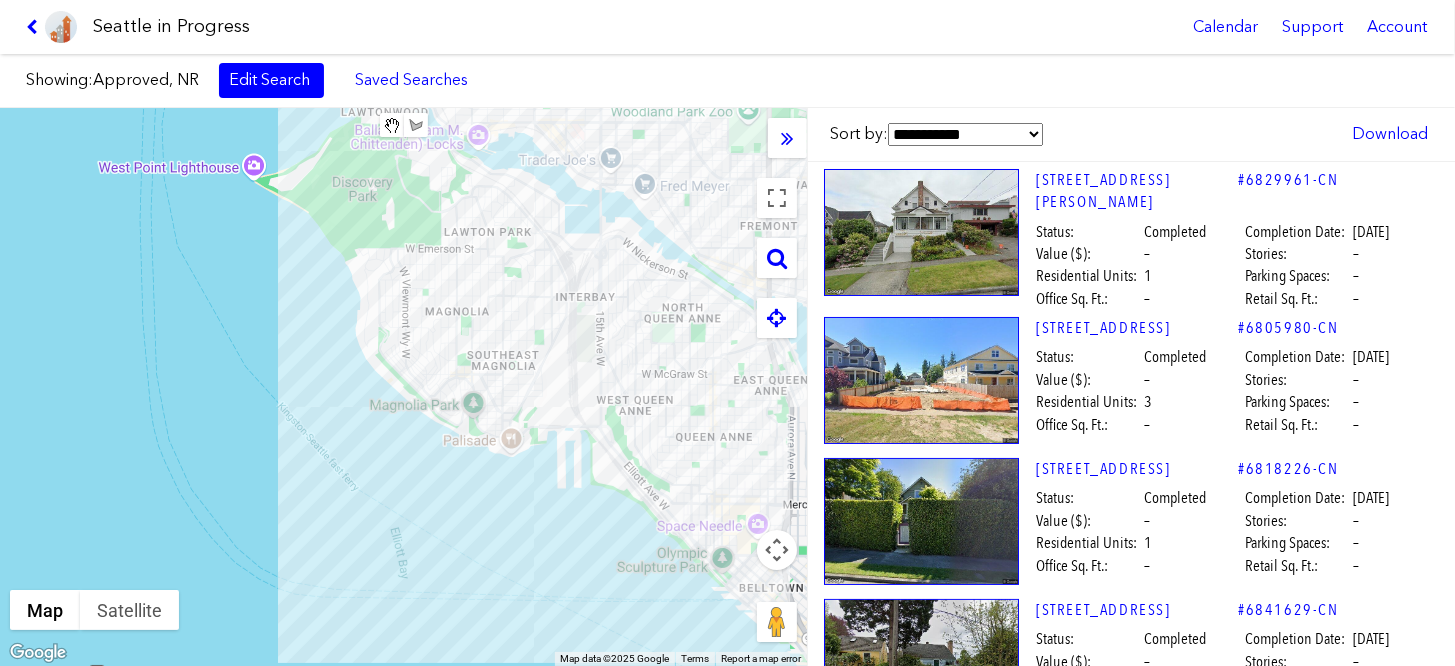 select on "****" 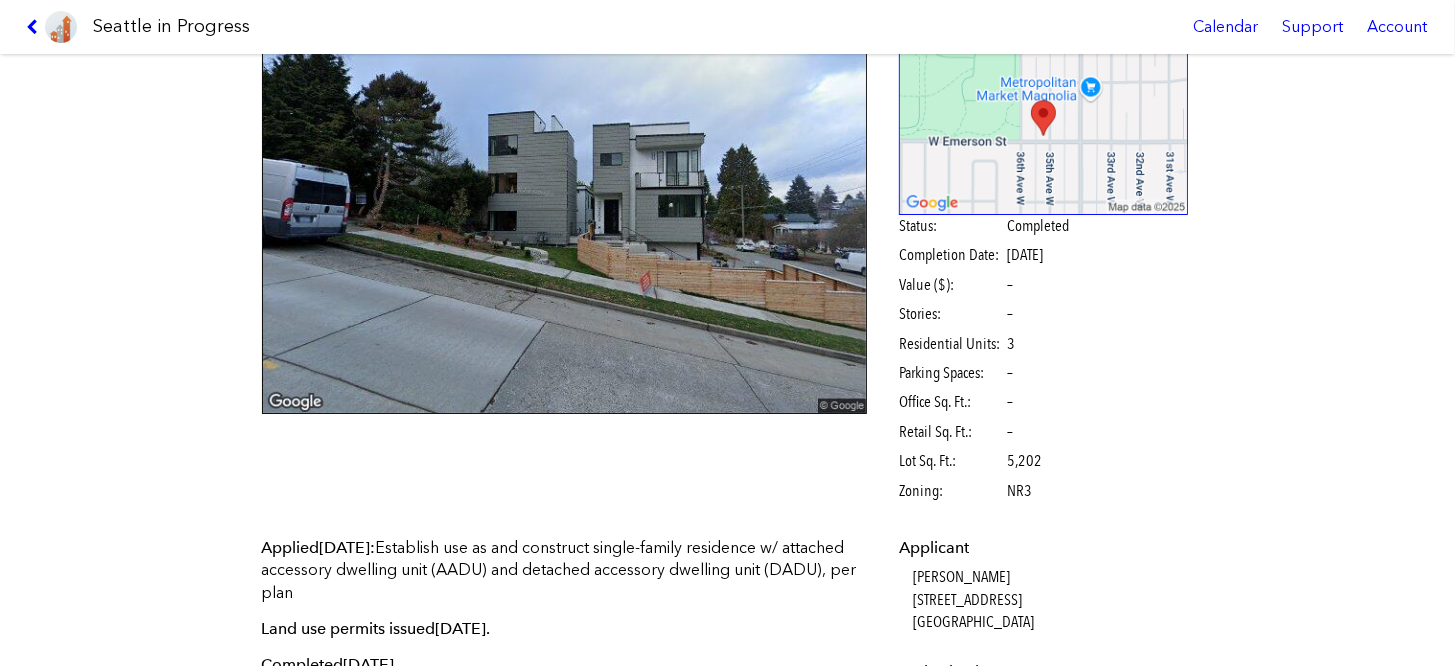 scroll, scrollTop: 0, scrollLeft: 0, axis: both 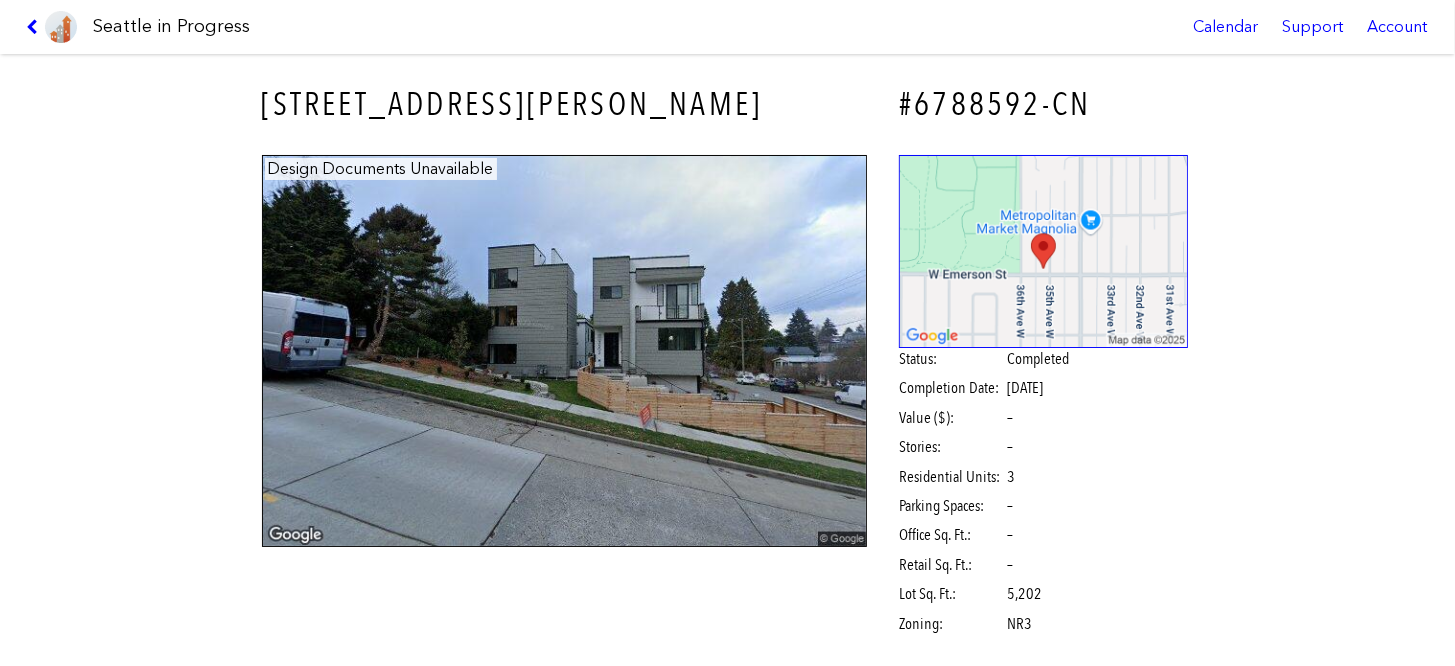 select on "****" 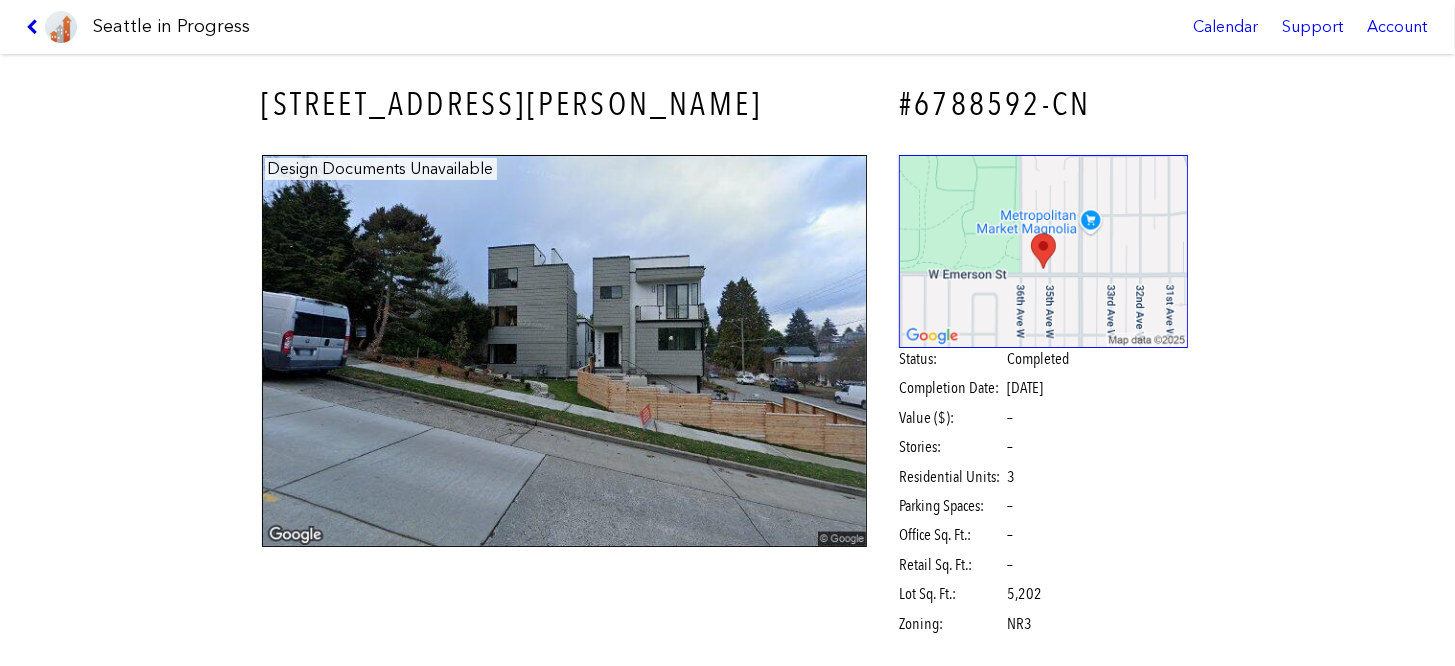 click at bounding box center [35, 27] 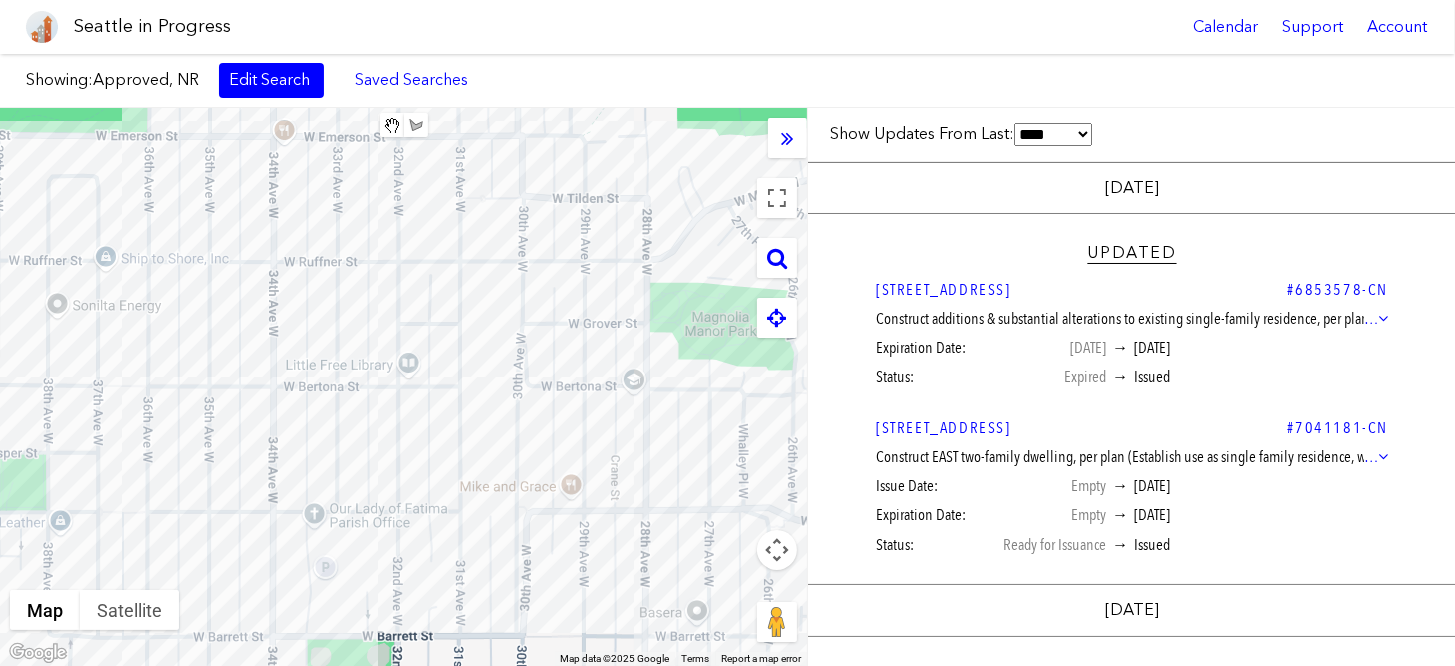 select on "****" 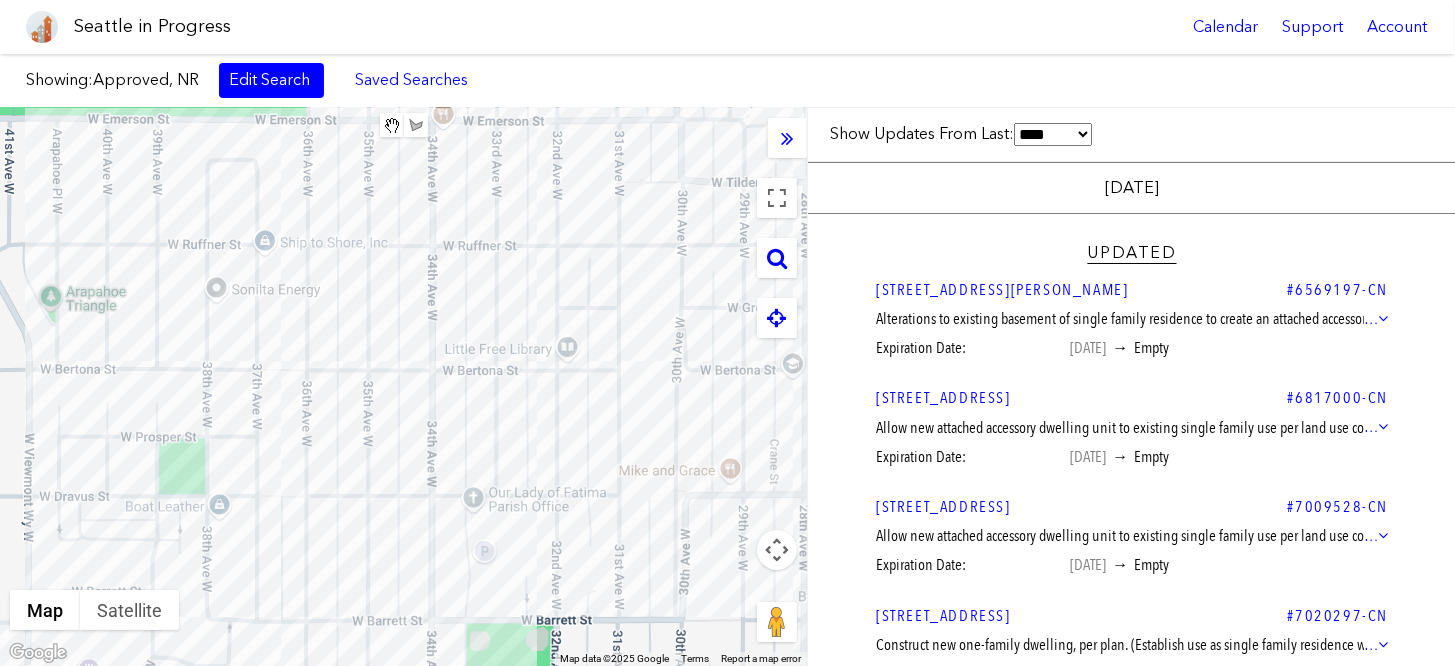 drag, startPoint x: 483, startPoint y: 235, endPoint x: 536, endPoint y: 227, distance: 53.600372 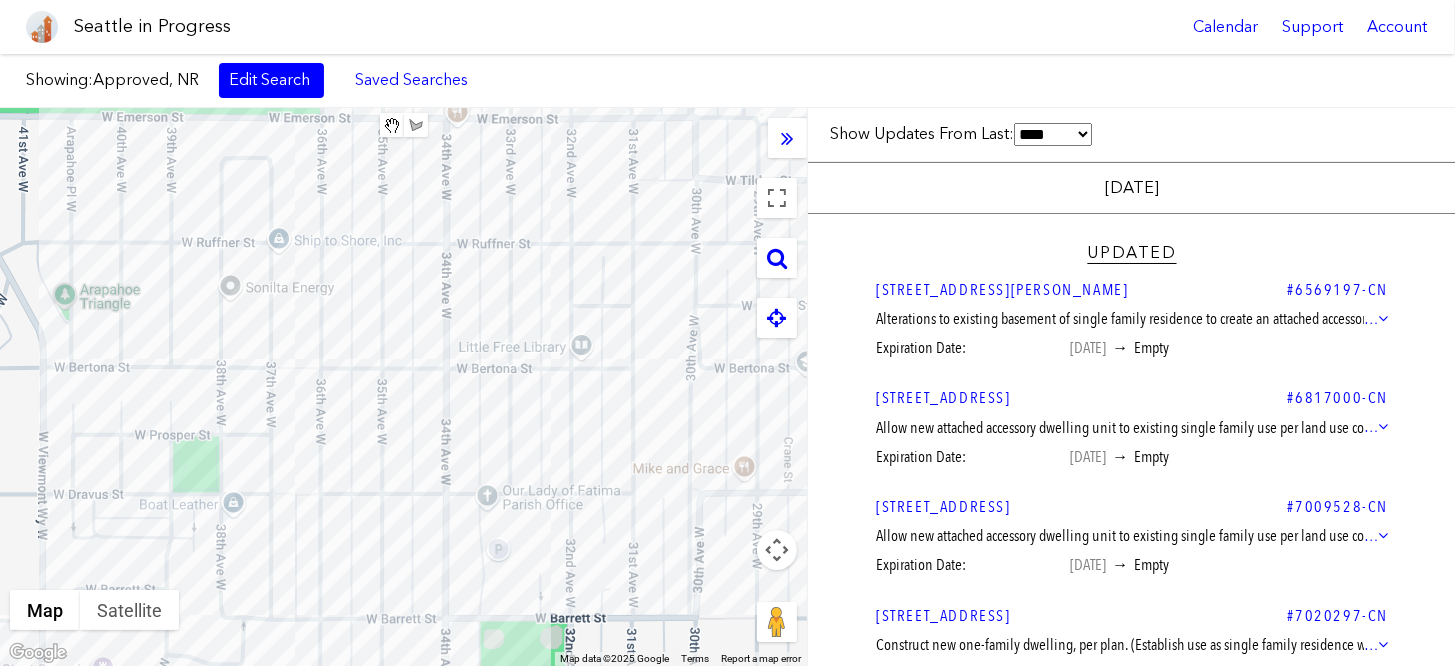 select on "****" 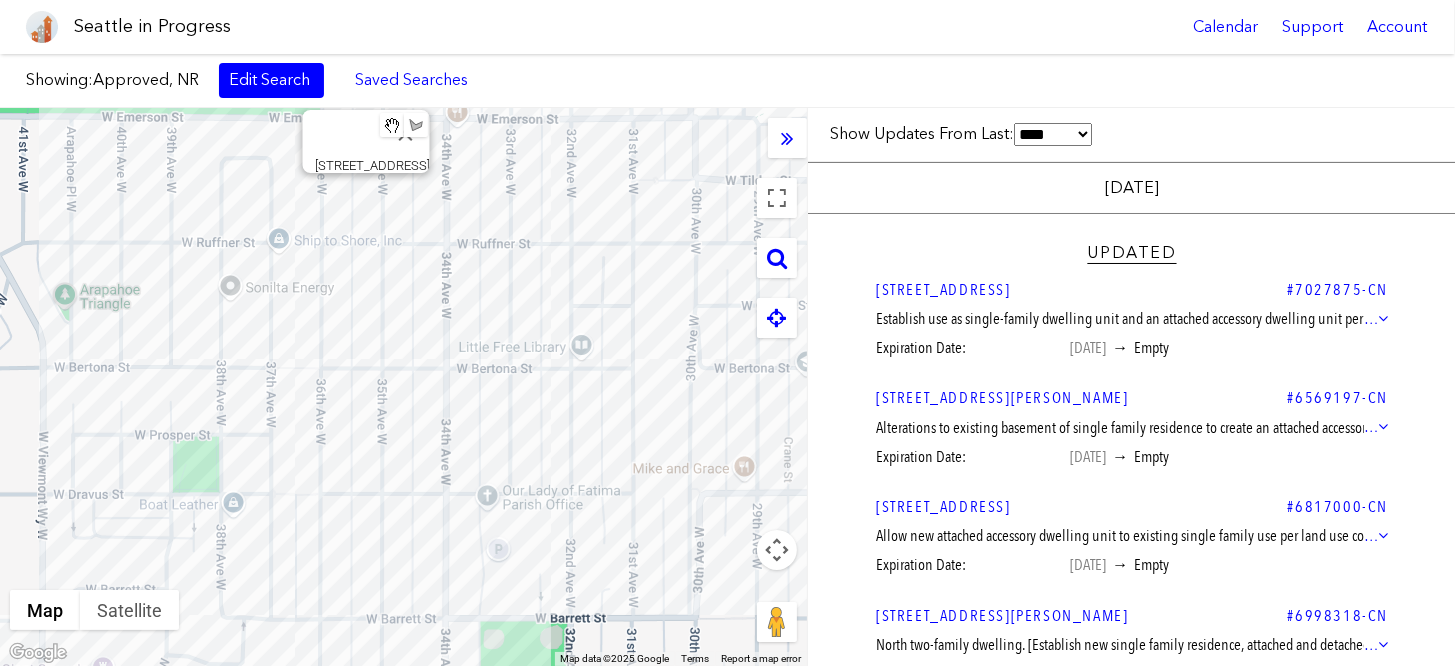 click on "To navigate, press the arrow keys. [STREET_ADDRESS]" at bounding box center [403, 387] 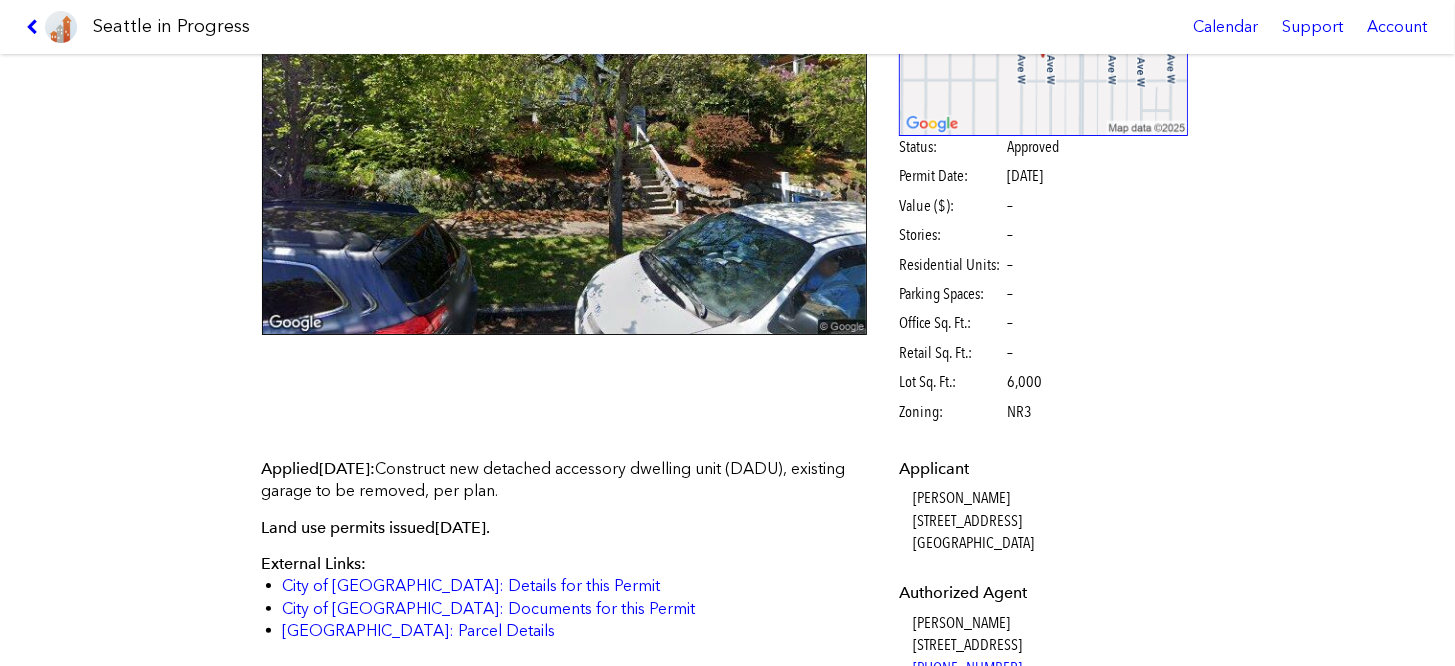 scroll, scrollTop: 200, scrollLeft: 0, axis: vertical 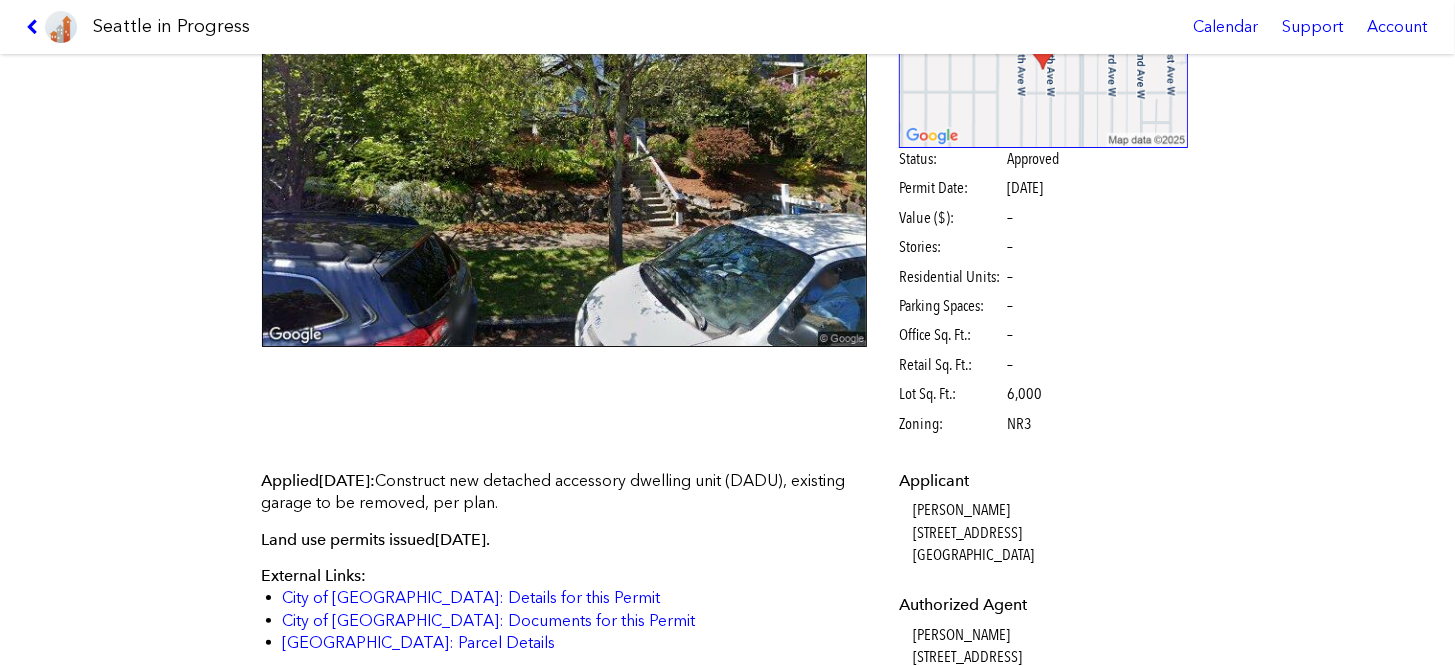 click at bounding box center [51, 27] 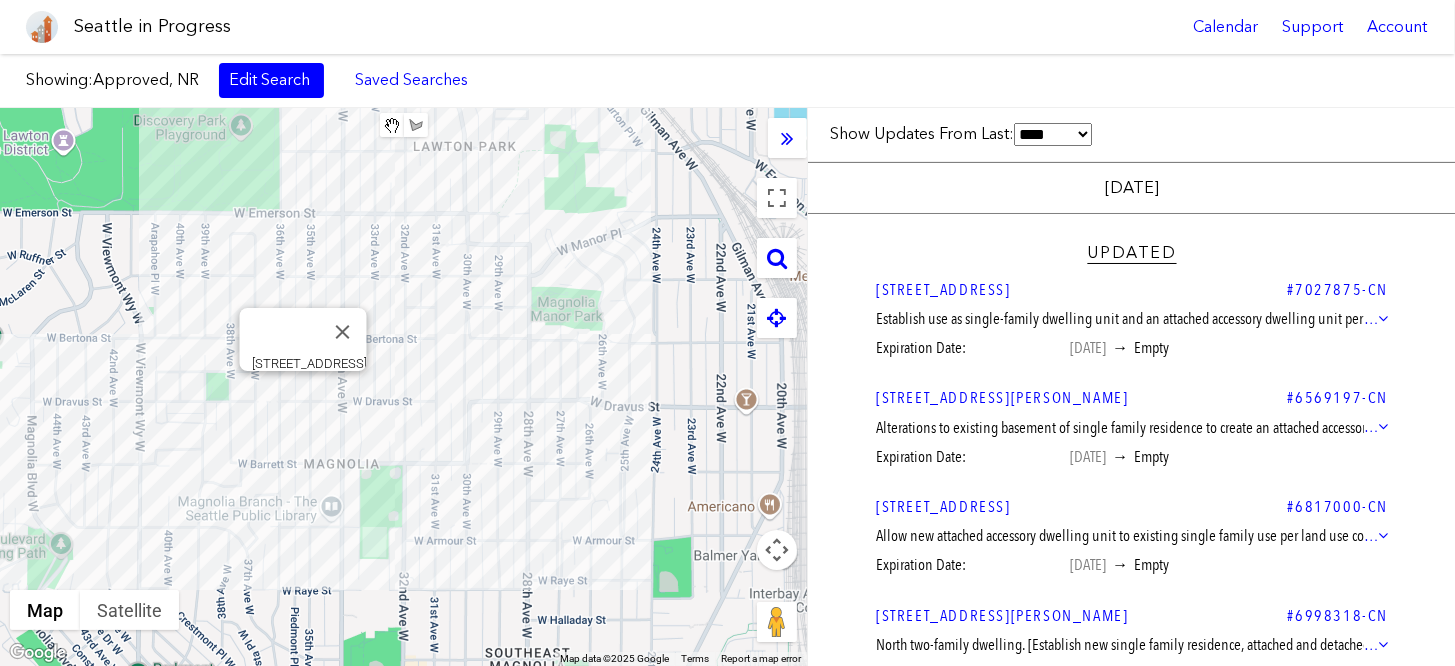 click on "To navigate, press the arrow keys. [STREET_ADDRESS]" at bounding box center (403, 387) 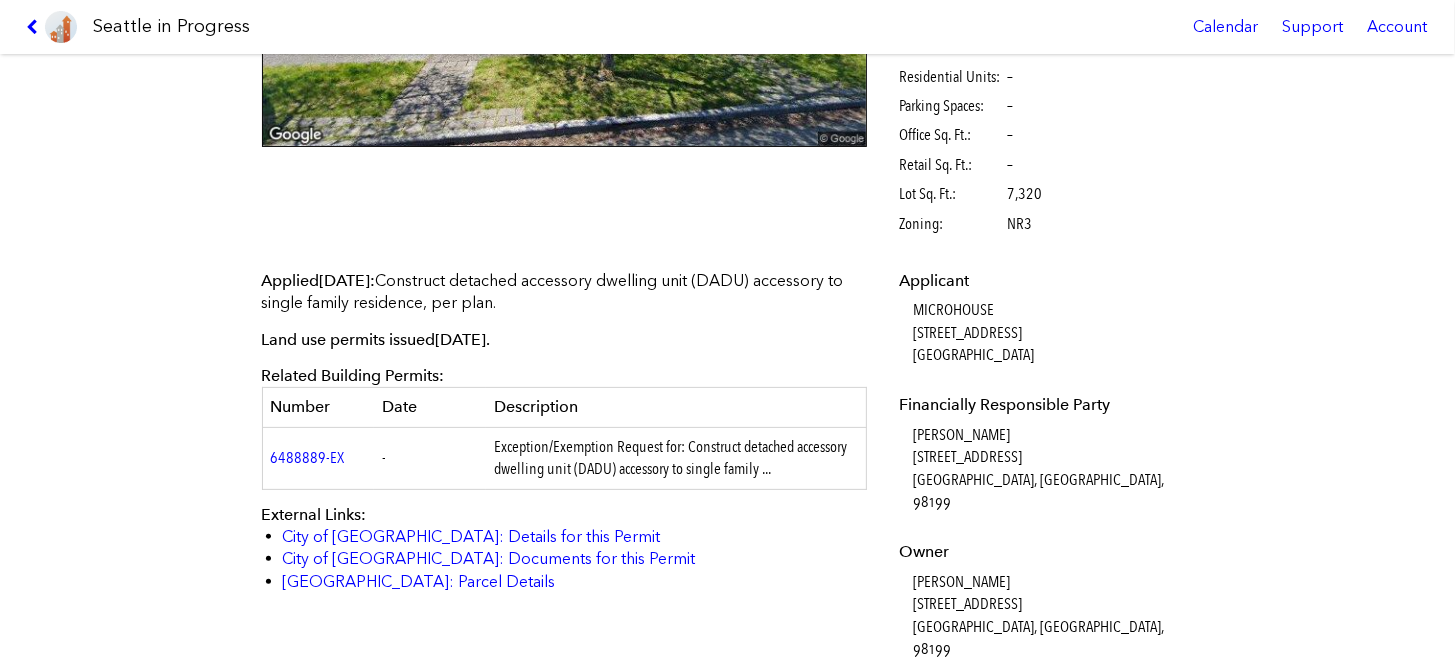 scroll, scrollTop: 100, scrollLeft: 0, axis: vertical 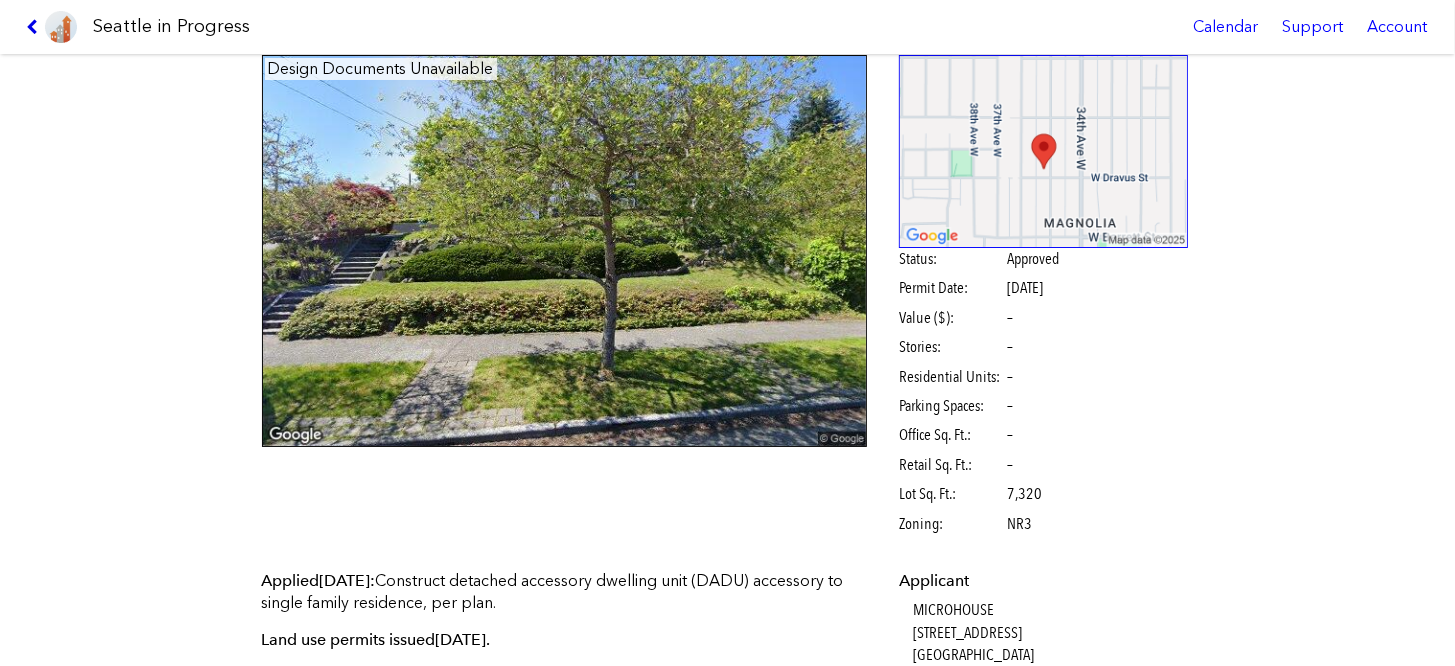 click at bounding box center [35, 27] 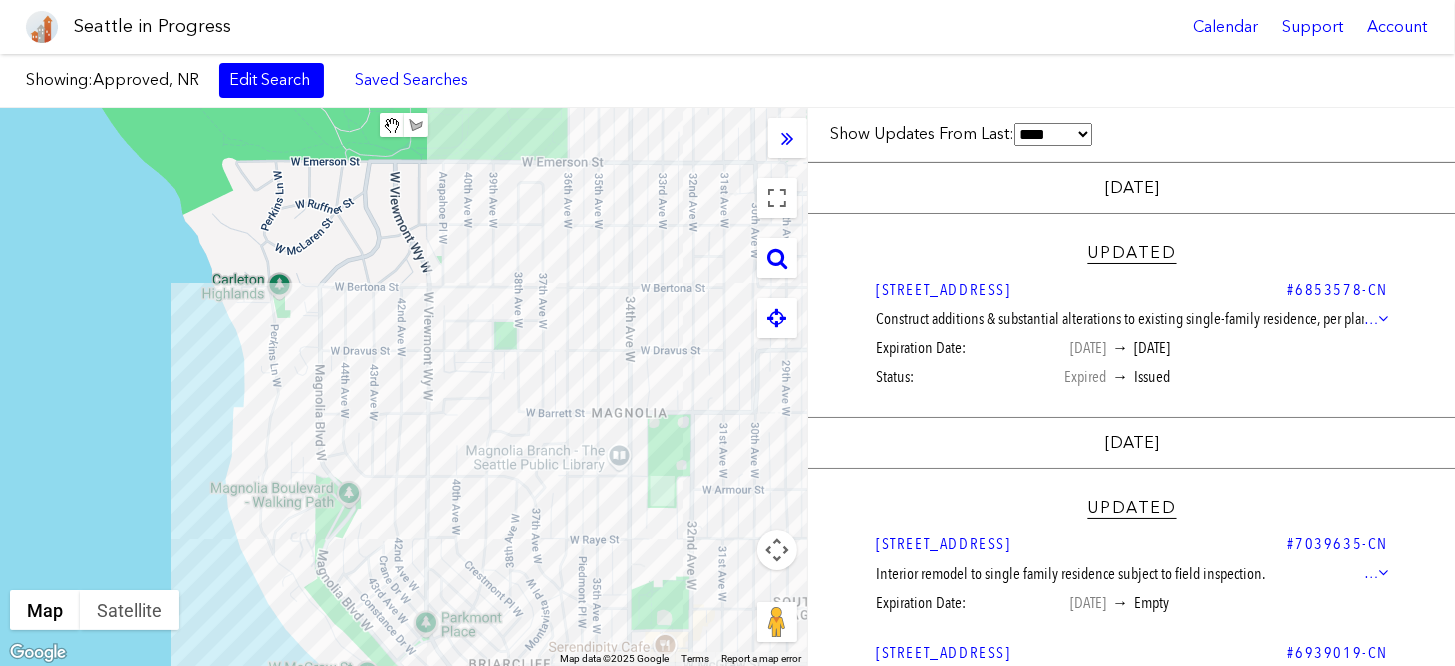 drag, startPoint x: 299, startPoint y: 340, endPoint x: 587, endPoint y: 289, distance: 292.48077 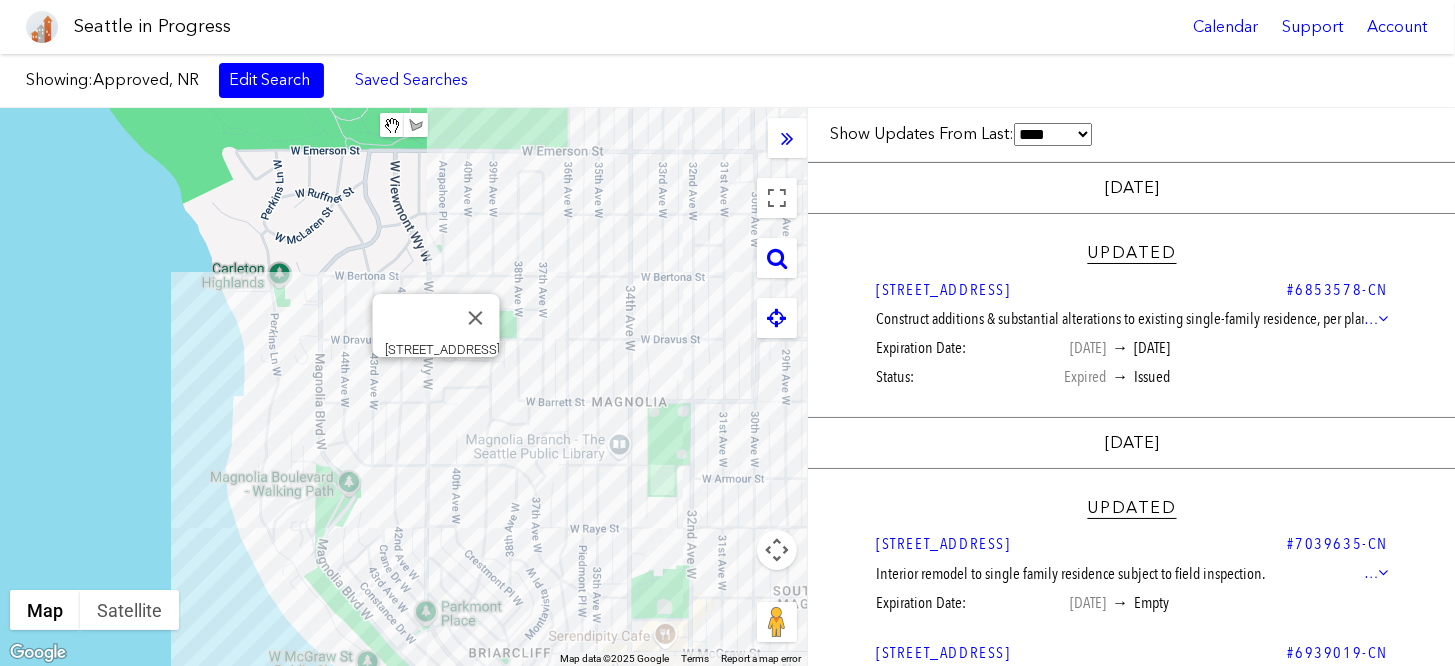 click on "To navigate, press the arrow keys. [STREET_ADDRESS]" at bounding box center (403, 387) 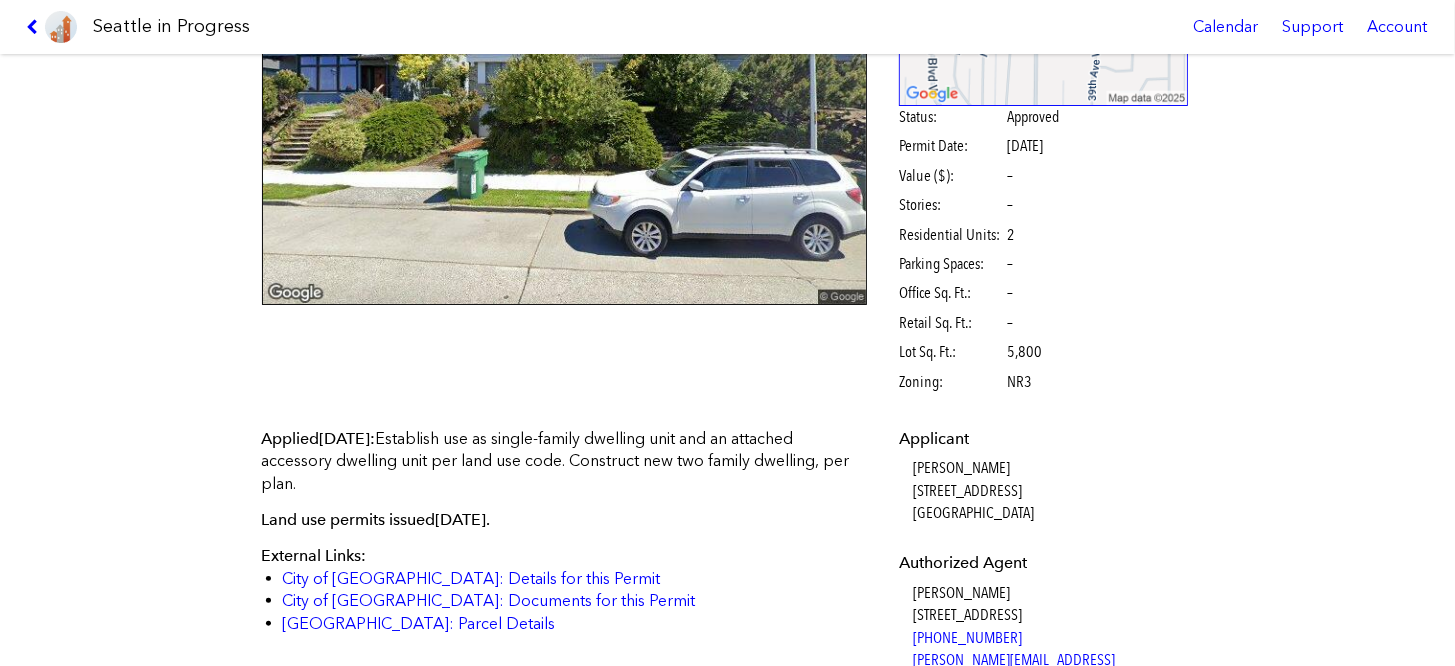 scroll, scrollTop: 200, scrollLeft: 0, axis: vertical 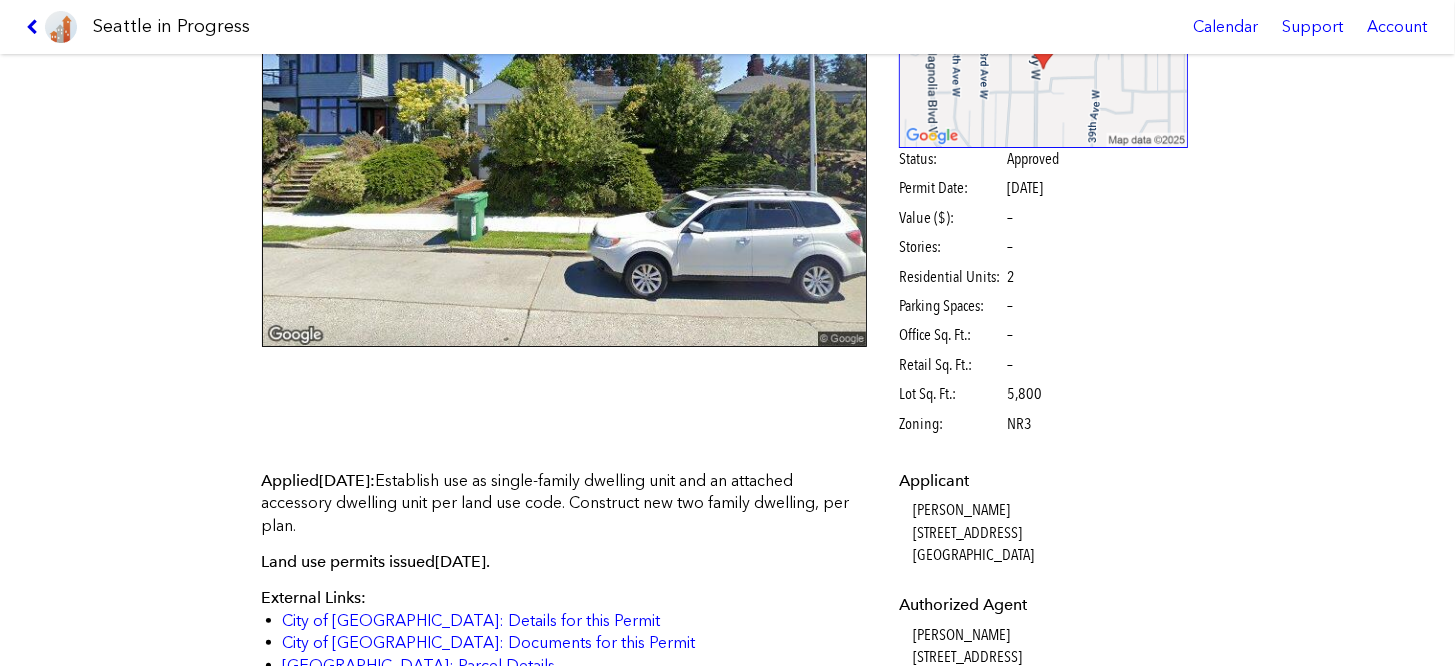 click at bounding box center (35, 27) 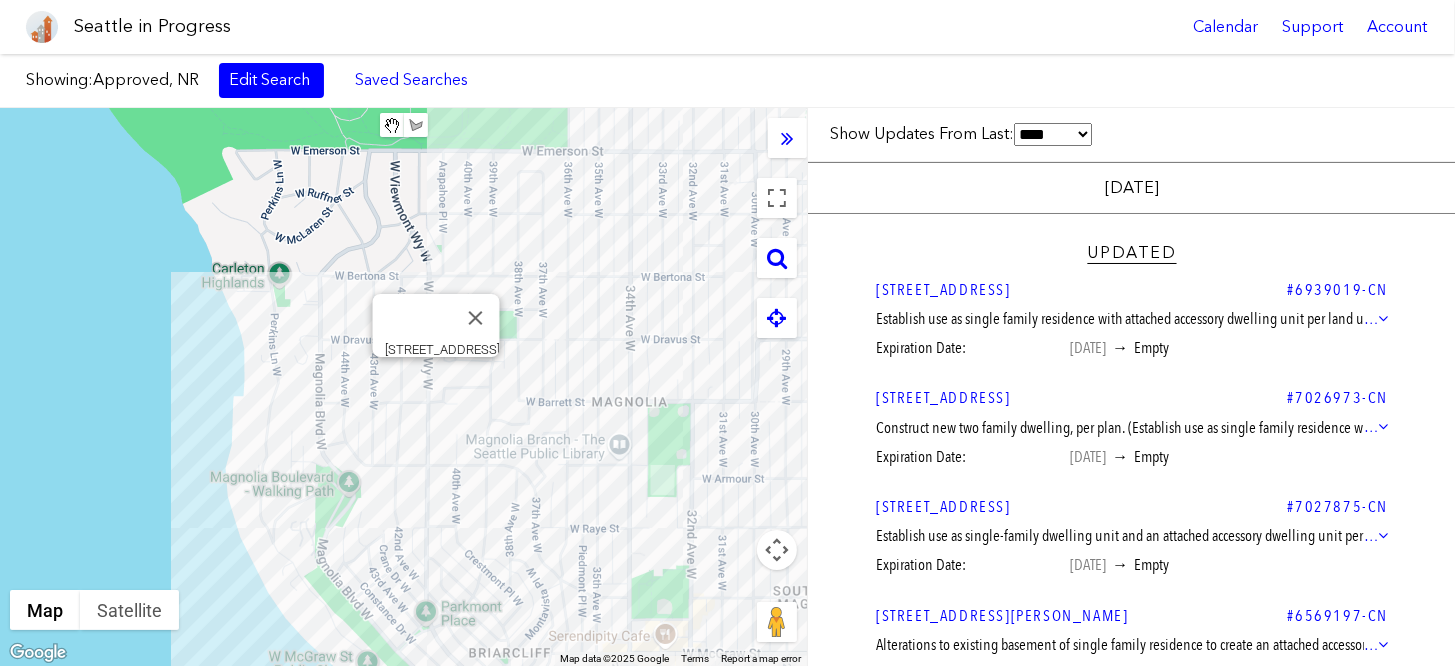 click on "To navigate, press the arrow keys. [STREET_ADDRESS]" at bounding box center [403, 387] 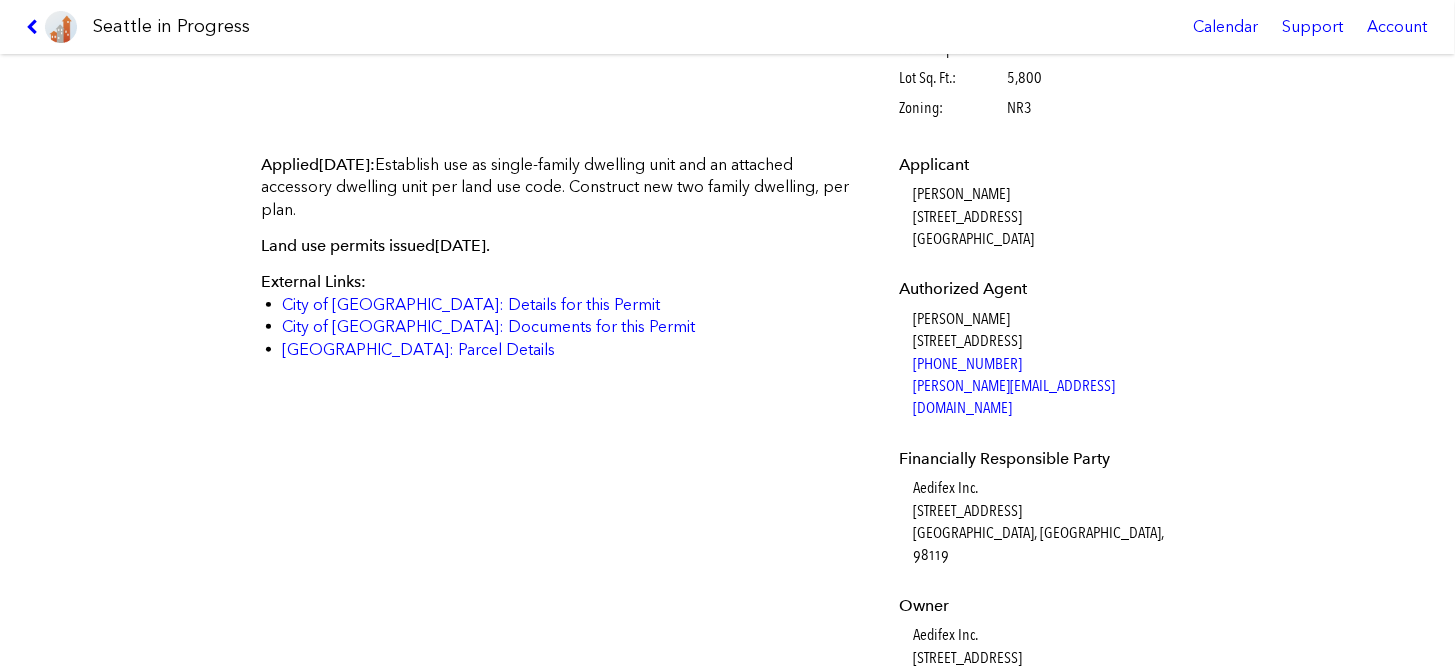 scroll, scrollTop: 508, scrollLeft: 0, axis: vertical 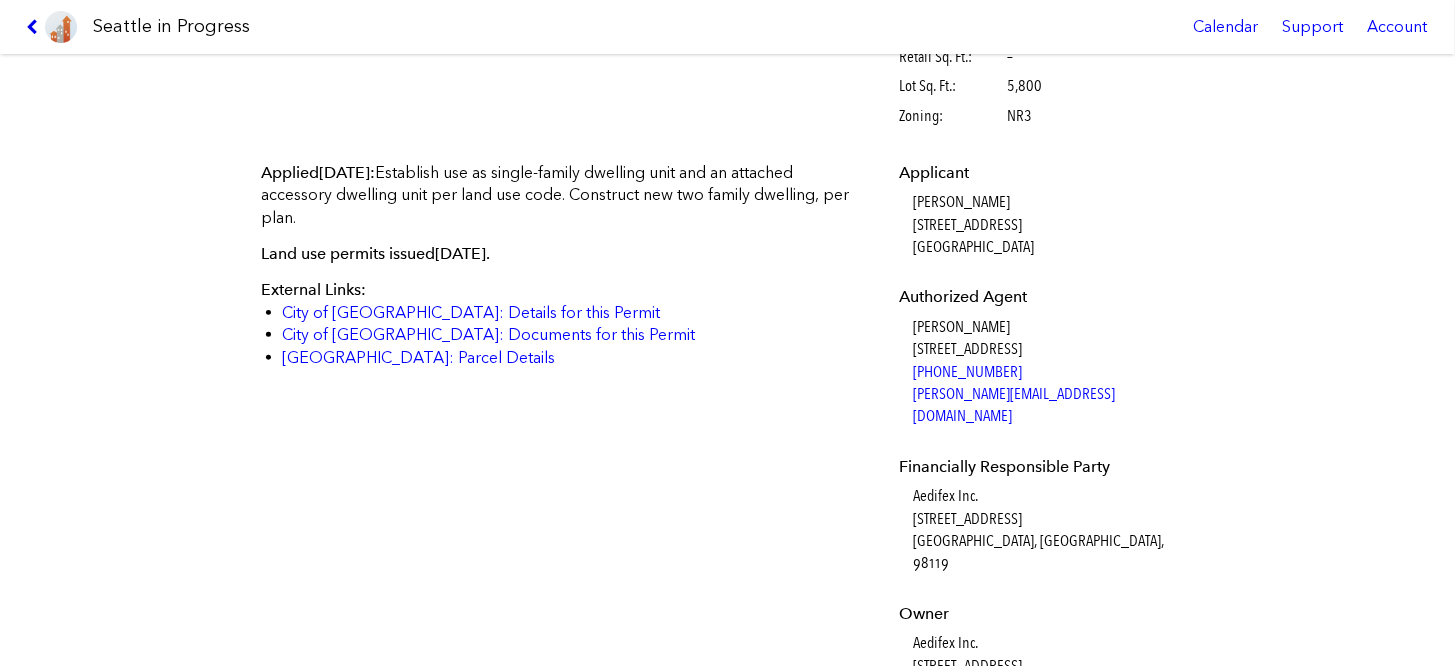 click at bounding box center [35, 27] 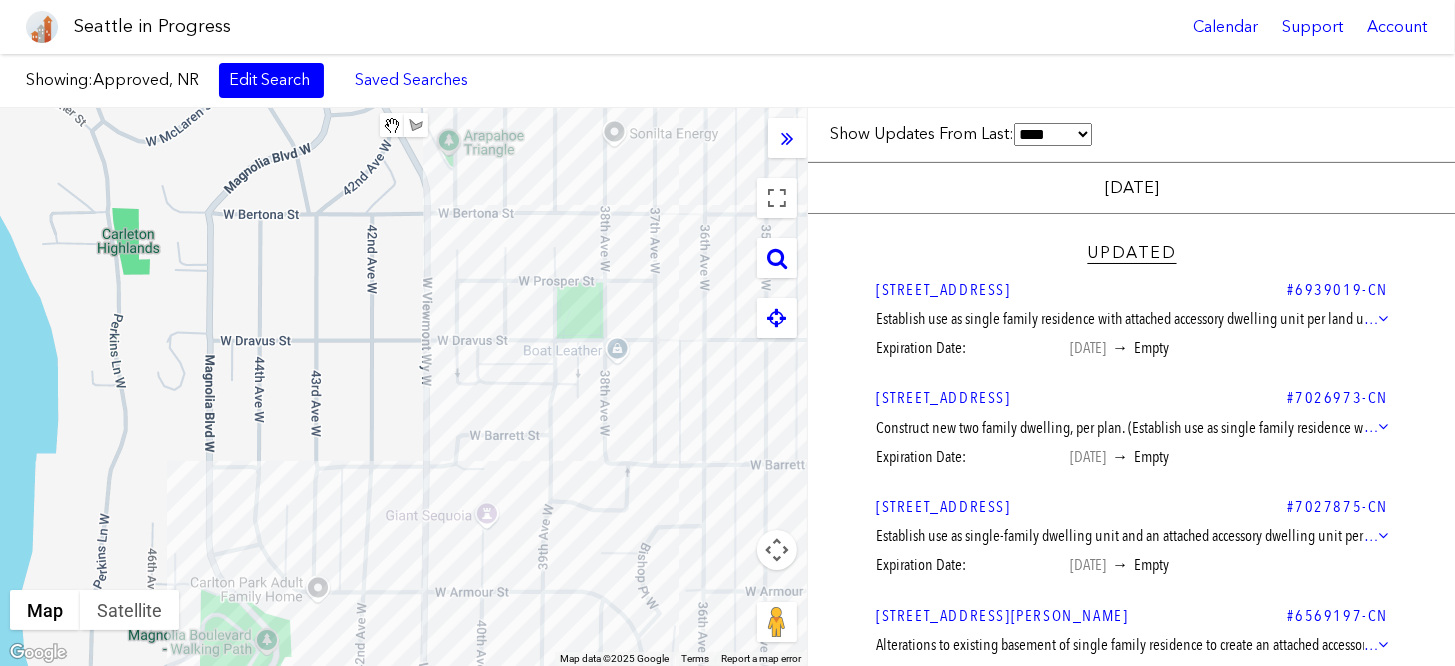 select on "****" 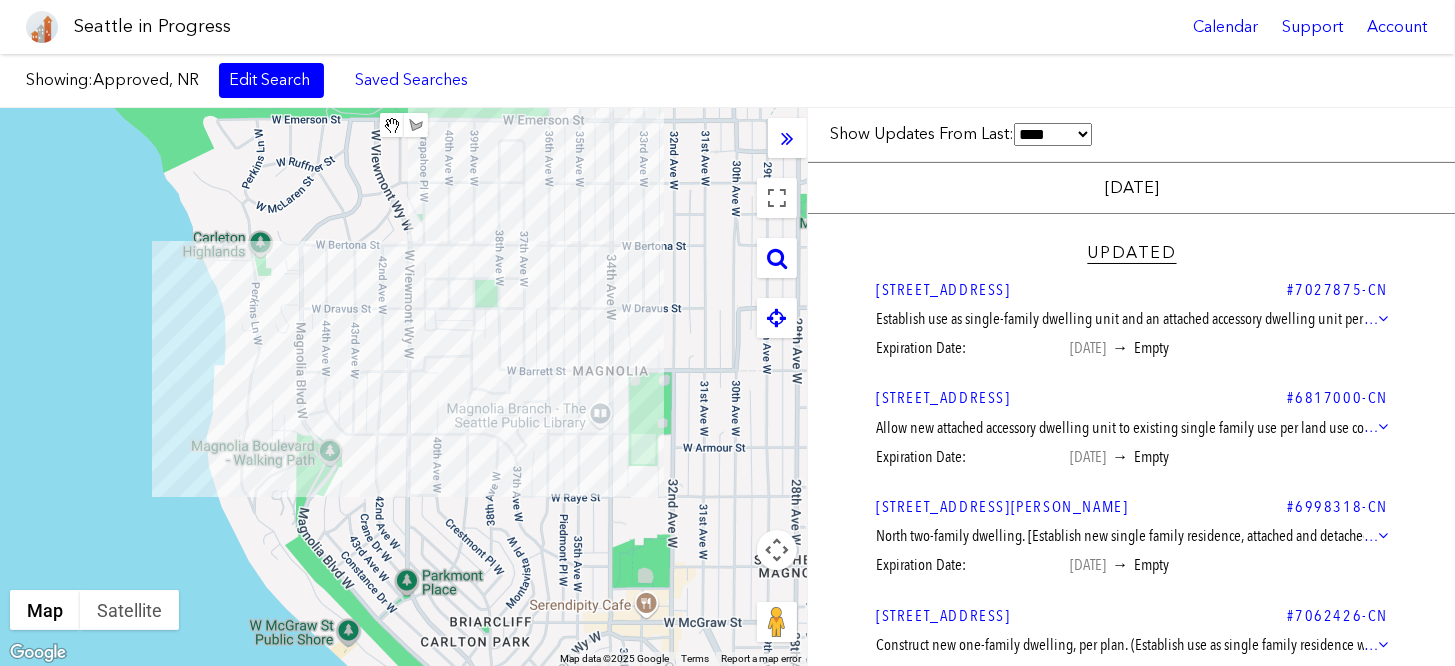 select on "****" 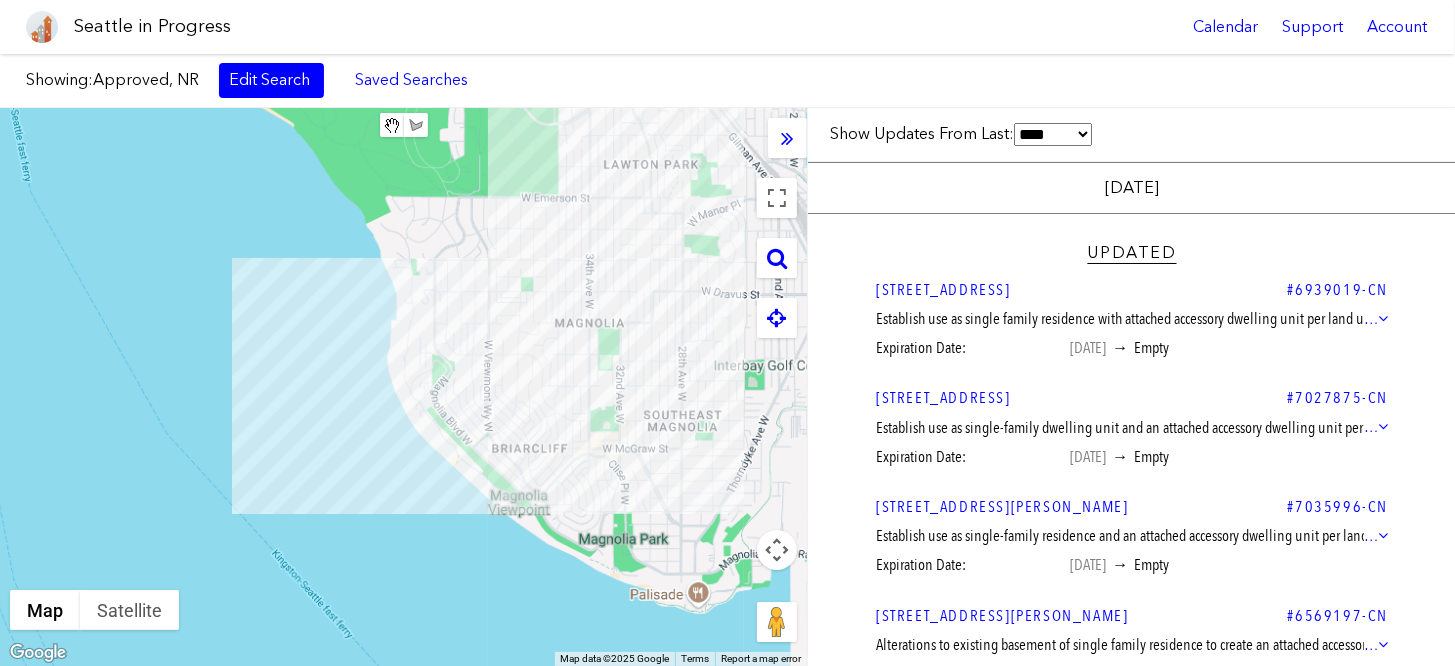 select on "****" 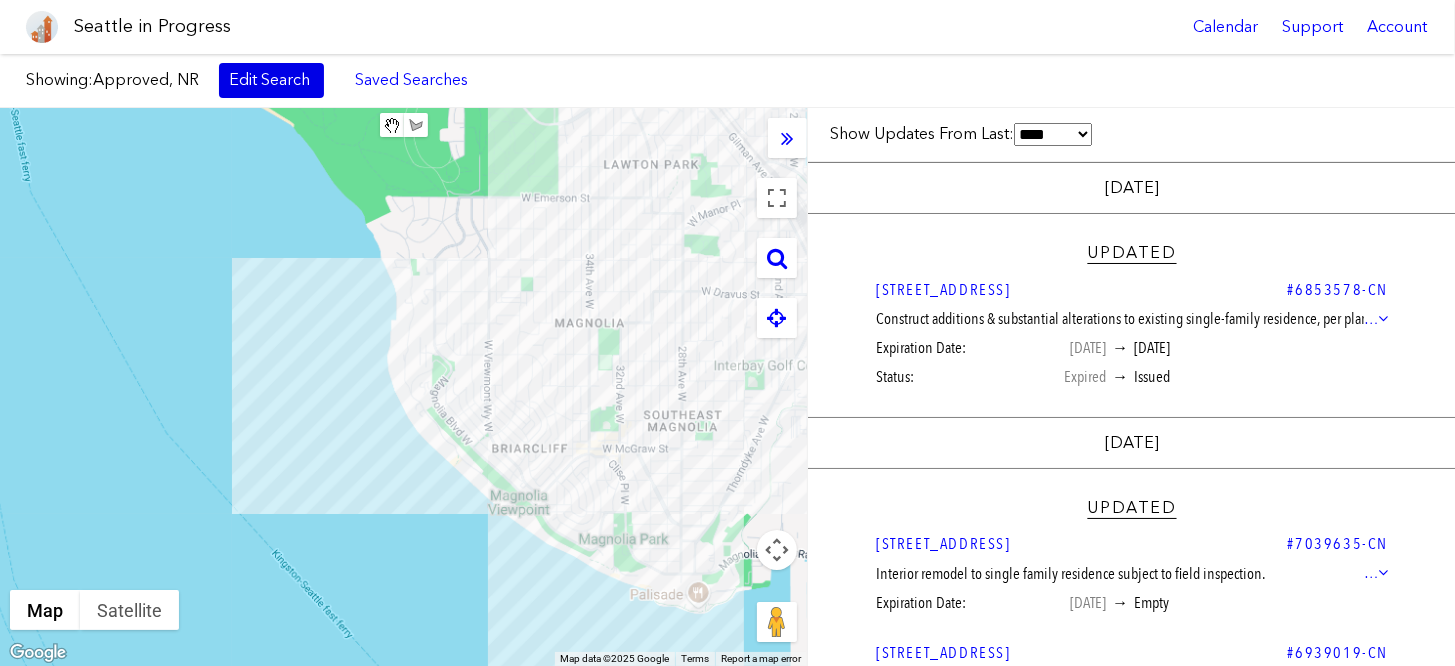 click on "Edit Search" at bounding box center (271, 80) 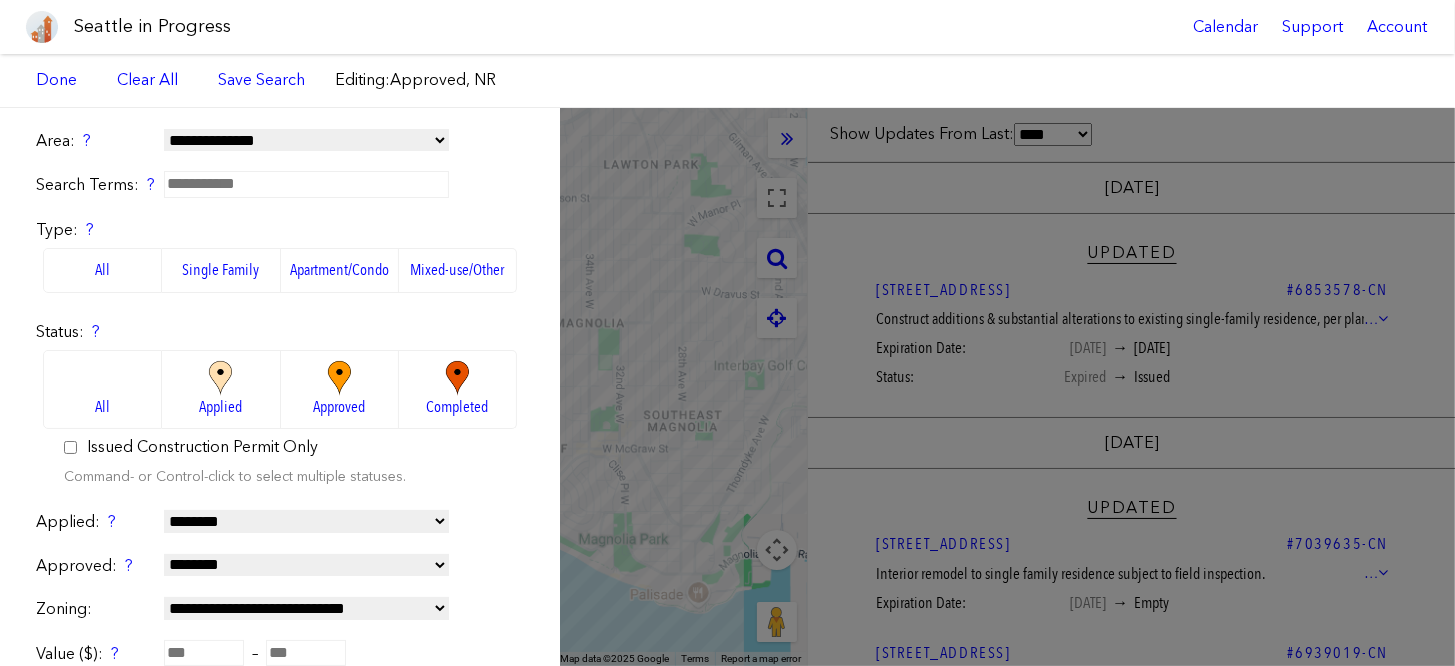 click at bounding box center [457, 378] 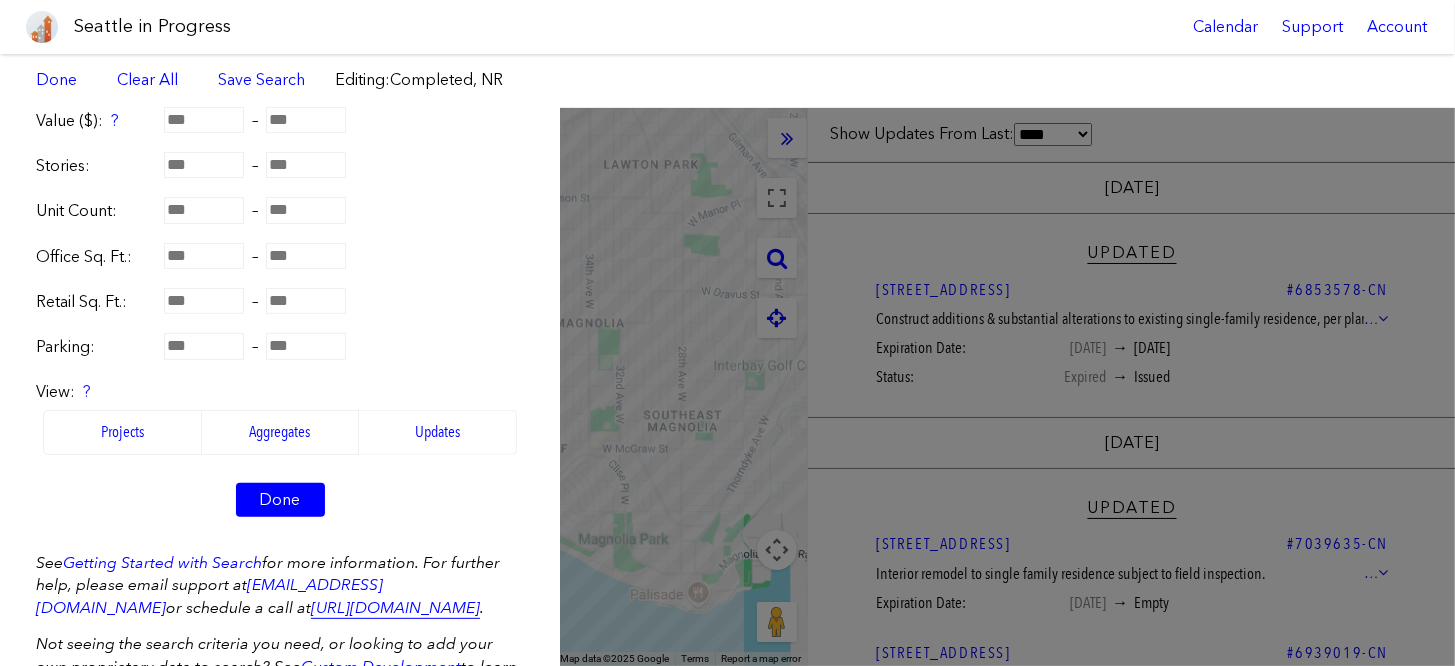 scroll, scrollTop: 600, scrollLeft: 0, axis: vertical 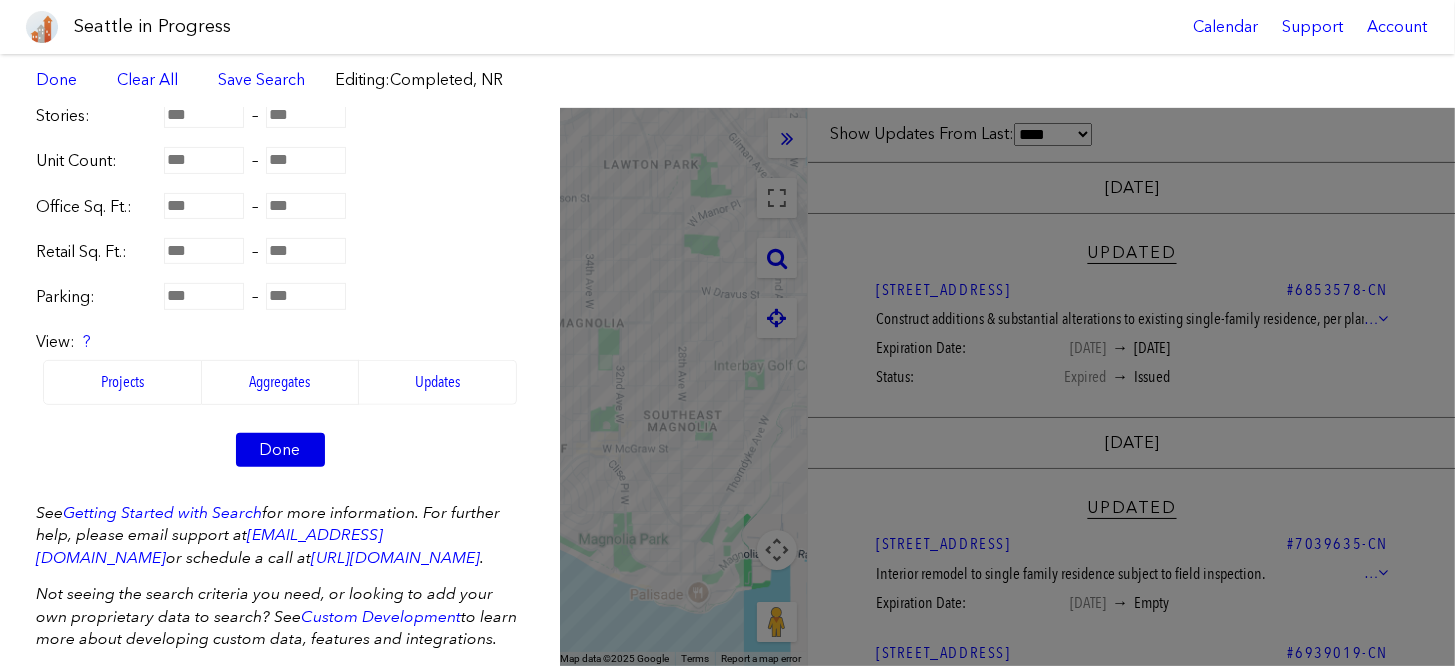 click on "Done" at bounding box center (280, 450) 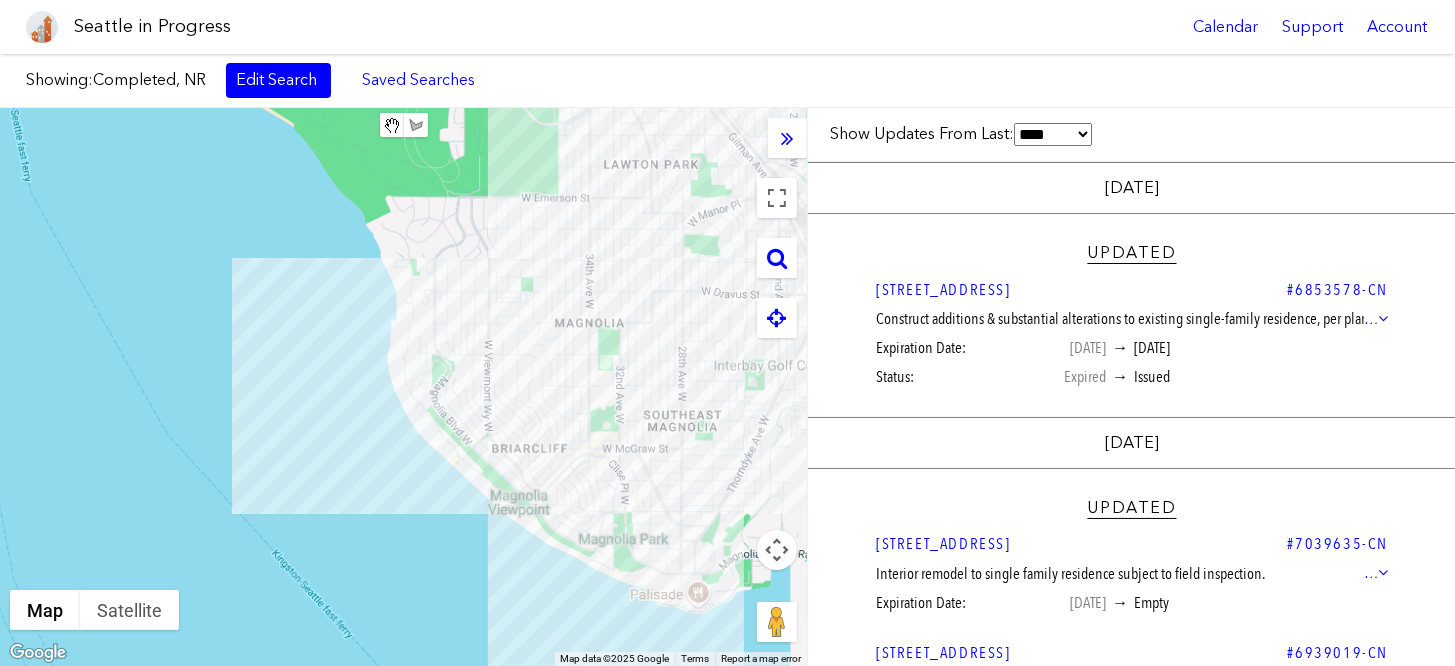 select on "****" 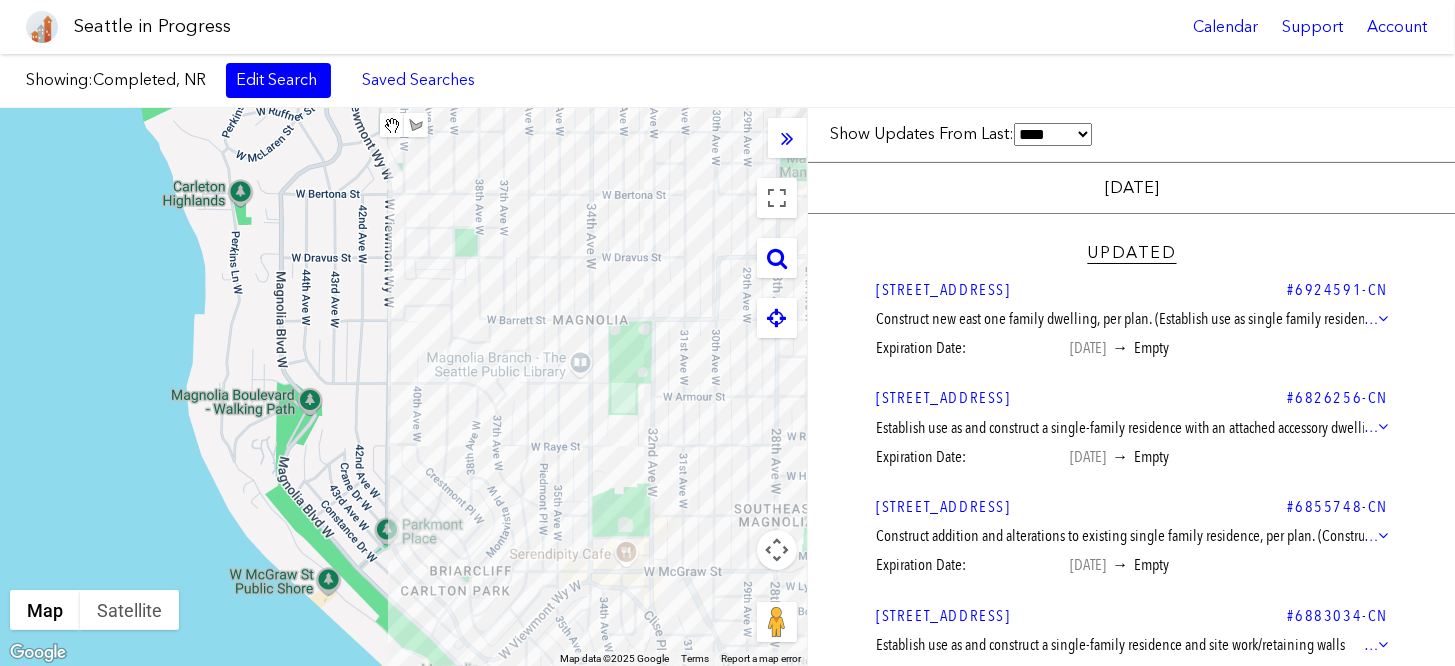 select on "****" 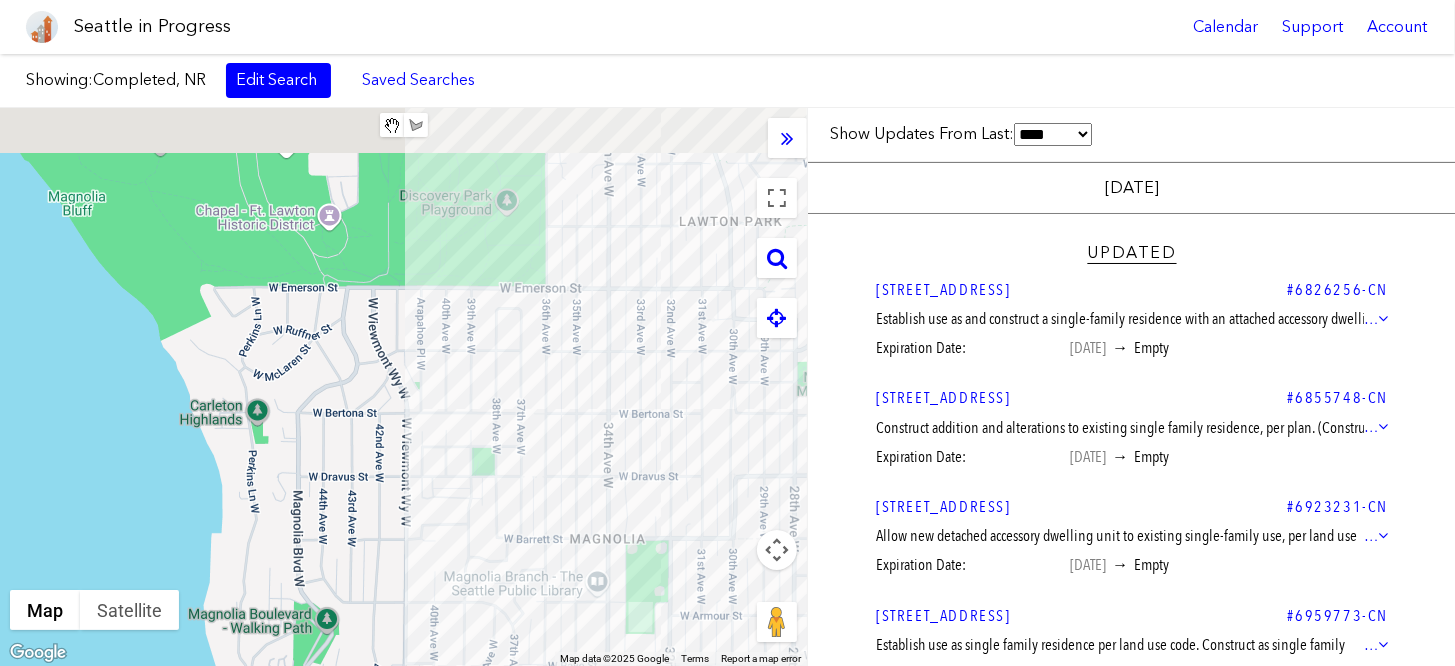 drag, startPoint x: 607, startPoint y: 240, endPoint x: 627, endPoint y: 469, distance: 229.8717 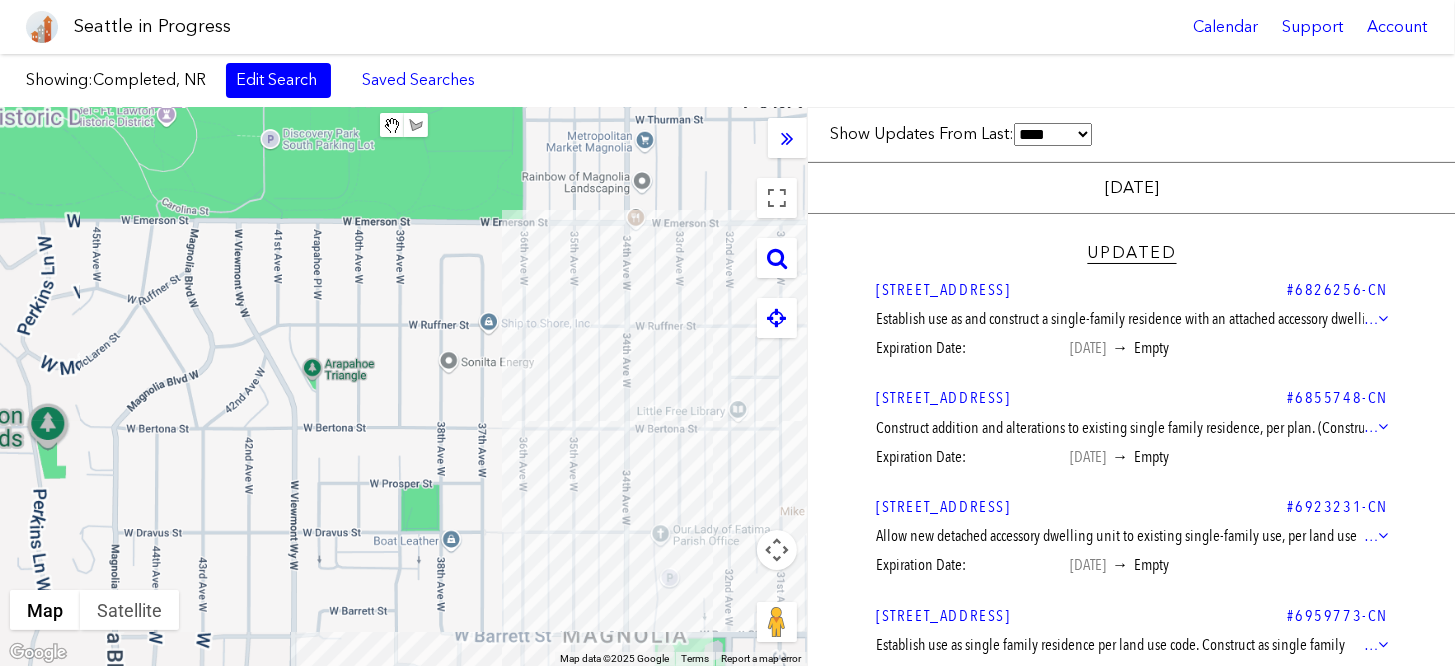 select on "****" 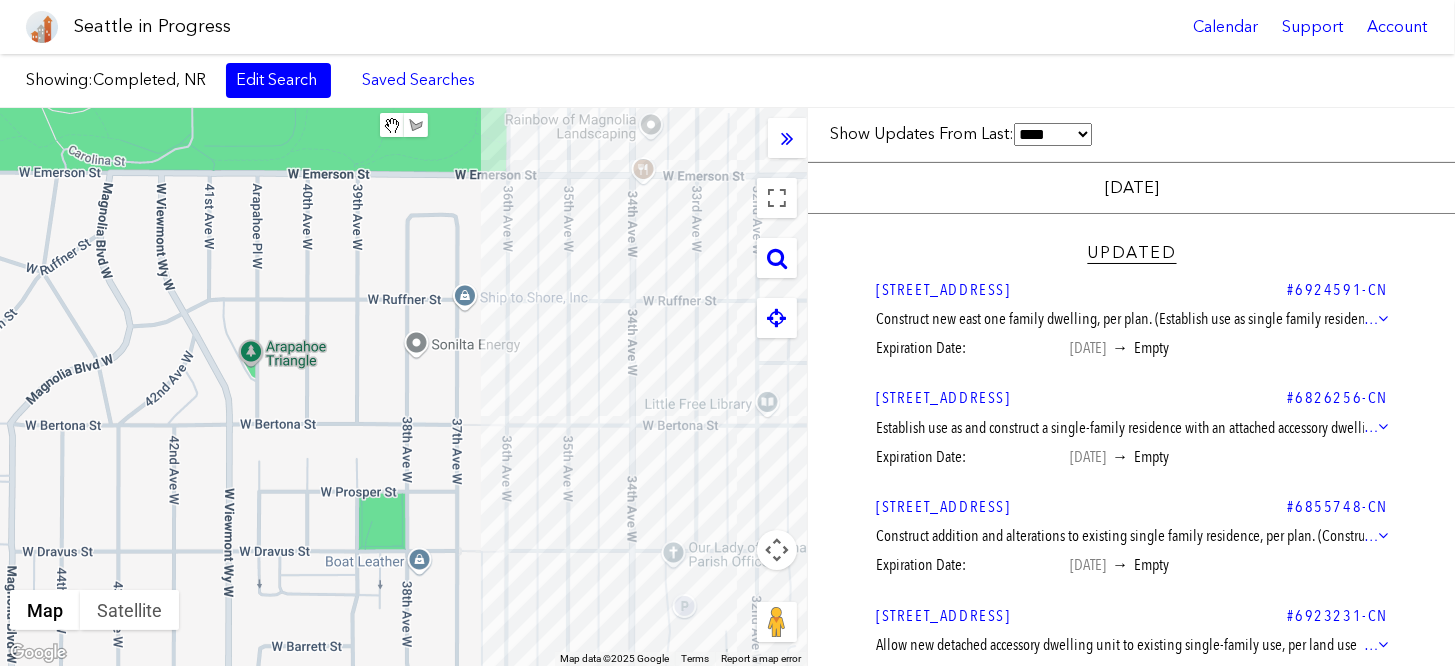 select on "****" 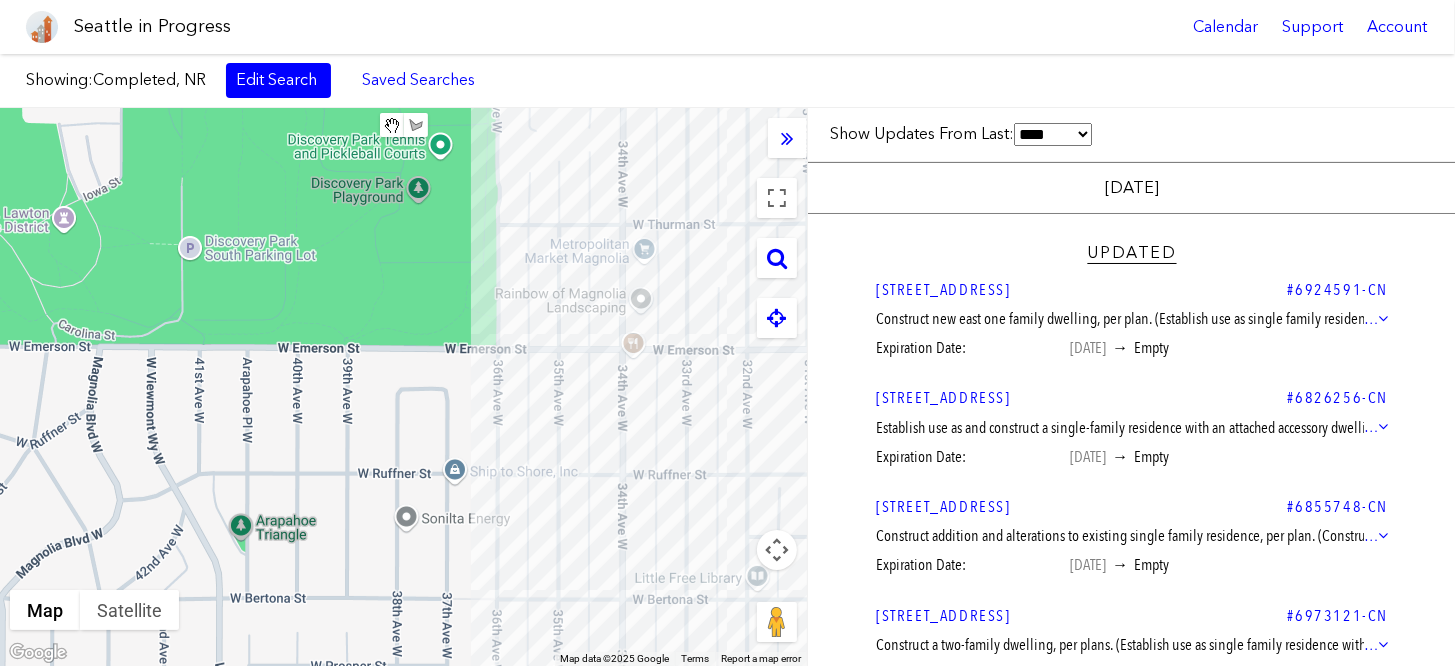 drag, startPoint x: 581, startPoint y: 296, endPoint x: 577, endPoint y: 525, distance: 229.03493 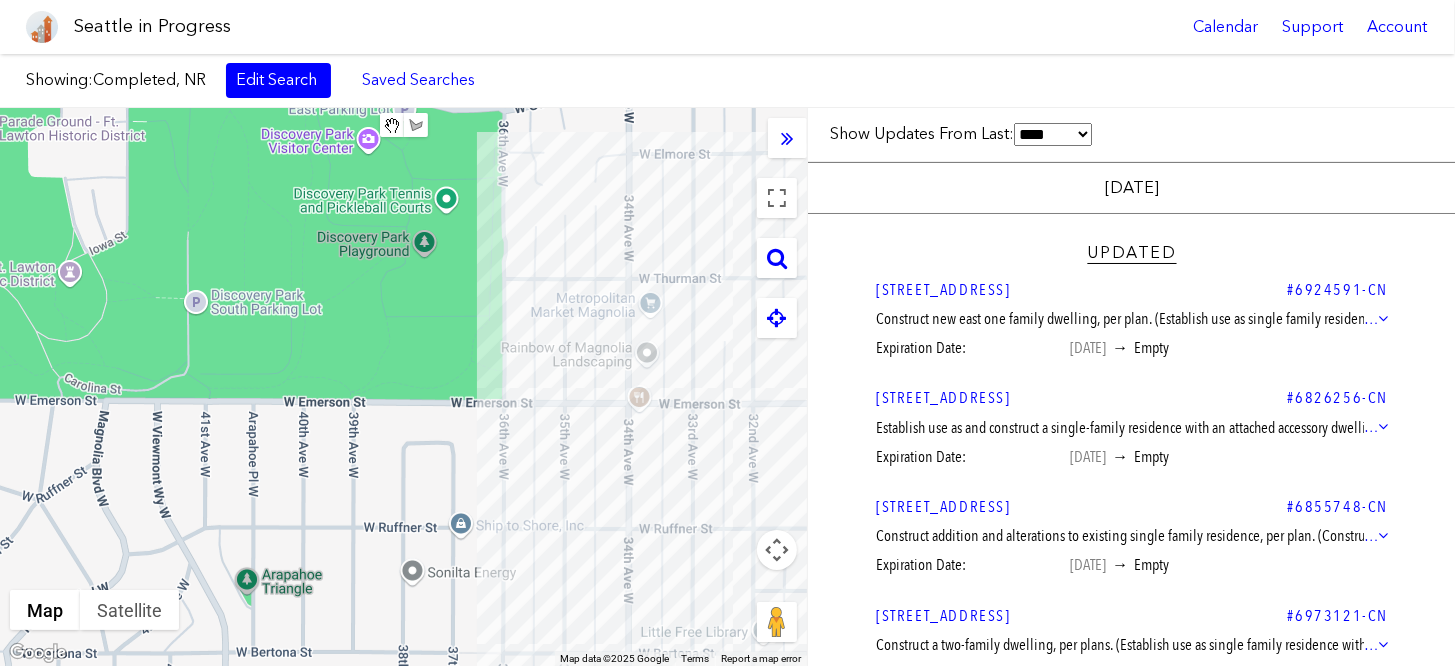 select on "****" 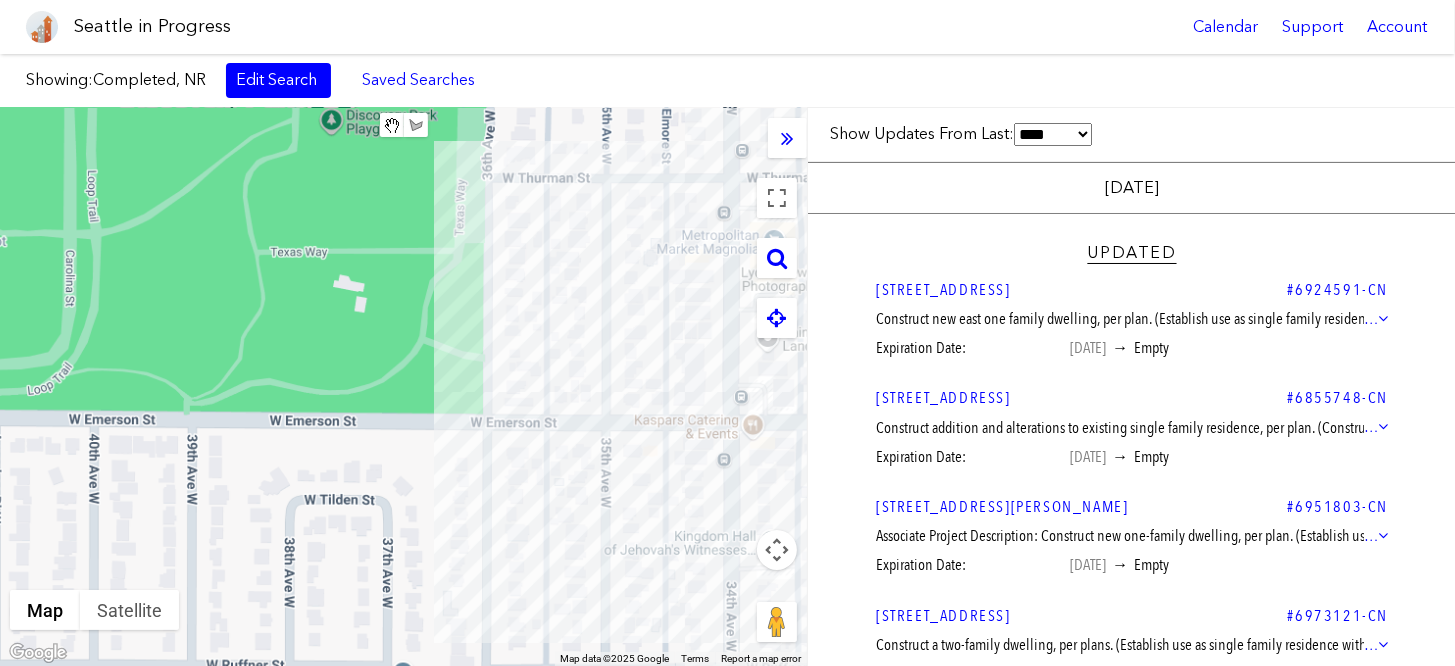 select on "****" 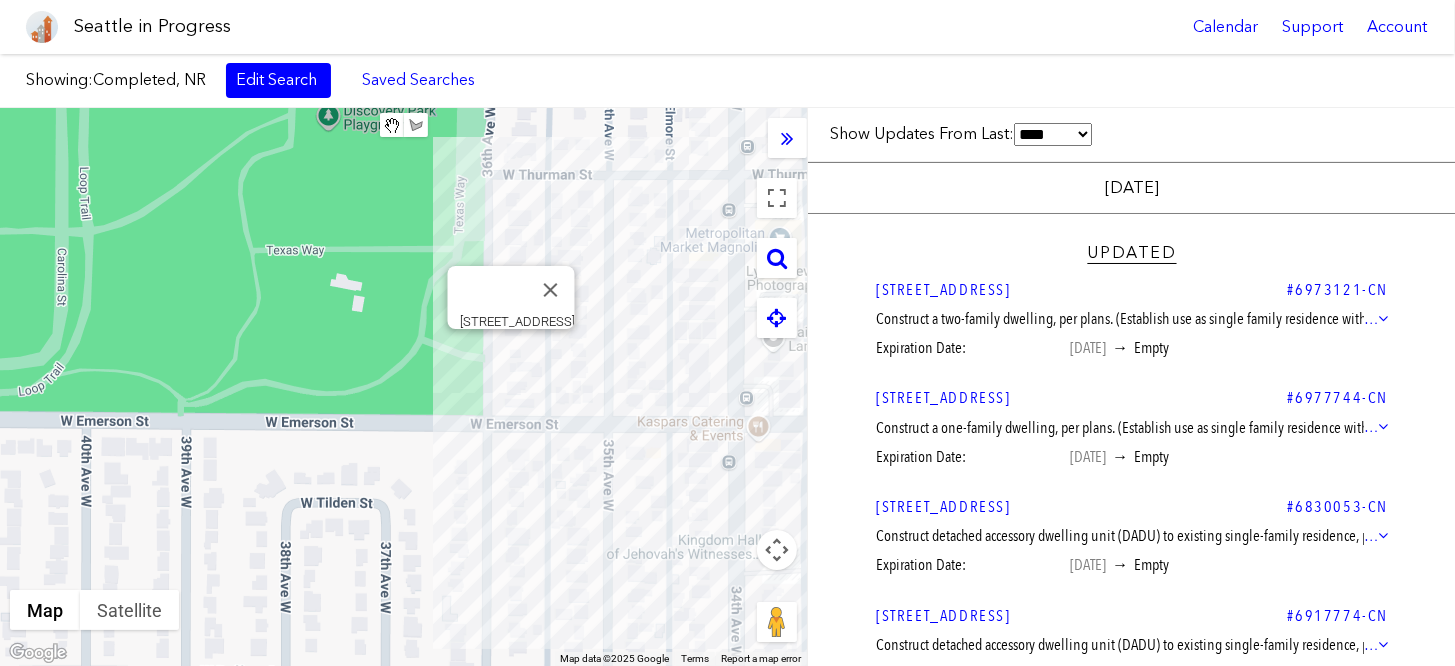 click on "To navigate, press the arrow keys. [STREET_ADDRESS]" at bounding box center (403, 387) 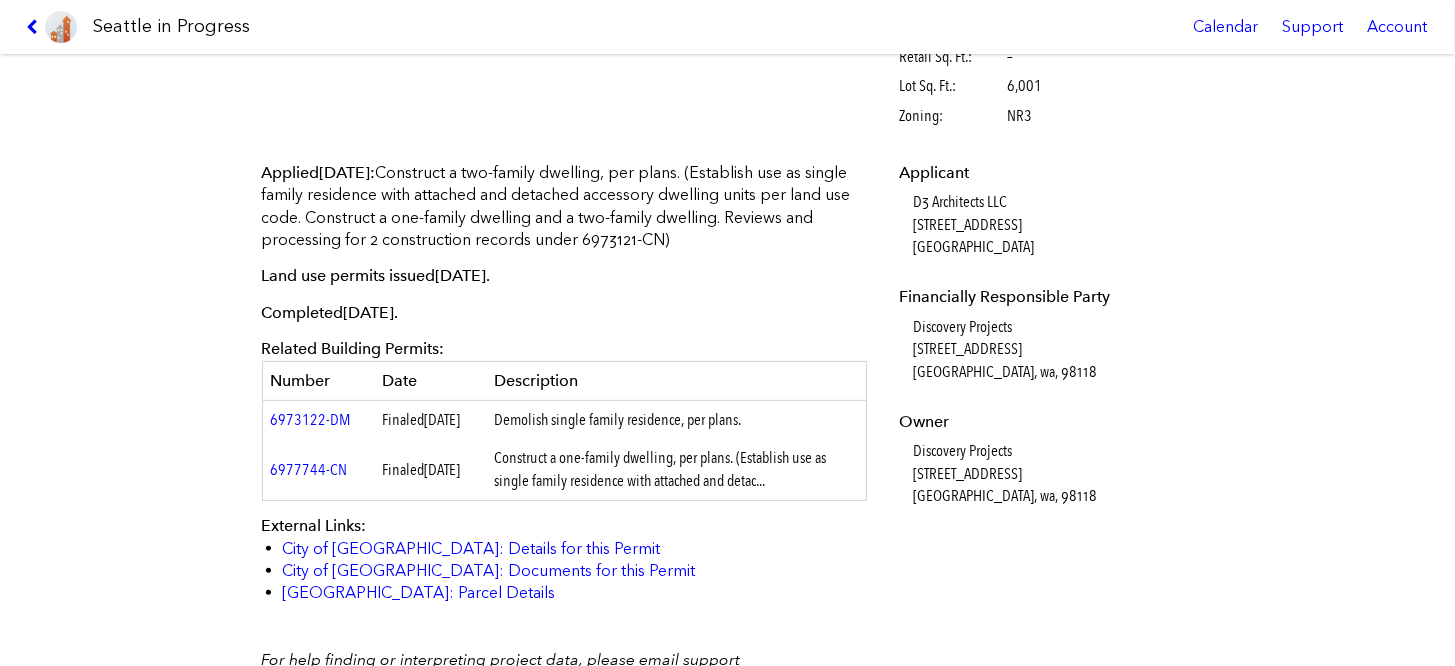 scroll, scrollTop: 0, scrollLeft: 0, axis: both 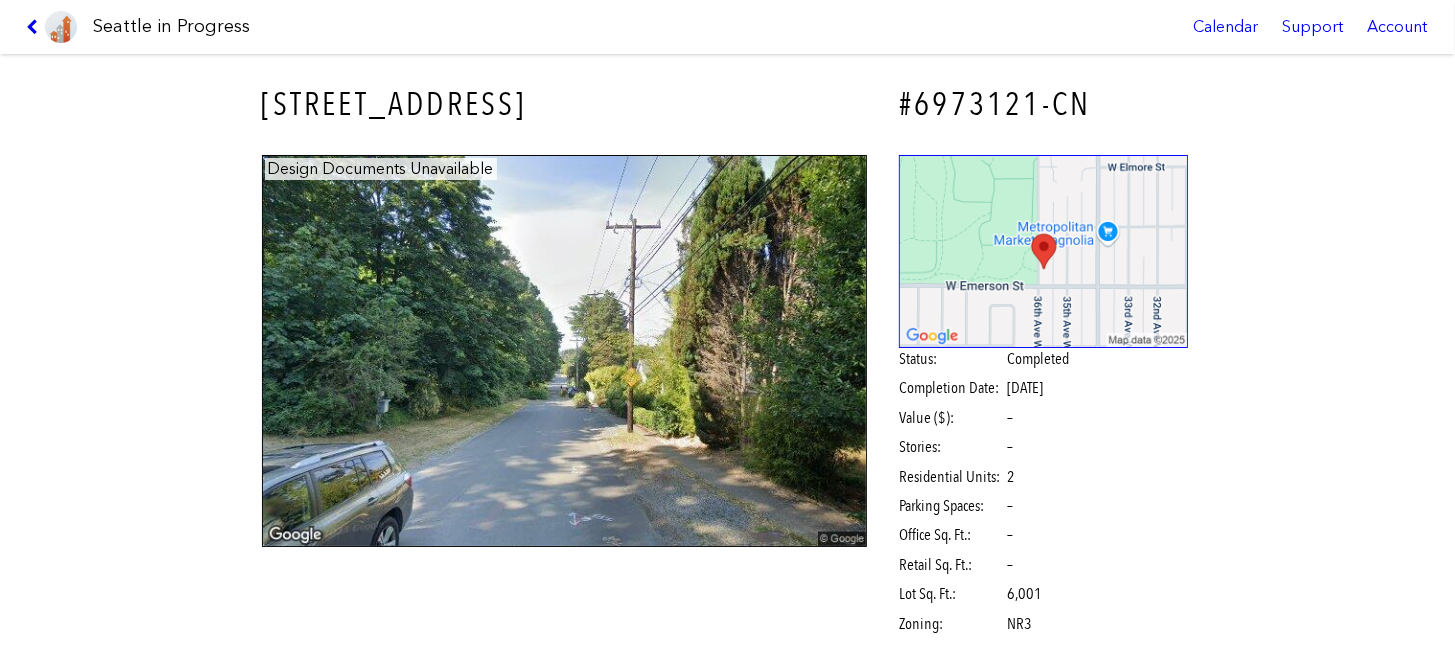 click at bounding box center [35, 27] 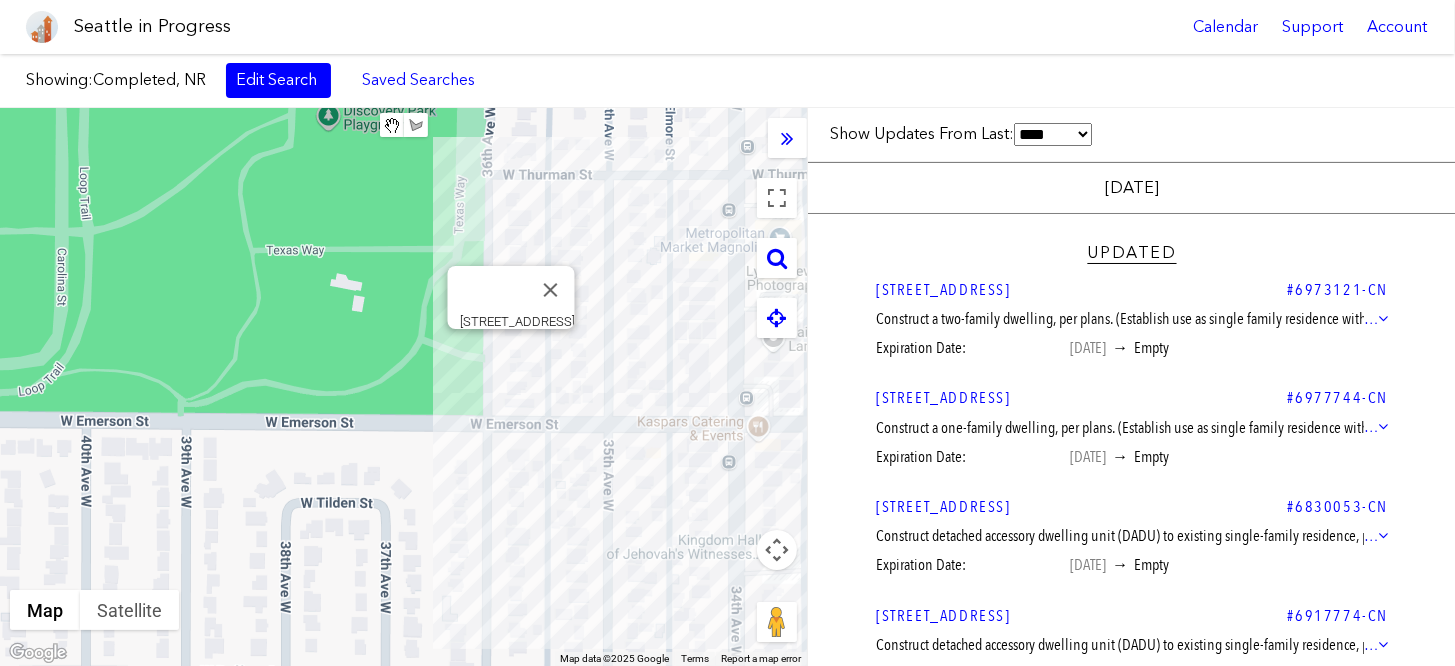 click on "To navigate, press the arrow keys. [STREET_ADDRESS]" at bounding box center [403, 387] 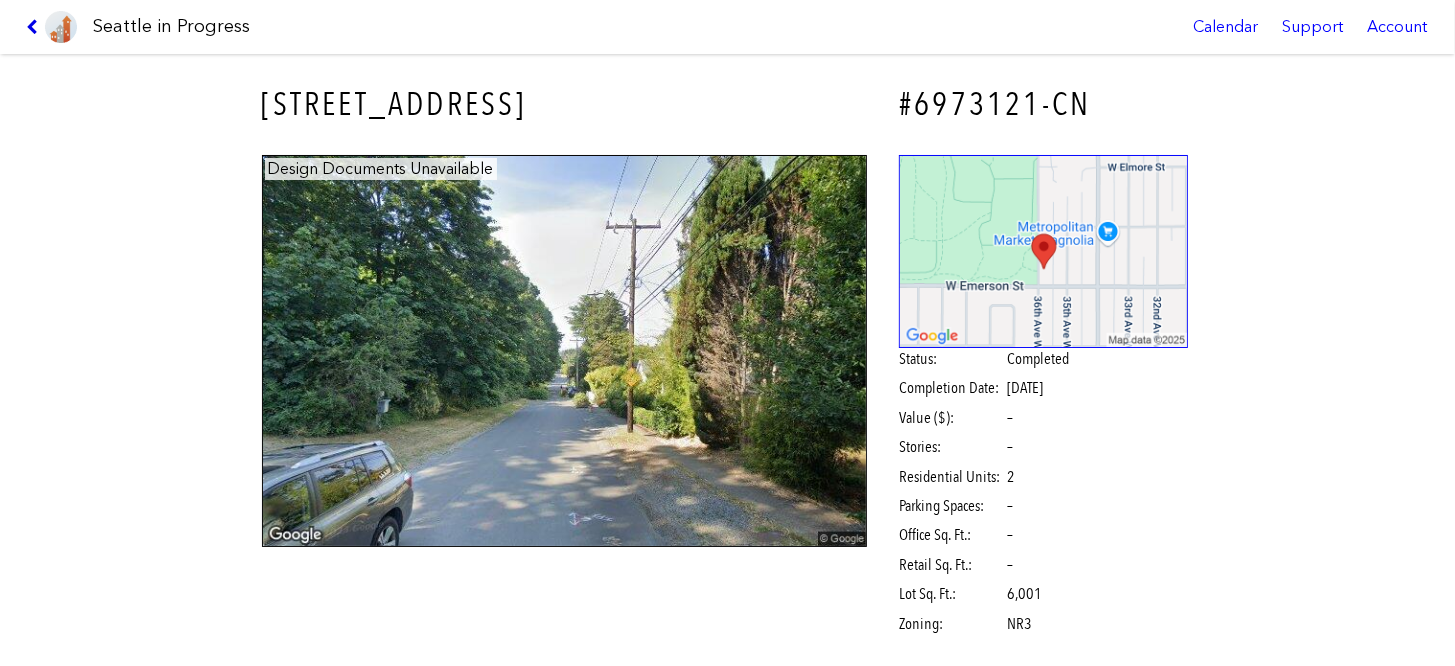 click at bounding box center [35, 27] 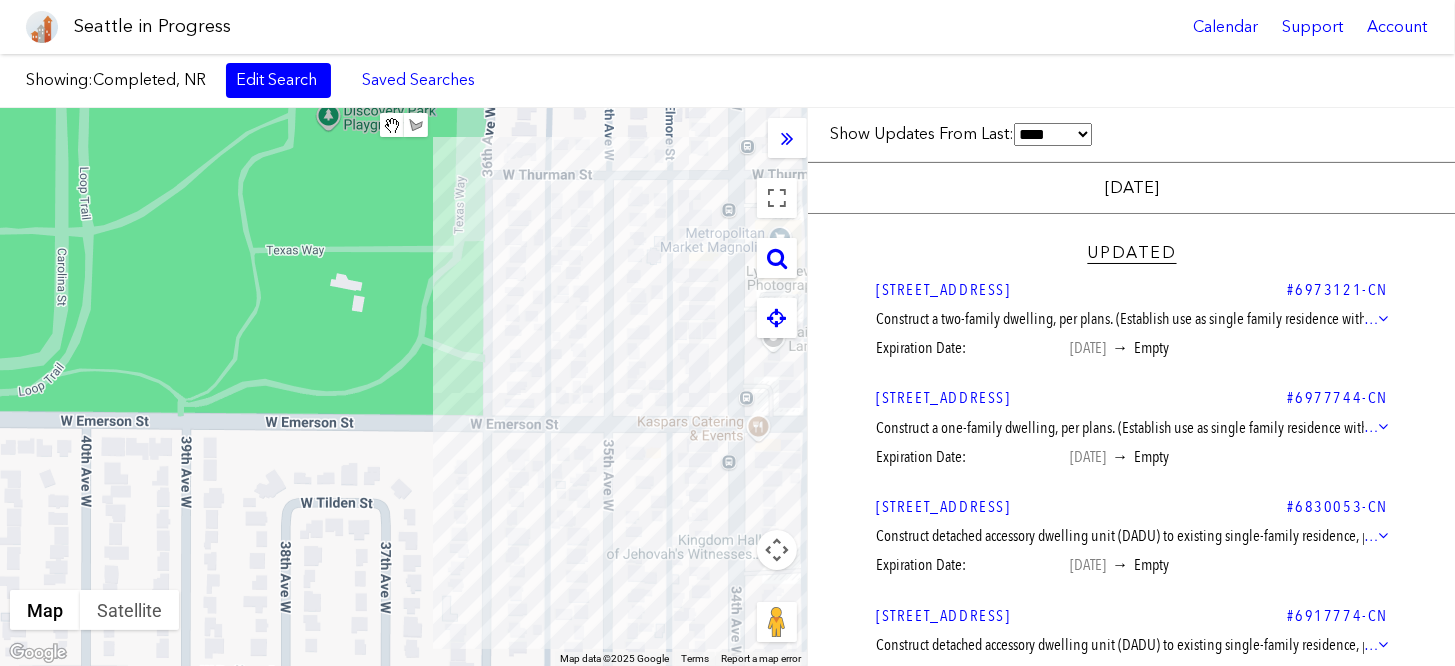 click on "To navigate, press the arrow keys." at bounding box center [403, 387] 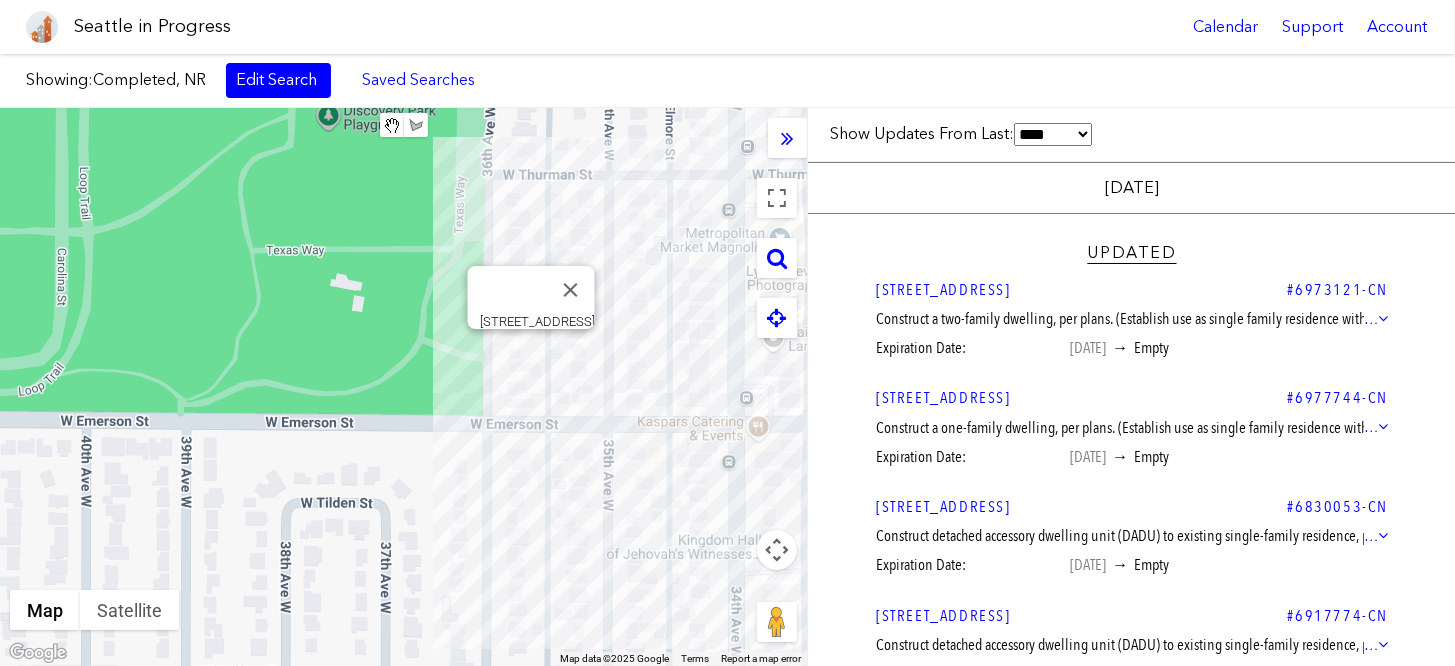 click on "To navigate, press the arrow keys. [STREET_ADDRESS]" at bounding box center (403, 387) 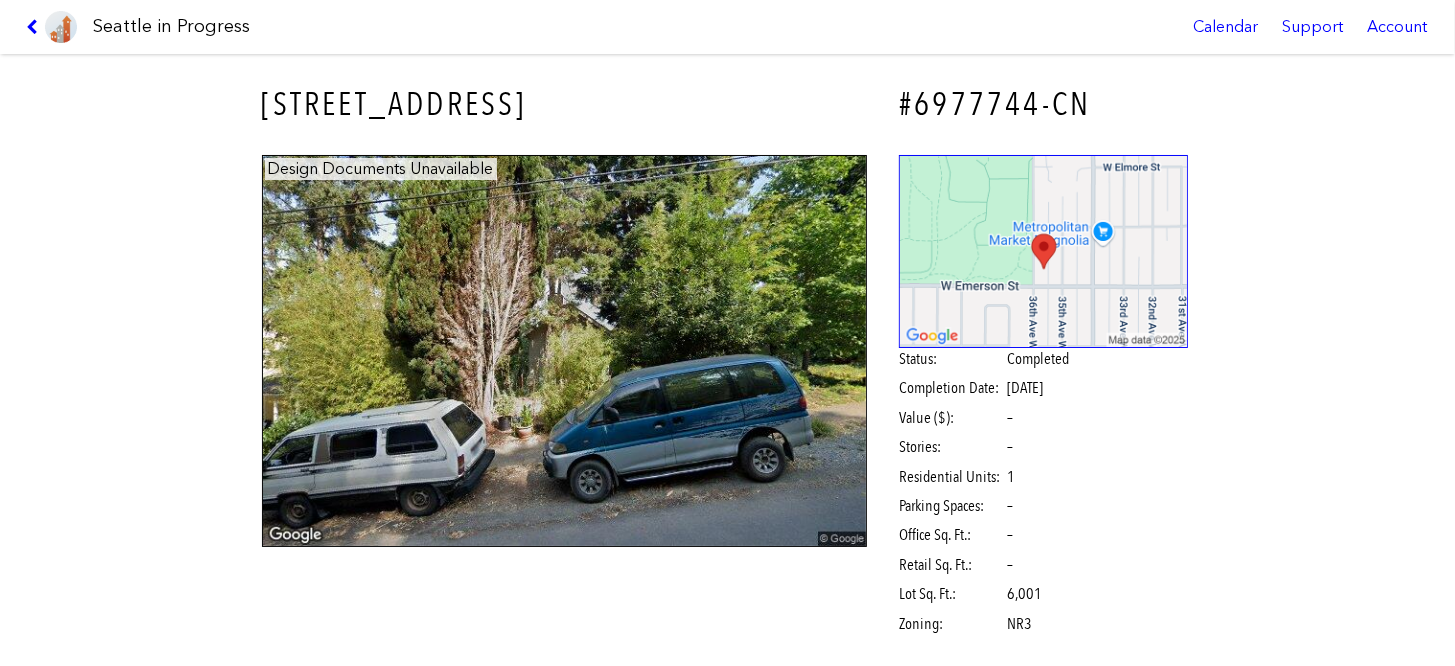 click at bounding box center (565, 351) 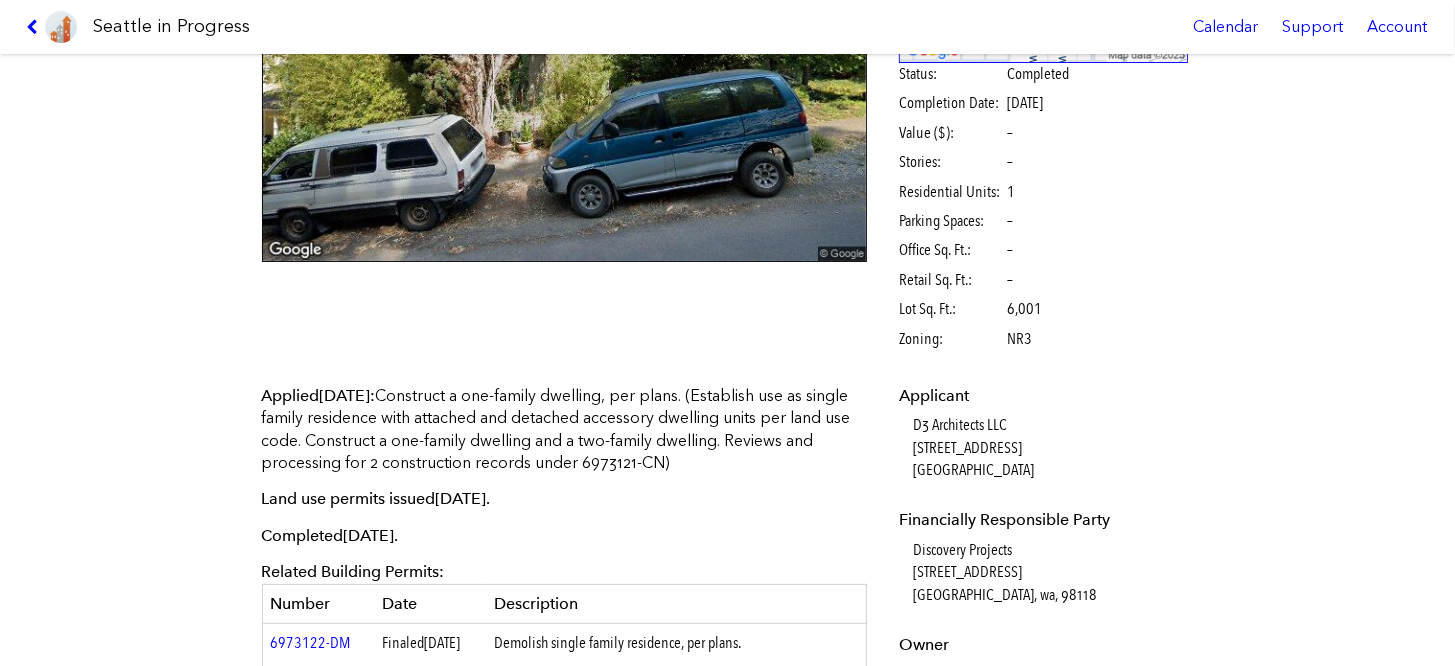 scroll, scrollTop: 300, scrollLeft: 0, axis: vertical 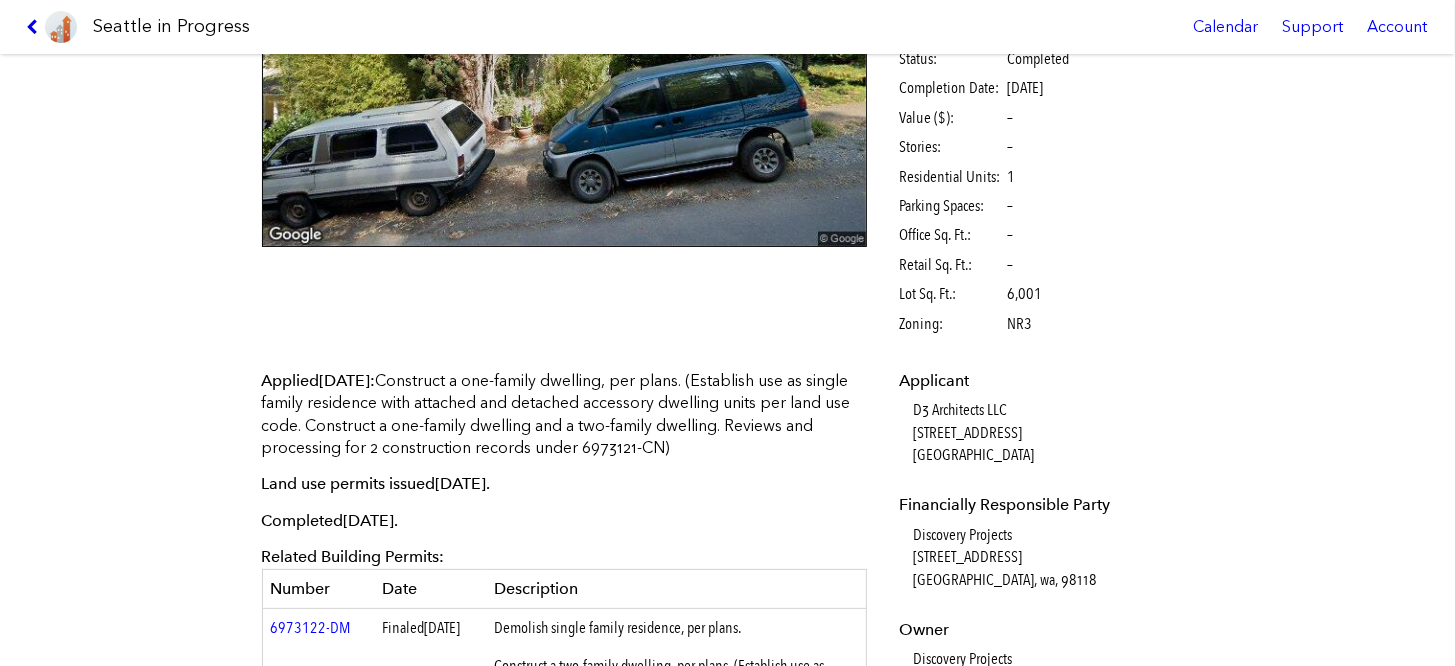 click at bounding box center (35, 27) 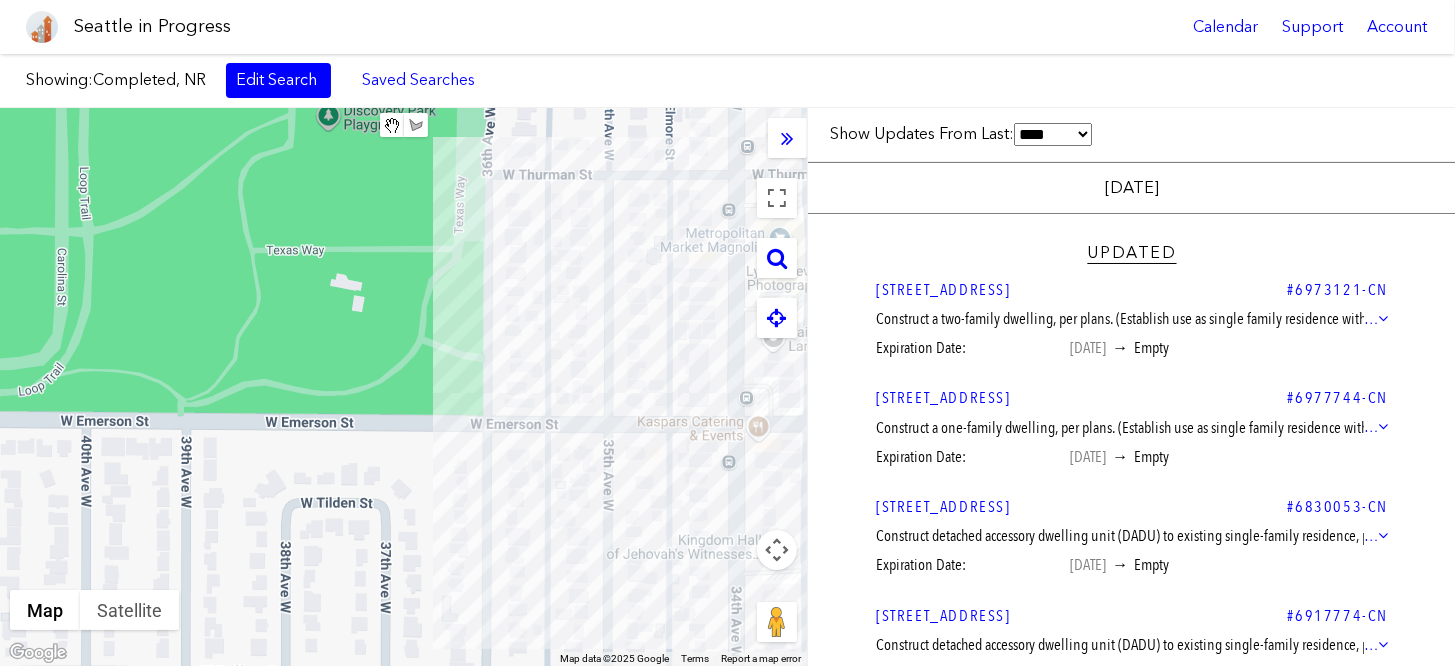 click on "To navigate, press the arrow keys." at bounding box center [403, 387] 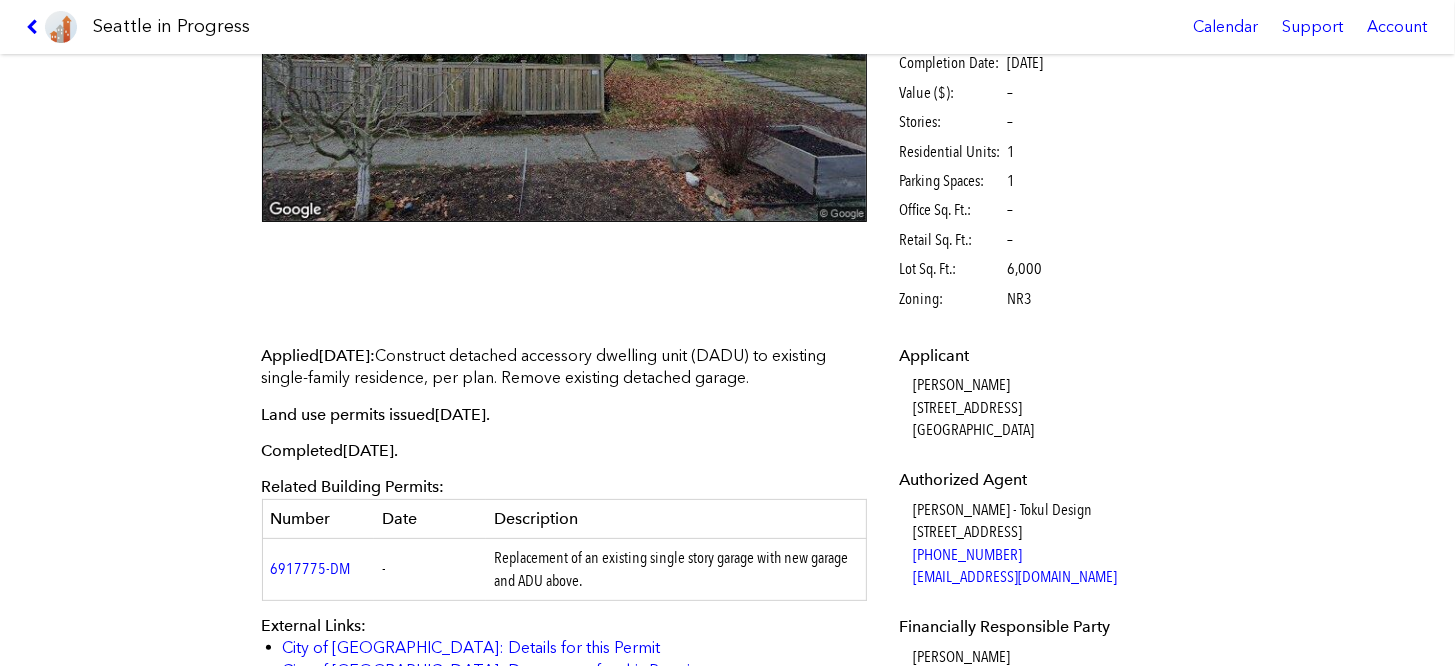 scroll, scrollTop: 400, scrollLeft: 0, axis: vertical 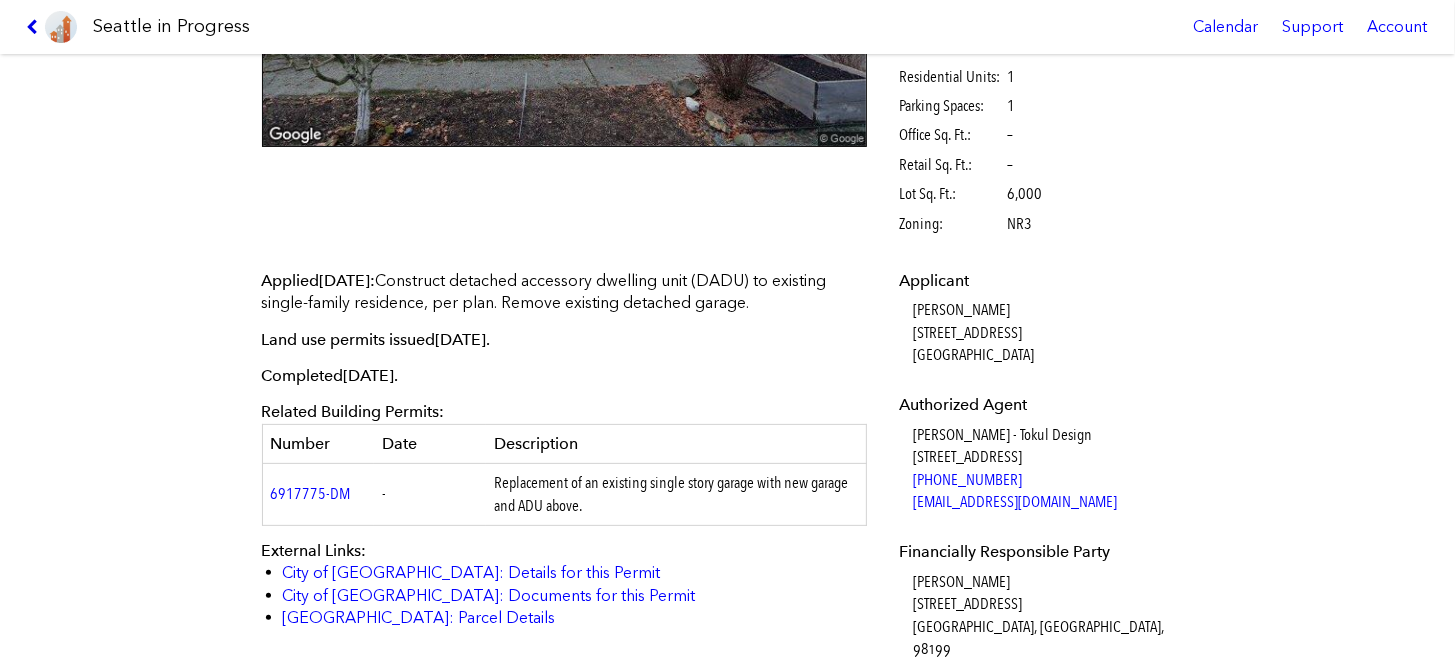 click at bounding box center [35, 27] 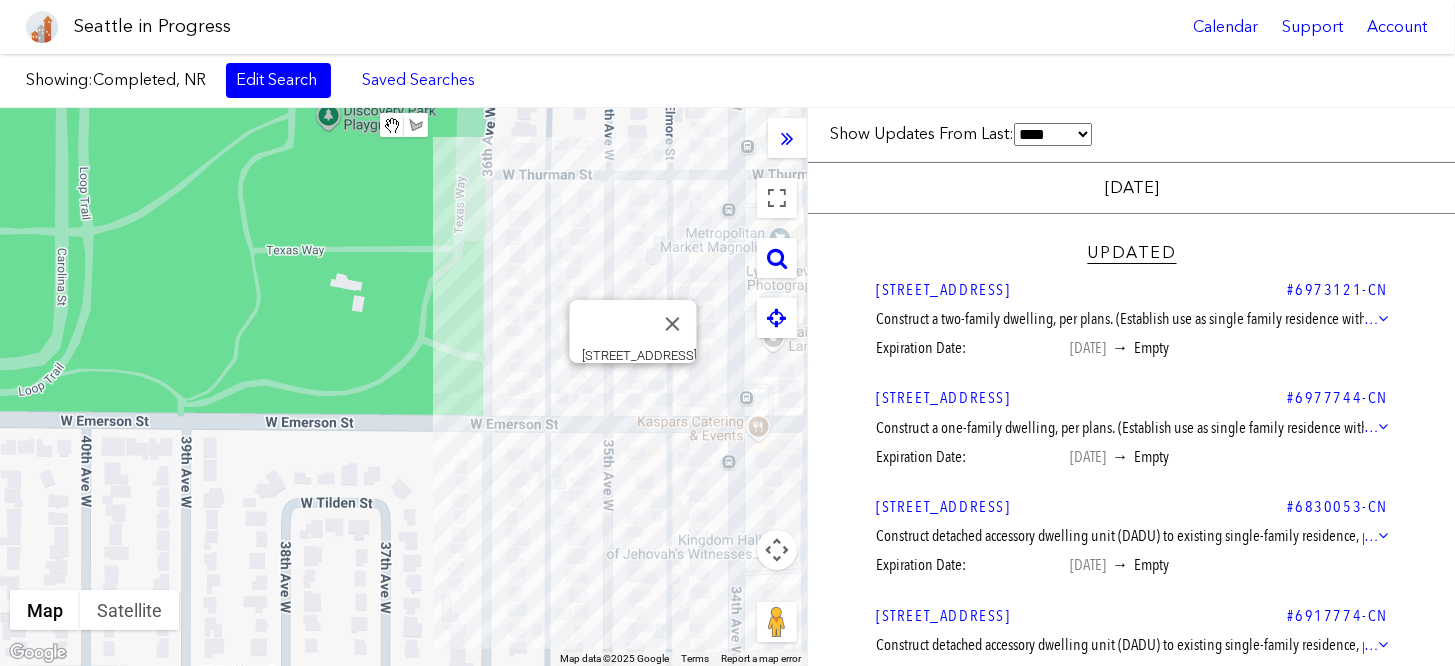 click on "To navigate, press the arrow keys. [STREET_ADDRESS]" at bounding box center (403, 387) 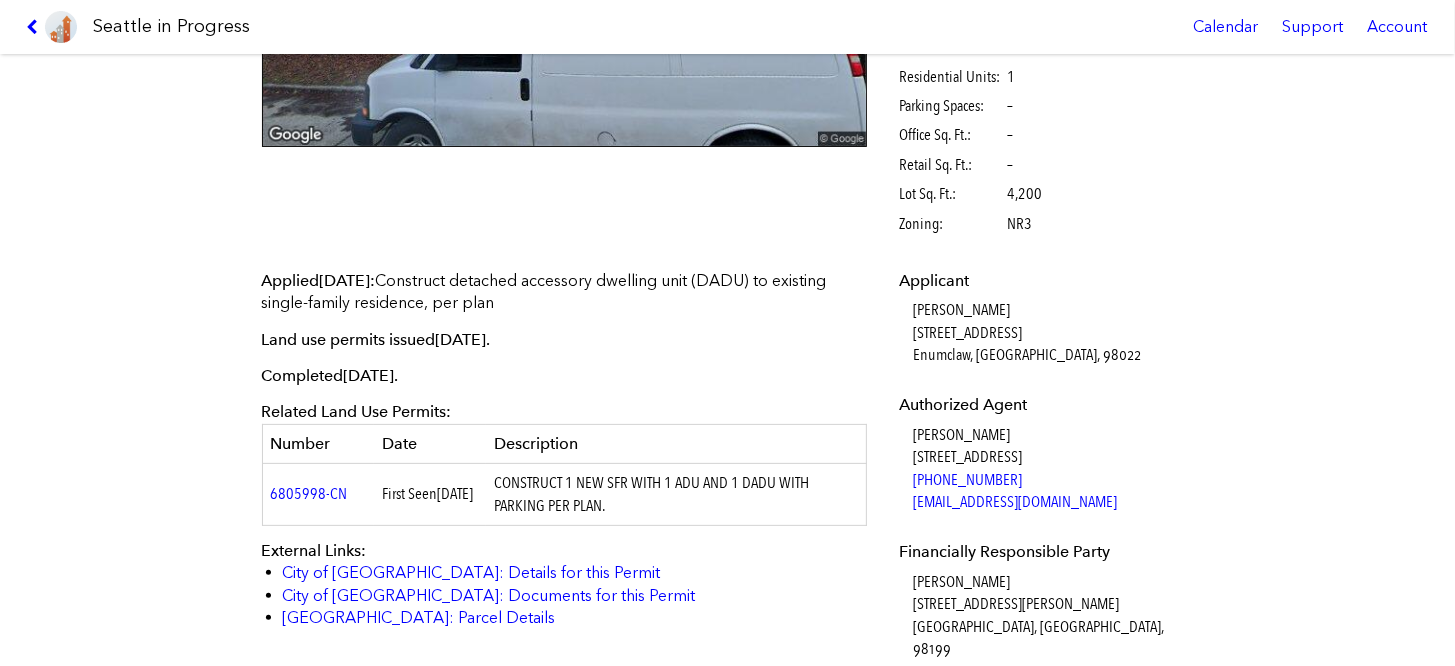 scroll, scrollTop: 0, scrollLeft: 0, axis: both 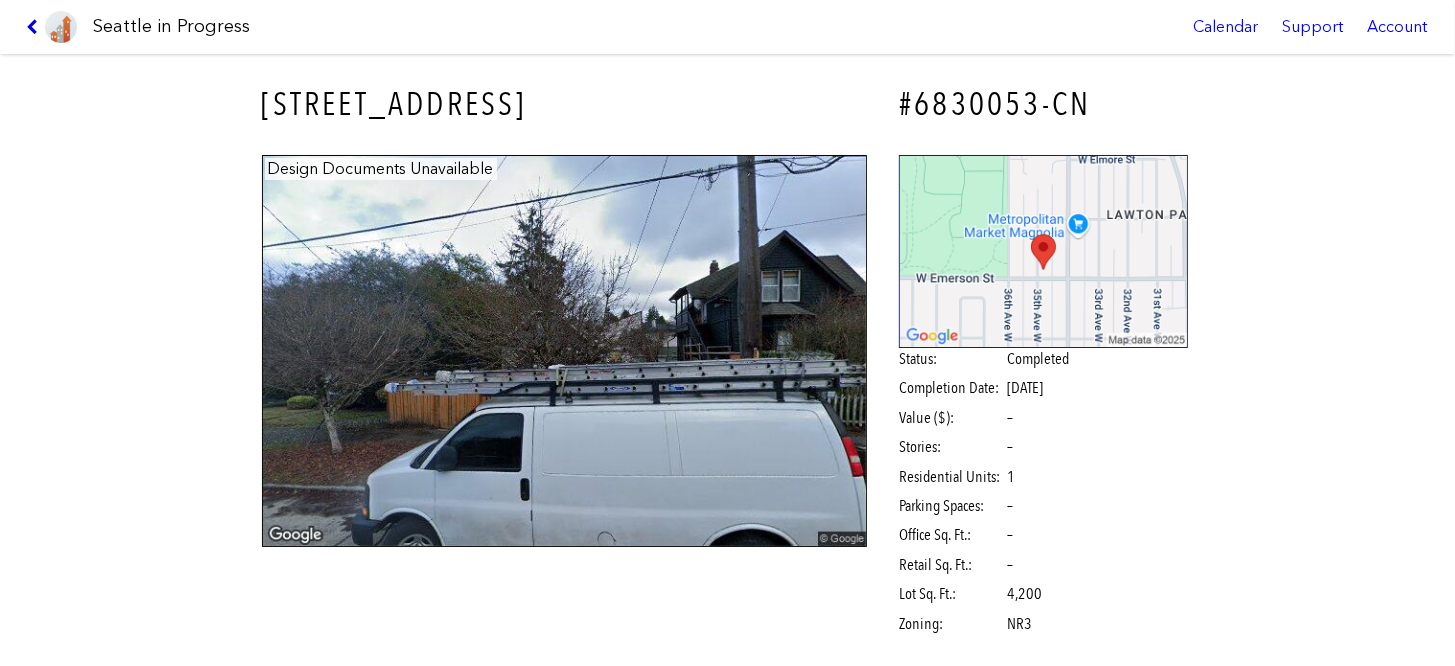 click at bounding box center [35, 27] 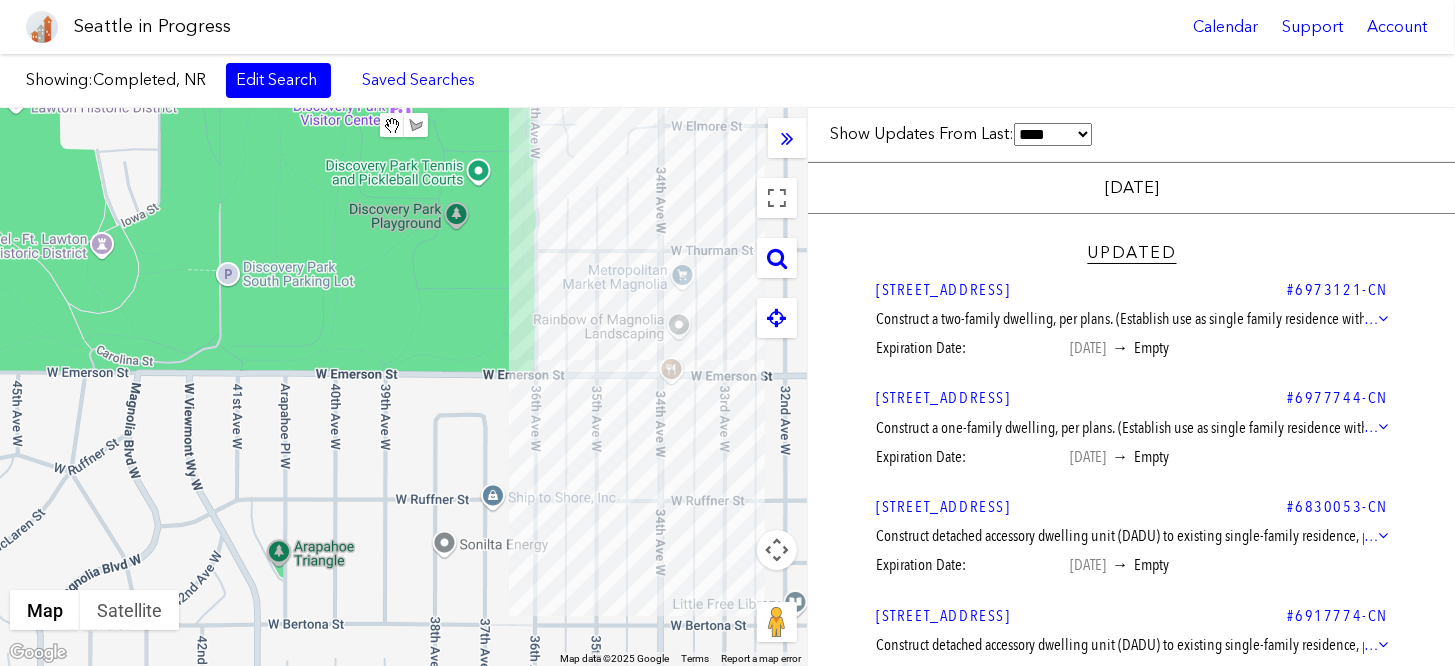select on "****" 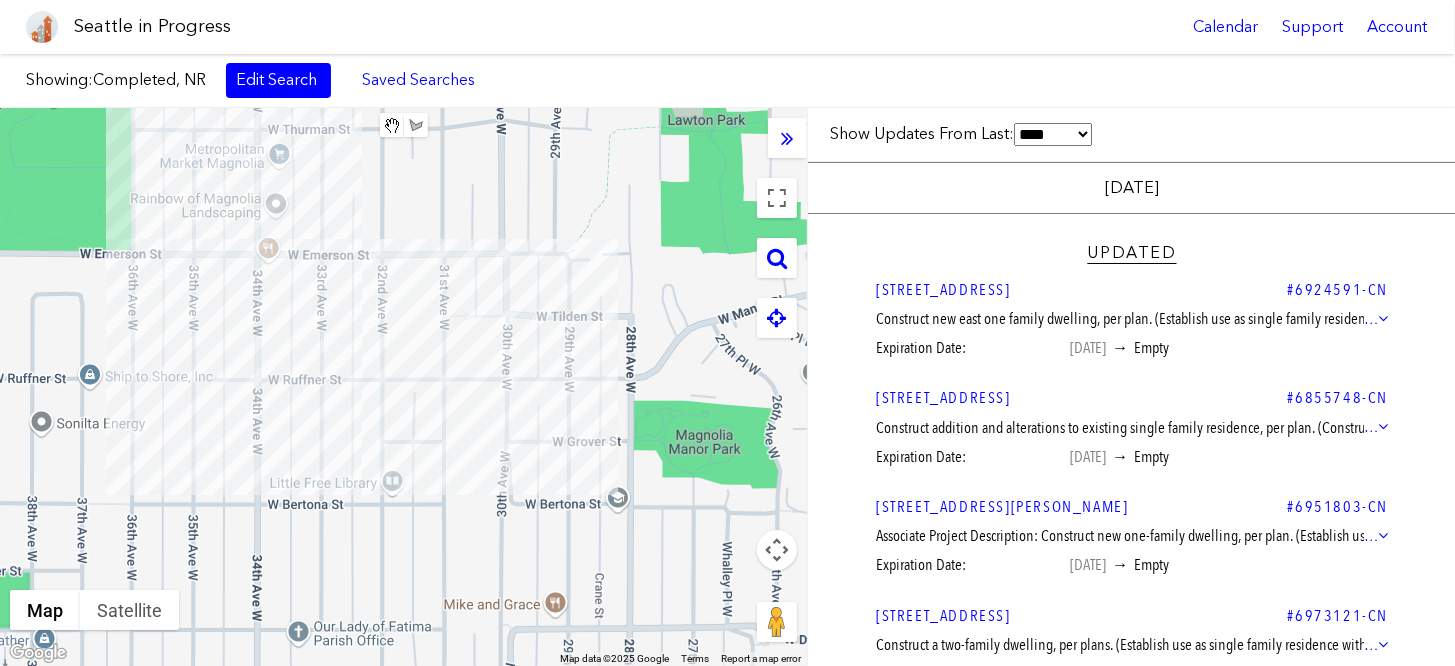 drag, startPoint x: 712, startPoint y: 390, endPoint x: 296, endPoint y: 259, distance: 436.13873 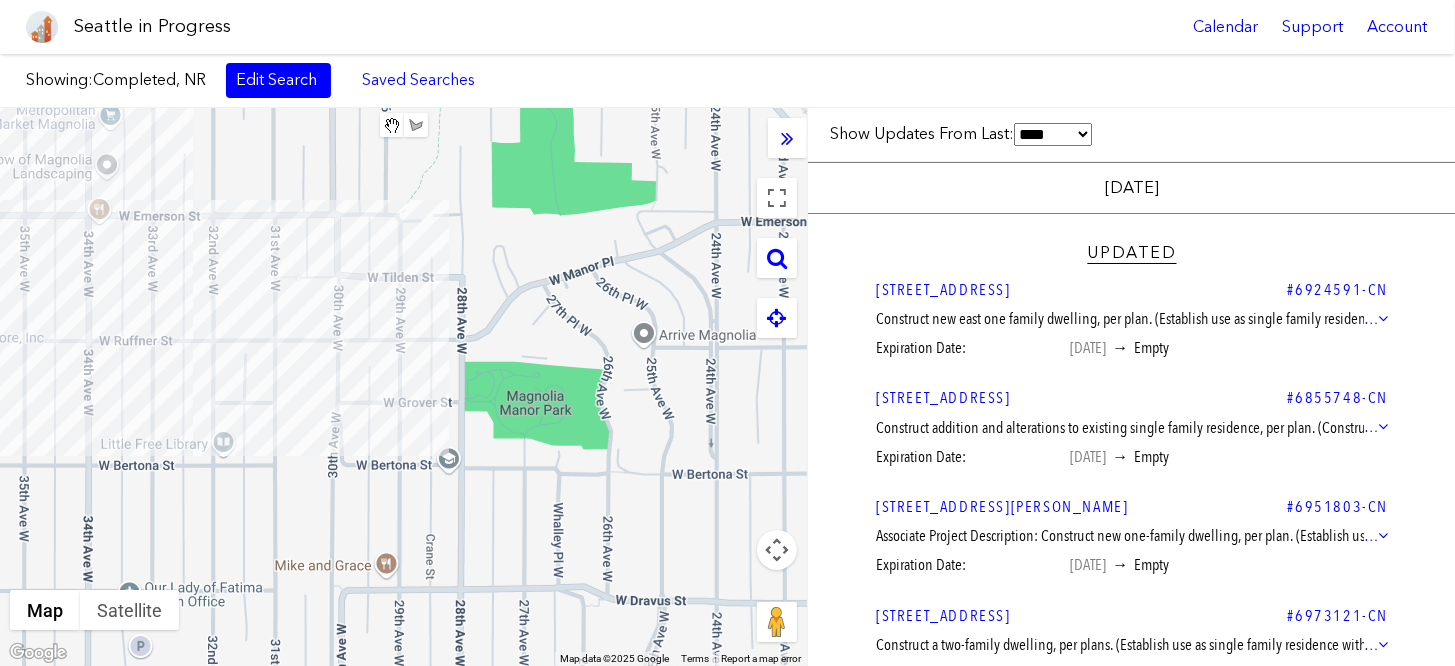 select on "****" 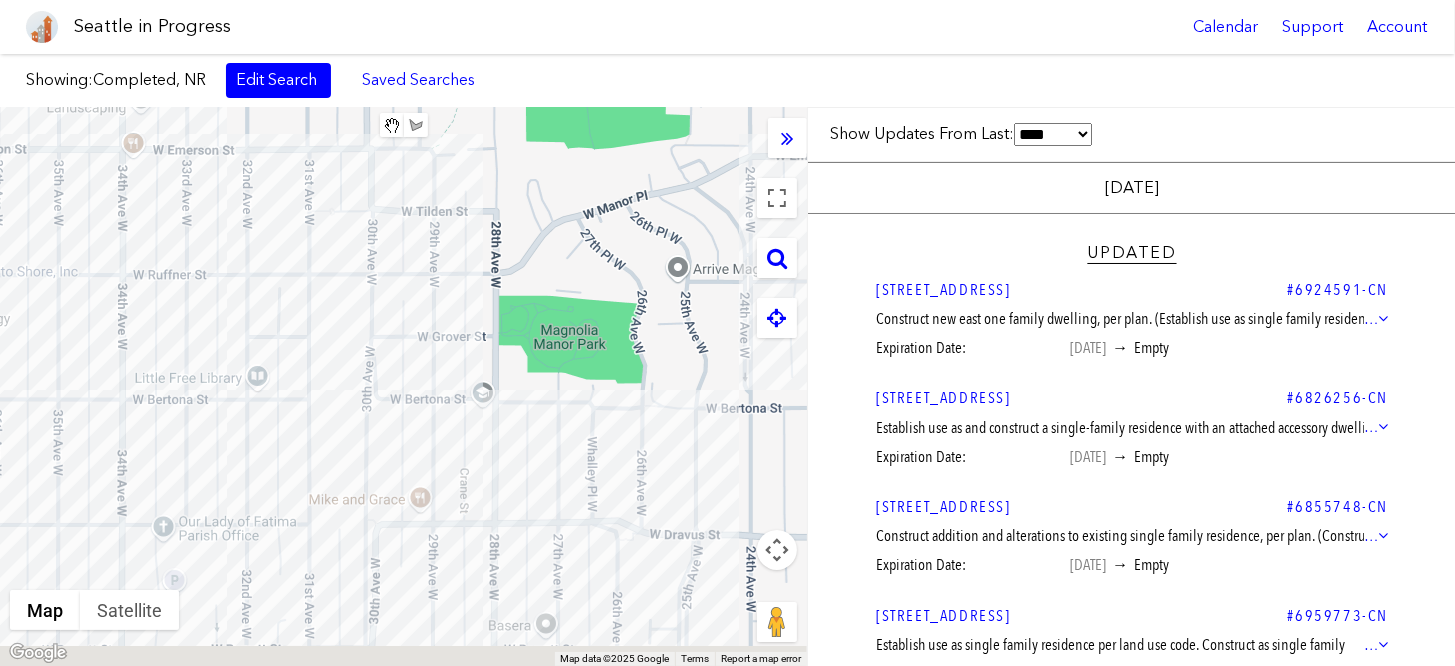 drag, startPoint x: 480, startPoint y: 349, endPoint x: 529, endPoint y: 230, distance: 128.69344 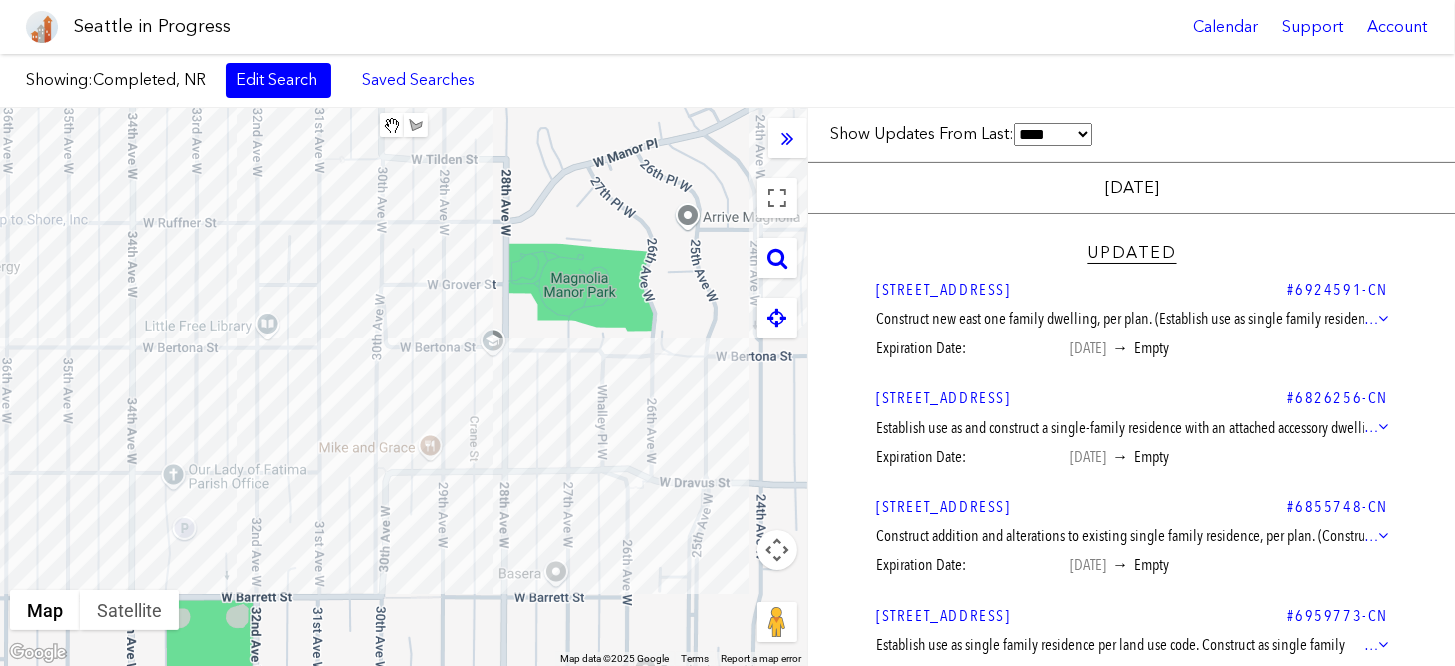 select on "****" 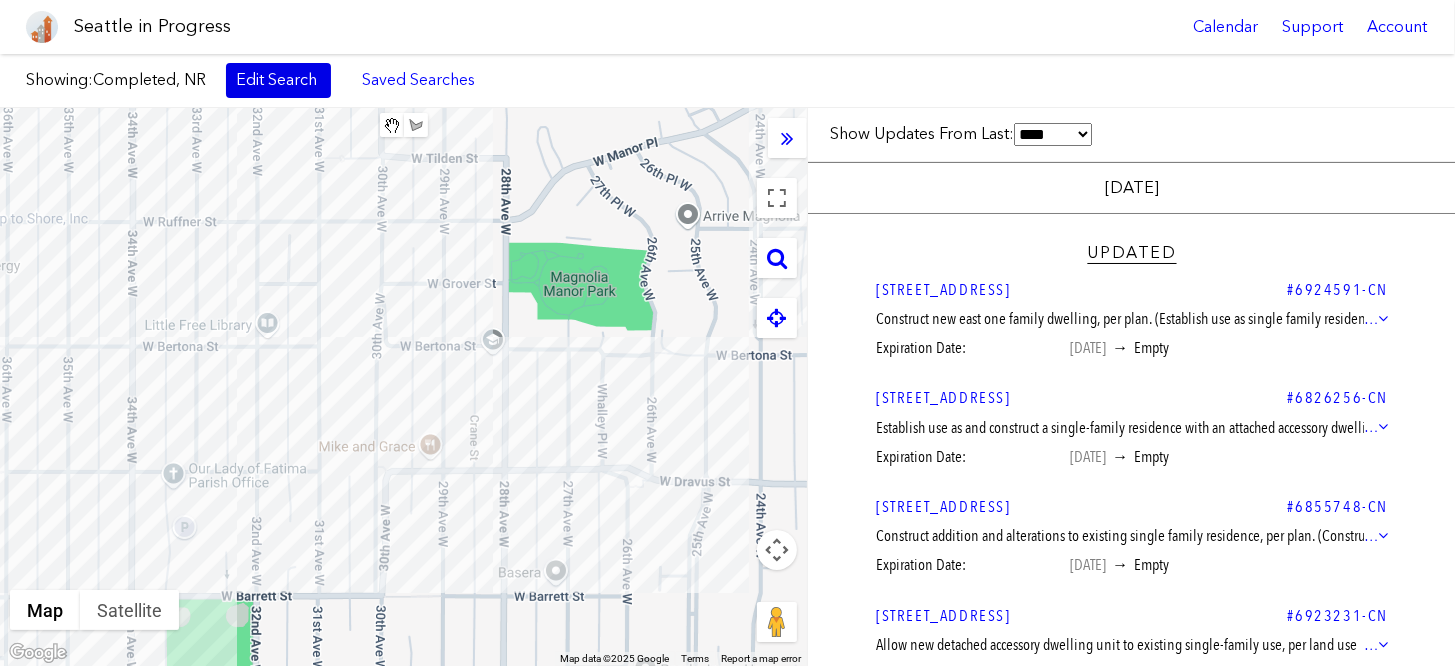 click on "Edit Search" at bounding box center (278, 80) 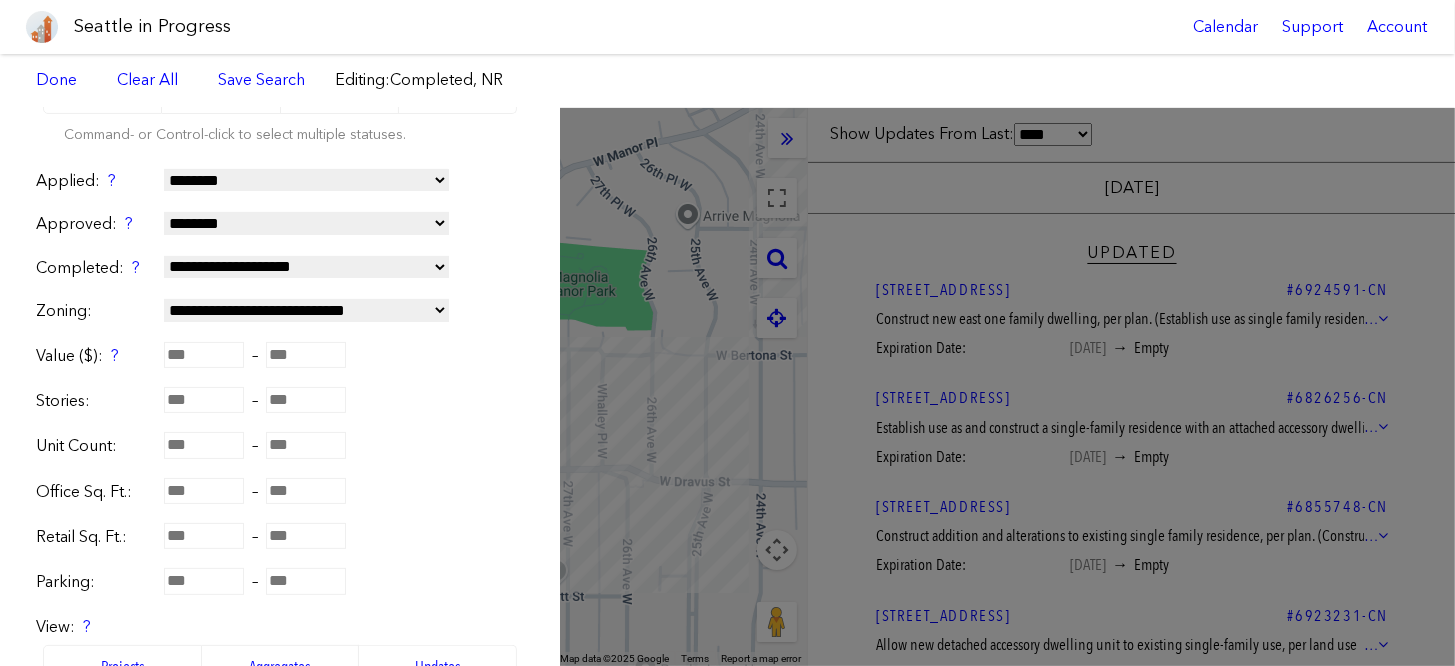 scroll, scrollTop: 300, scrollLeft: 0, axis: vertical 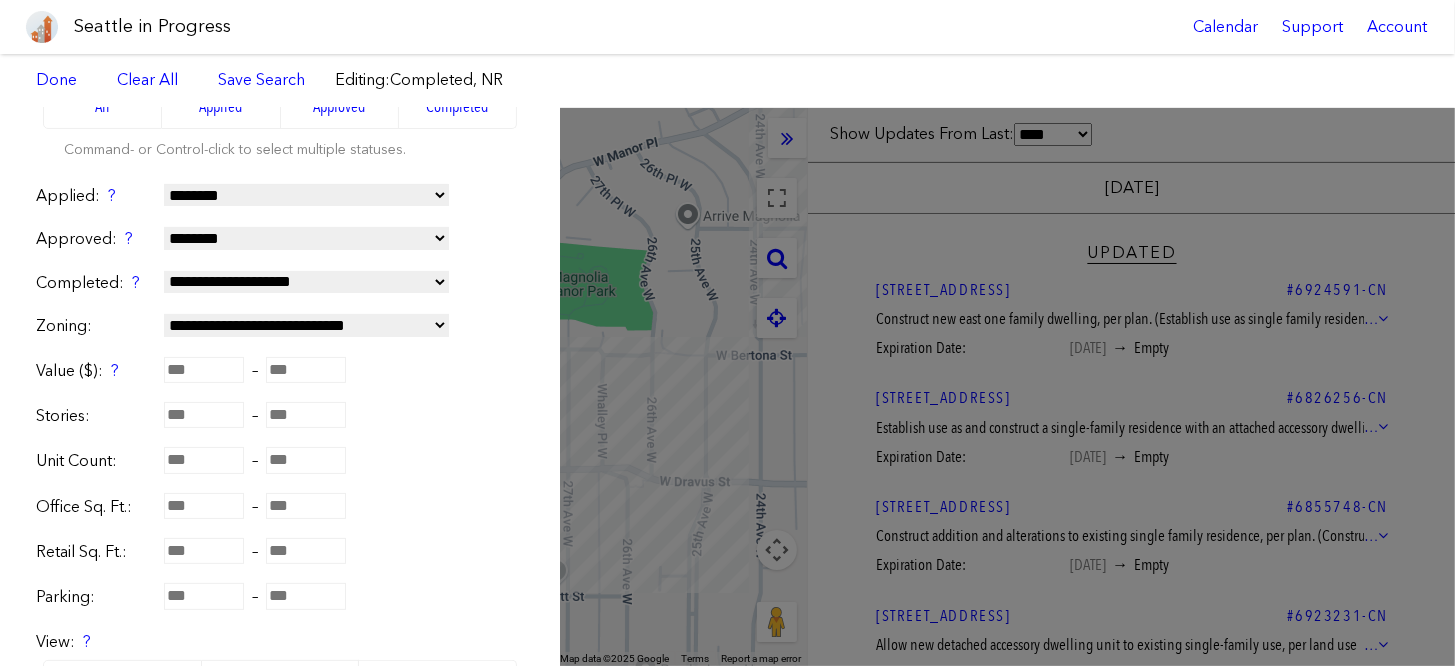 click on "**********" at bounding box center [306, 282] 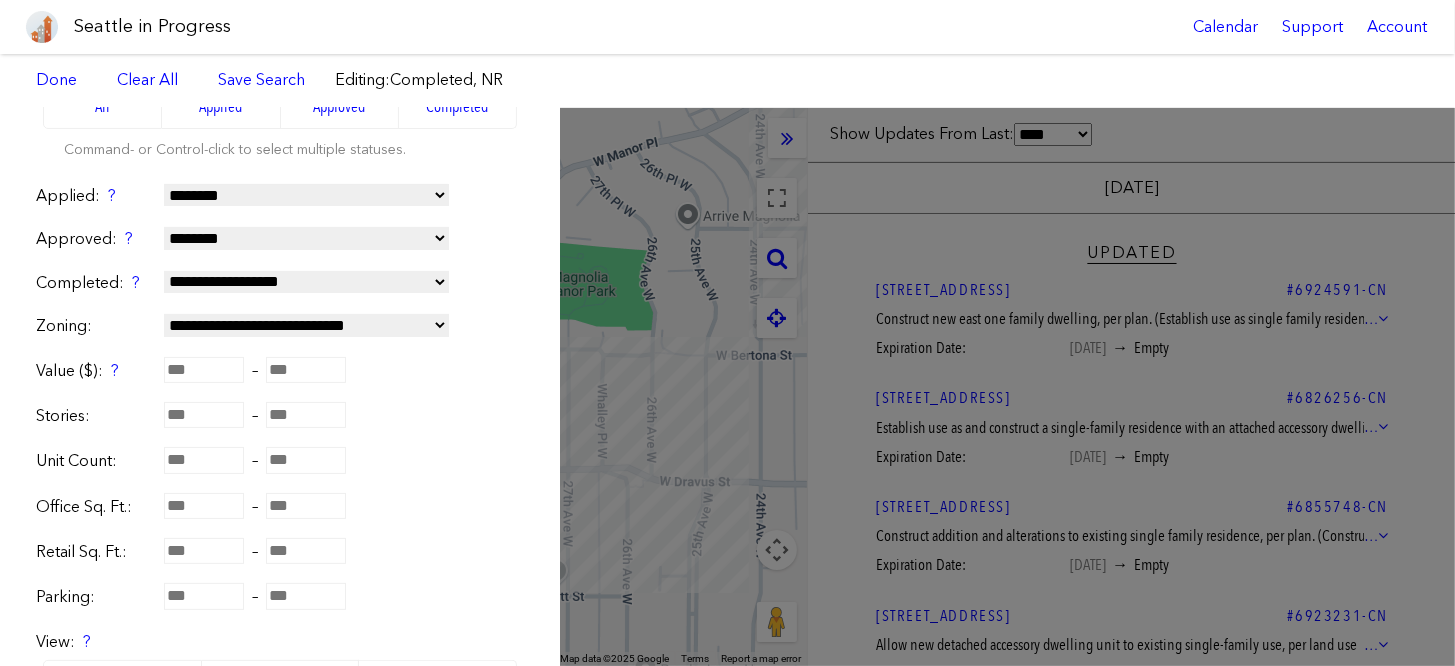 click on "**********" at bounding box center (306, 282) 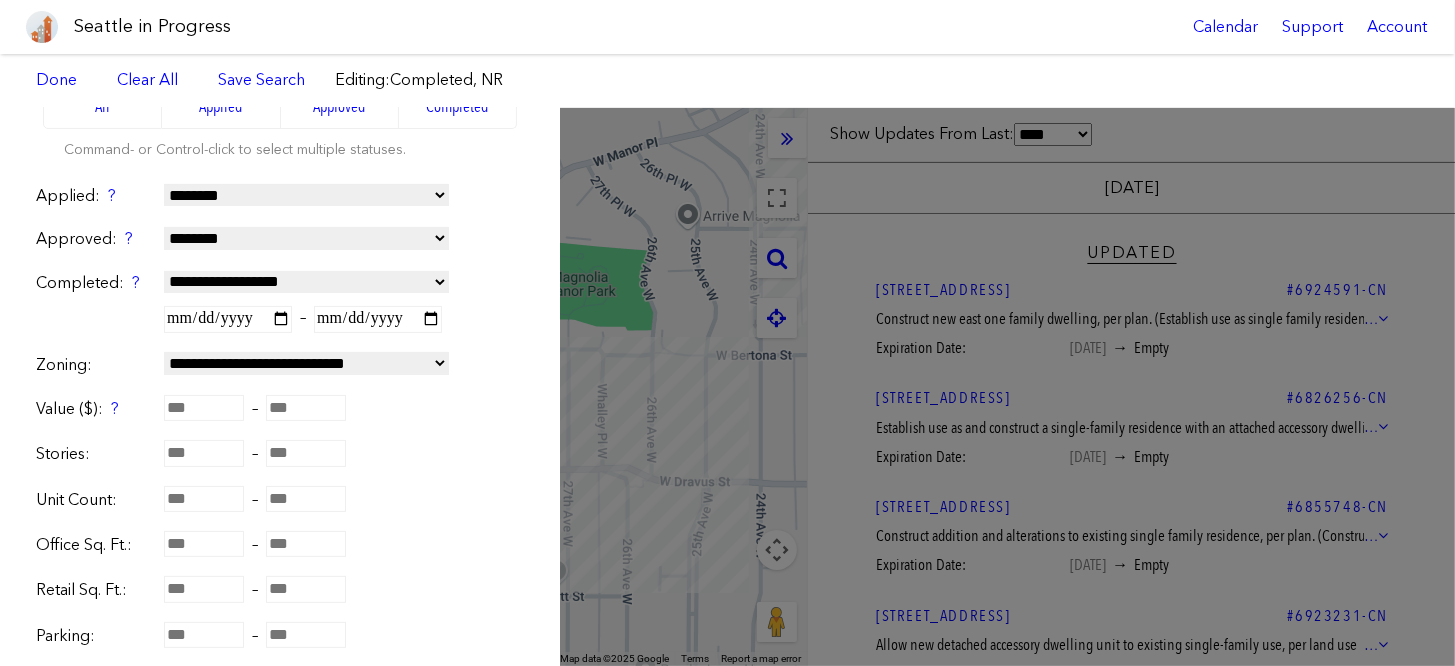 click at bounding box center (378, 319) 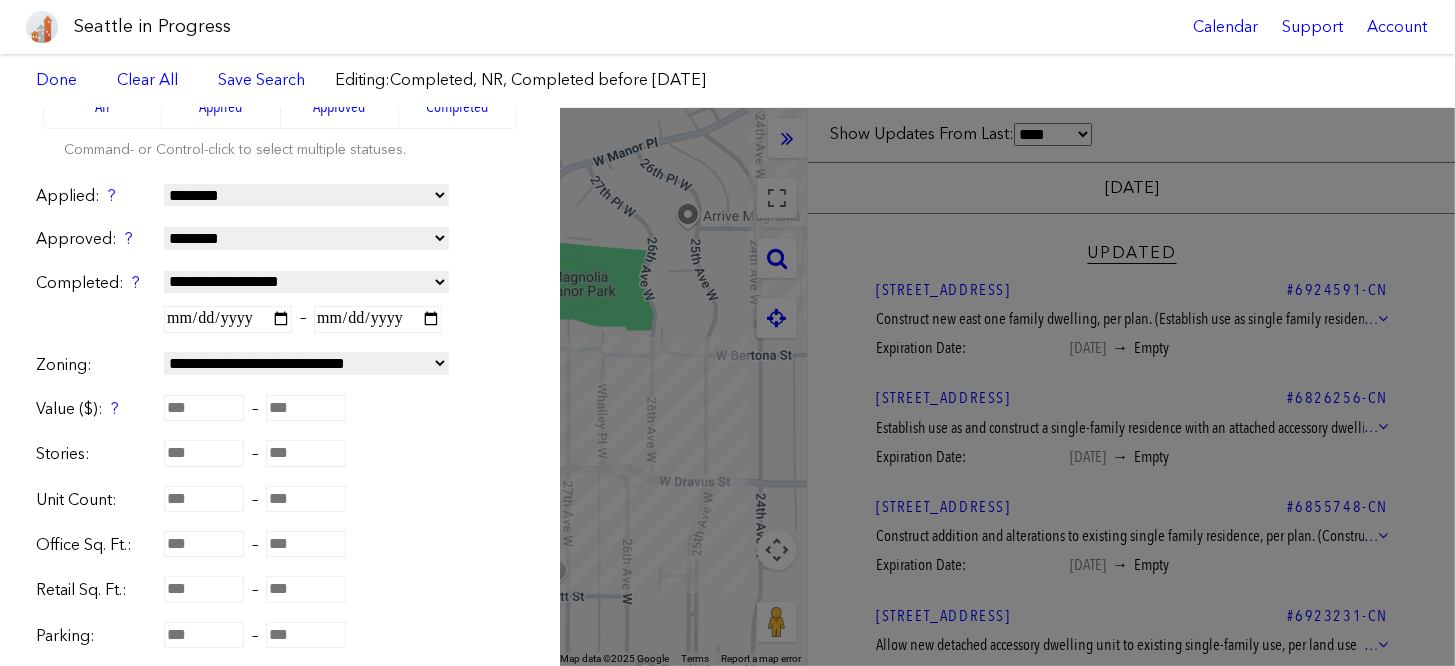 type on "**********" 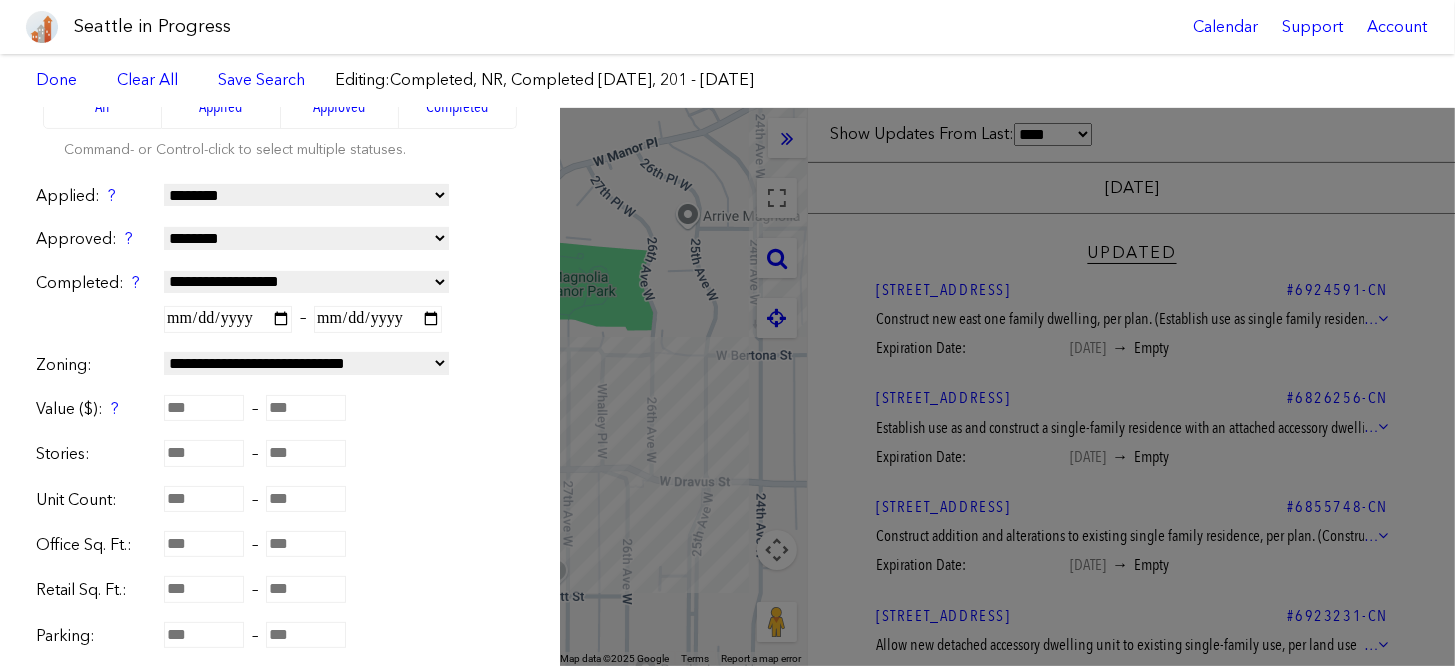 type on "**********" 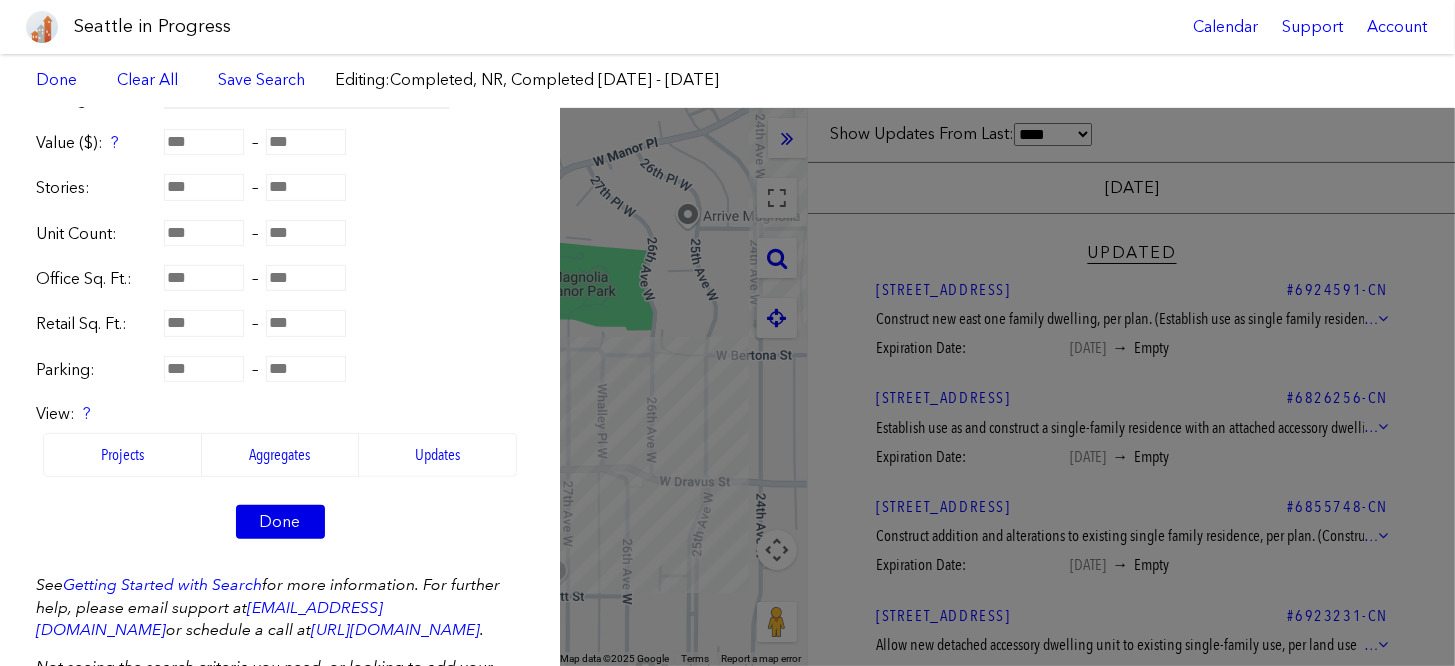 scroll, scrollTop: 600, scrollLeft: 0, axis: vertical 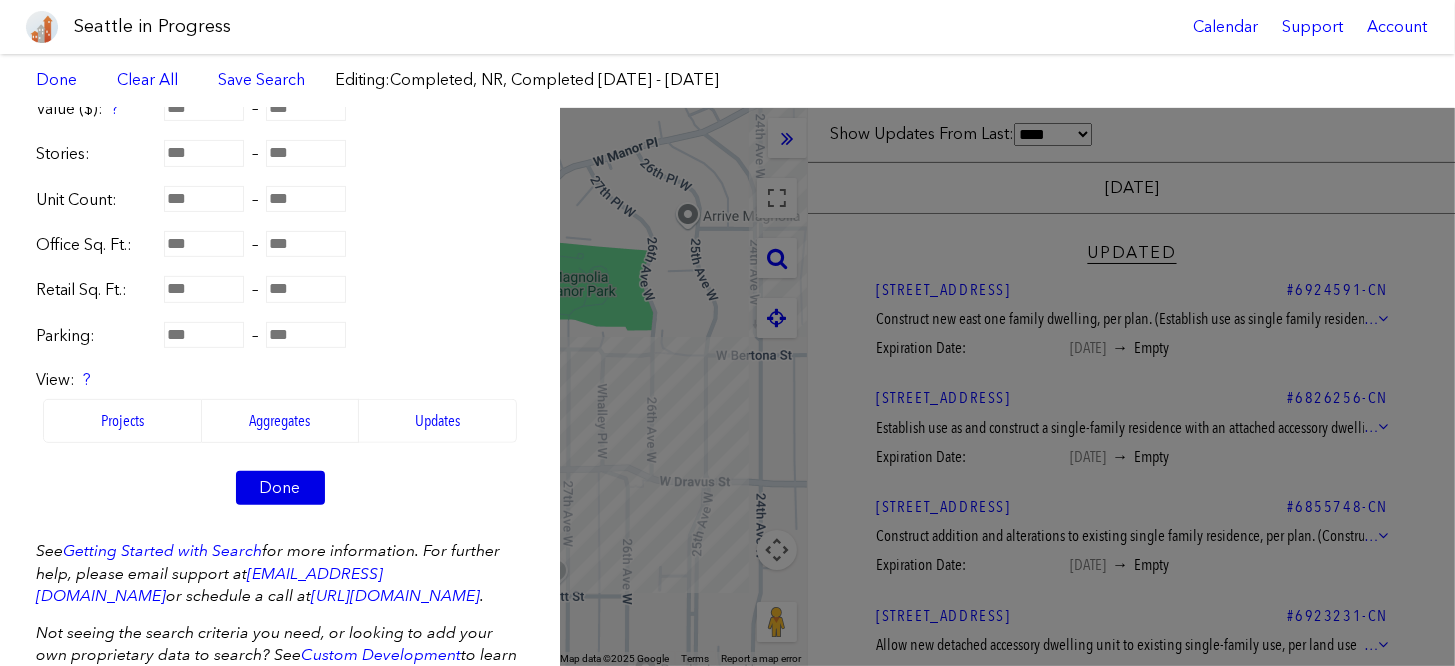 click on "Done" at bounding box center (280, 488) 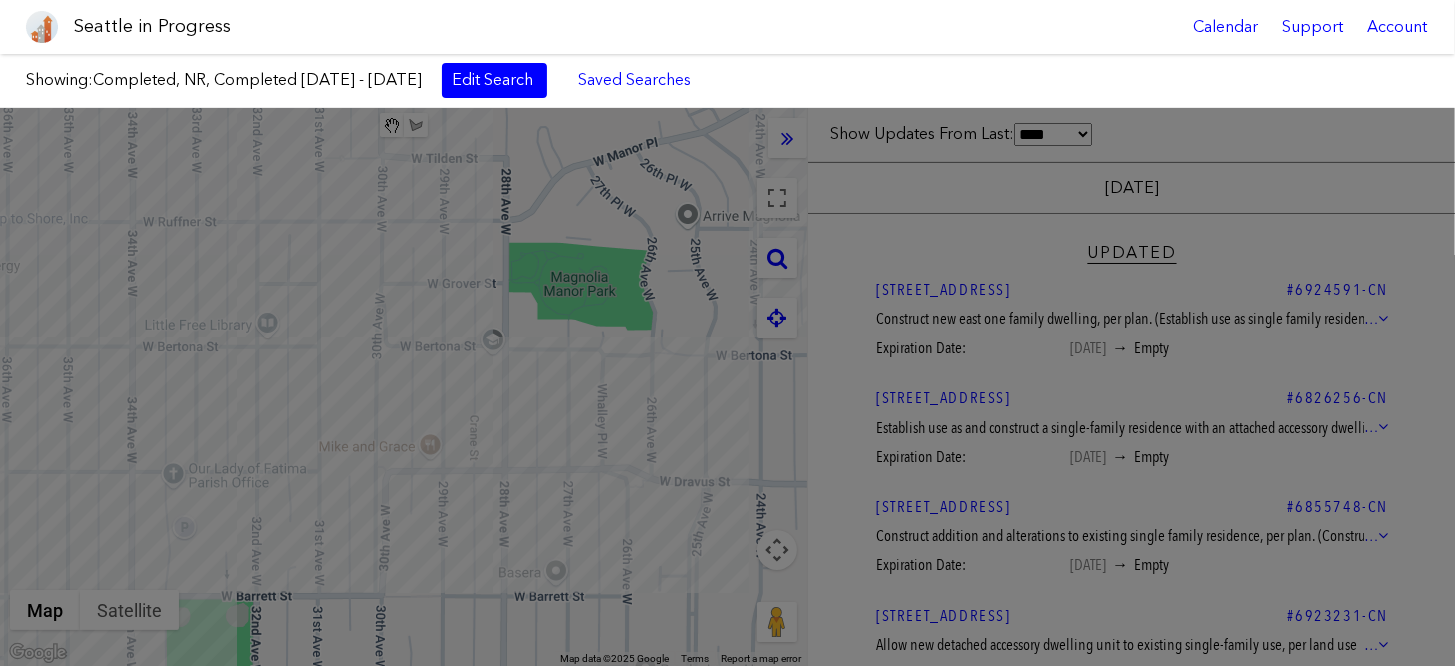 select on "****" 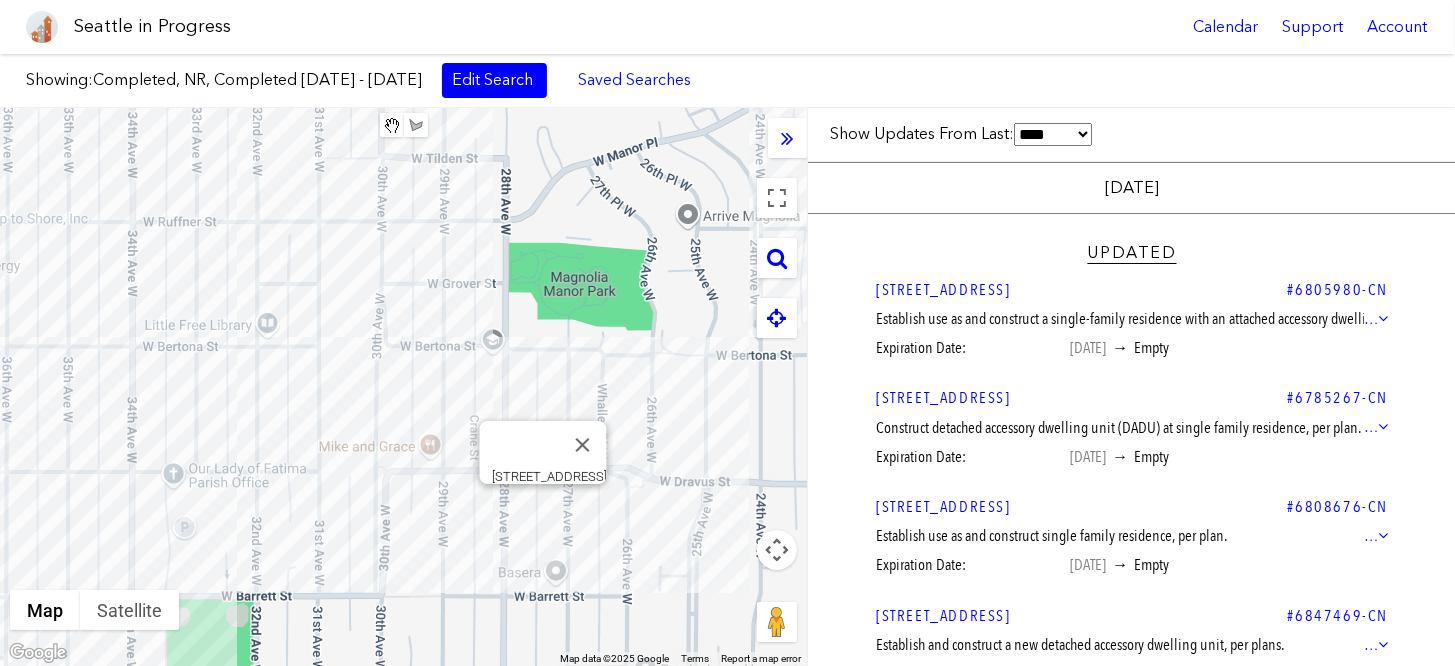 click on "To navigate, press the arrow keys. [STREET_ADDRESS]" at bounding box center (403, 387) 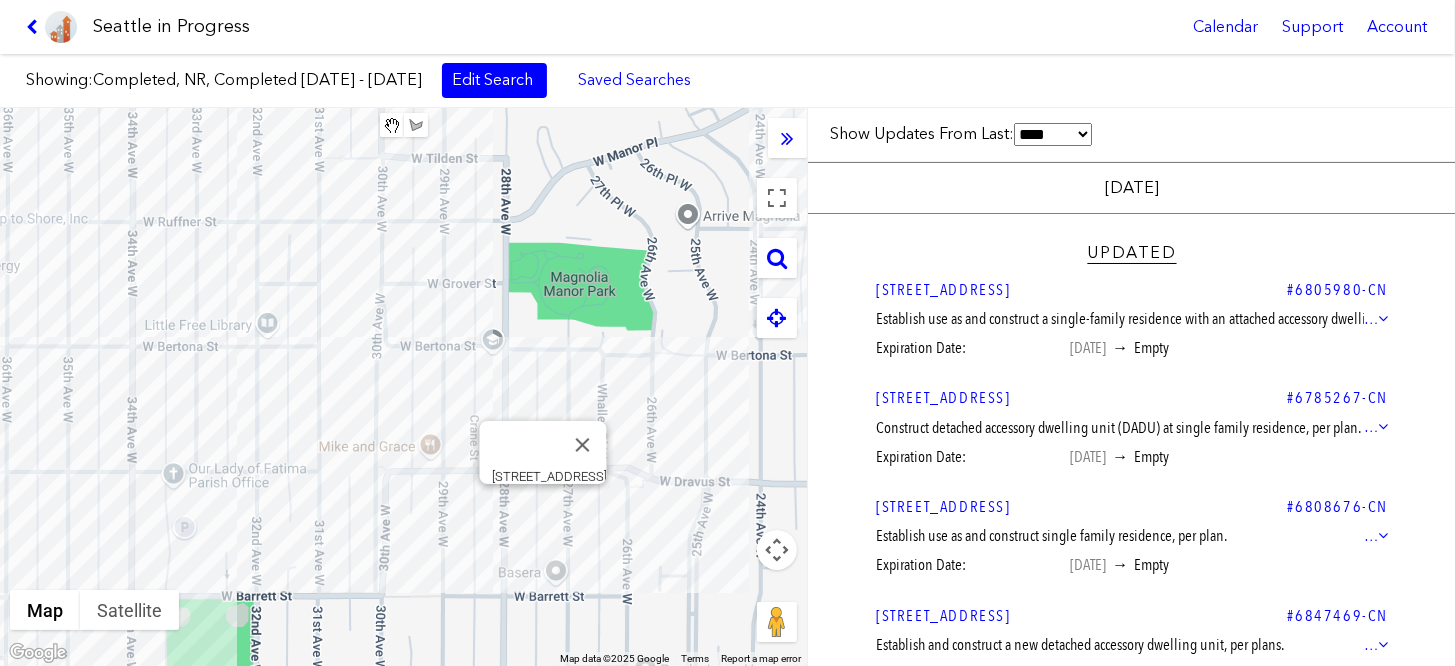 click on "To navigate, press the arrow keys. [STREET_ADDRESS]" at bounding box center [403, 387] 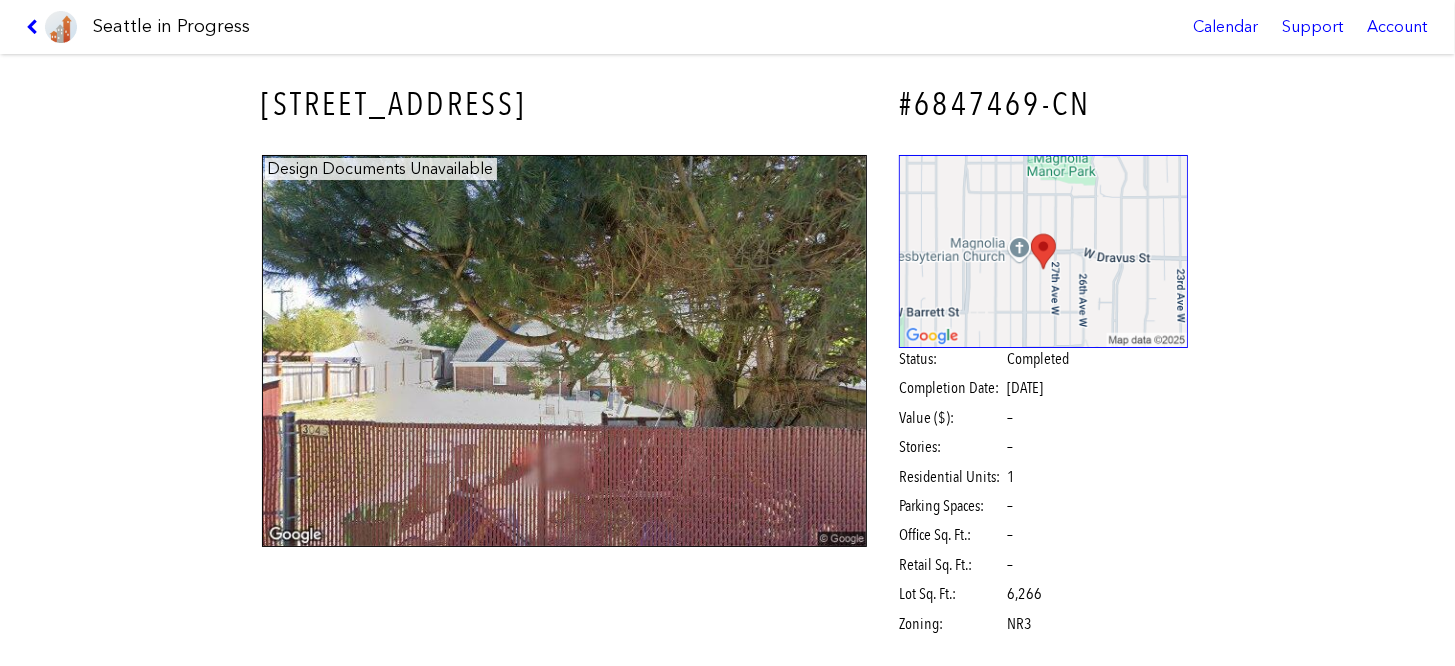 click at bounding box center (51, 27) 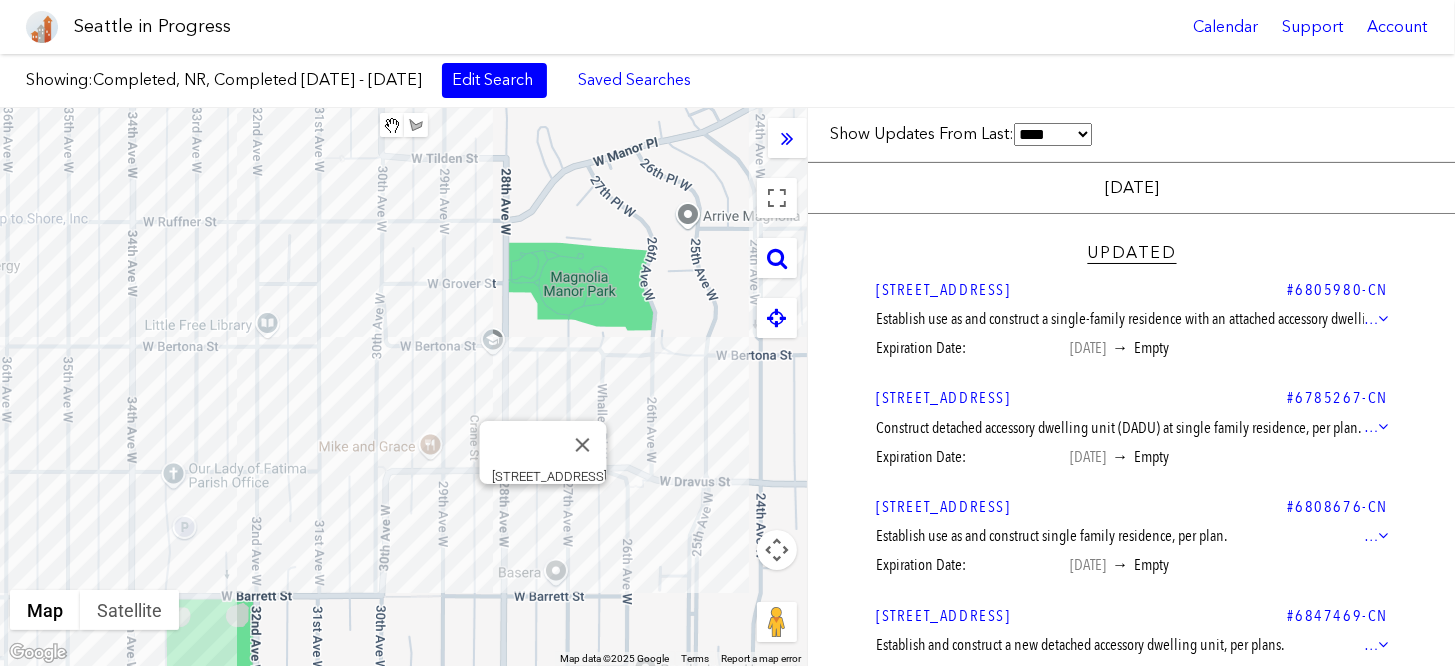 click on "To navigate, press the arrow keys. [STREET_ADDRESS]" at bounding box center (403, 387) 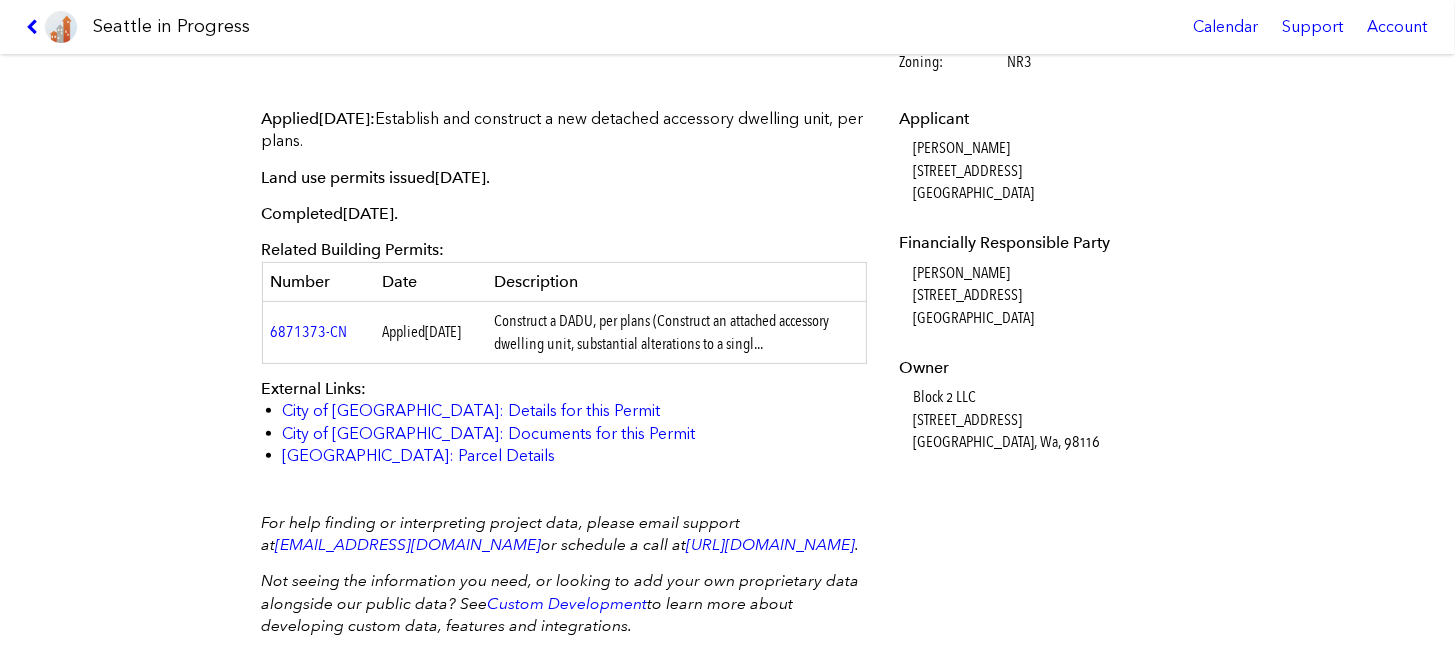 scroll, scrollTop: 600, scrollLeft: 0, axis: vertical 